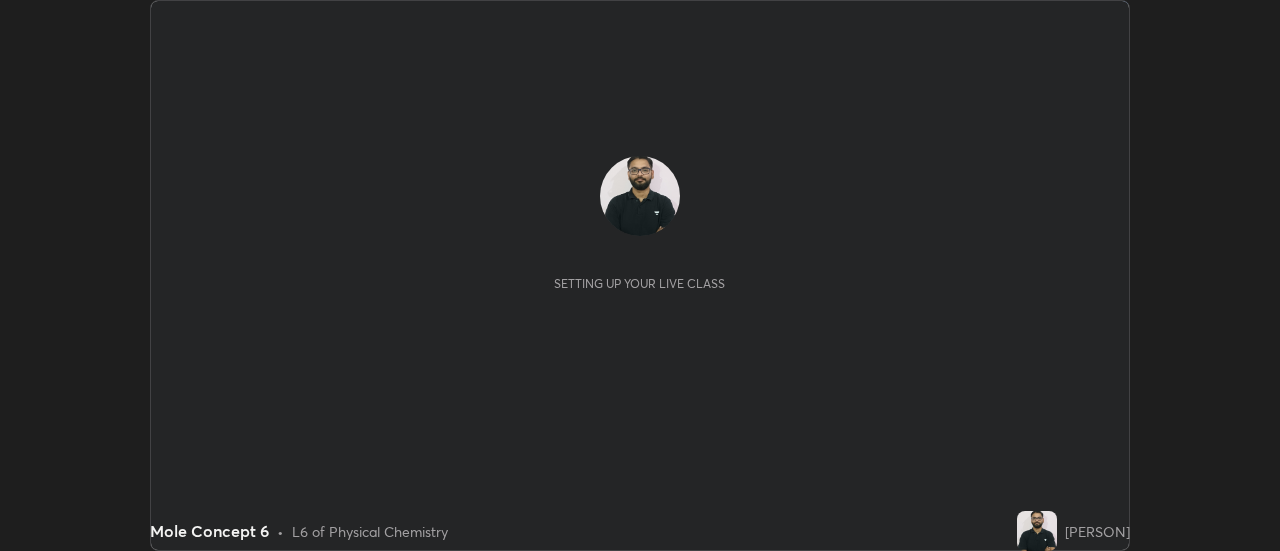 scroll, scrollTop: 0, scrollLeft: 0, axis: both 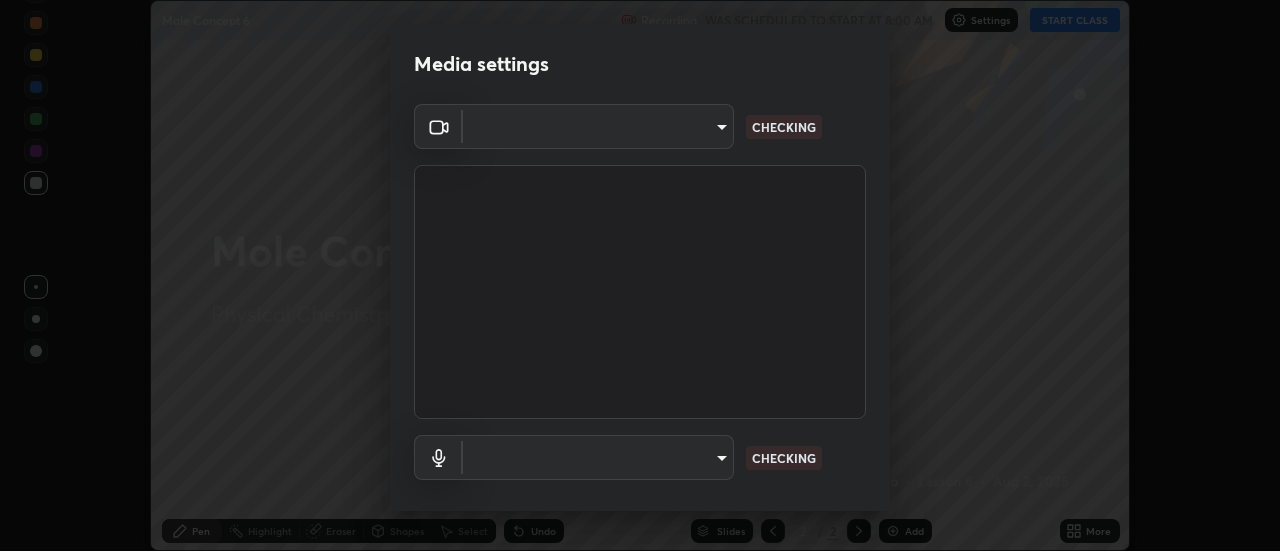 type on "4a99d6bca69bbdd202d3e351d44e5ccc04c012061a427bef120972fbb6fcb4fc" 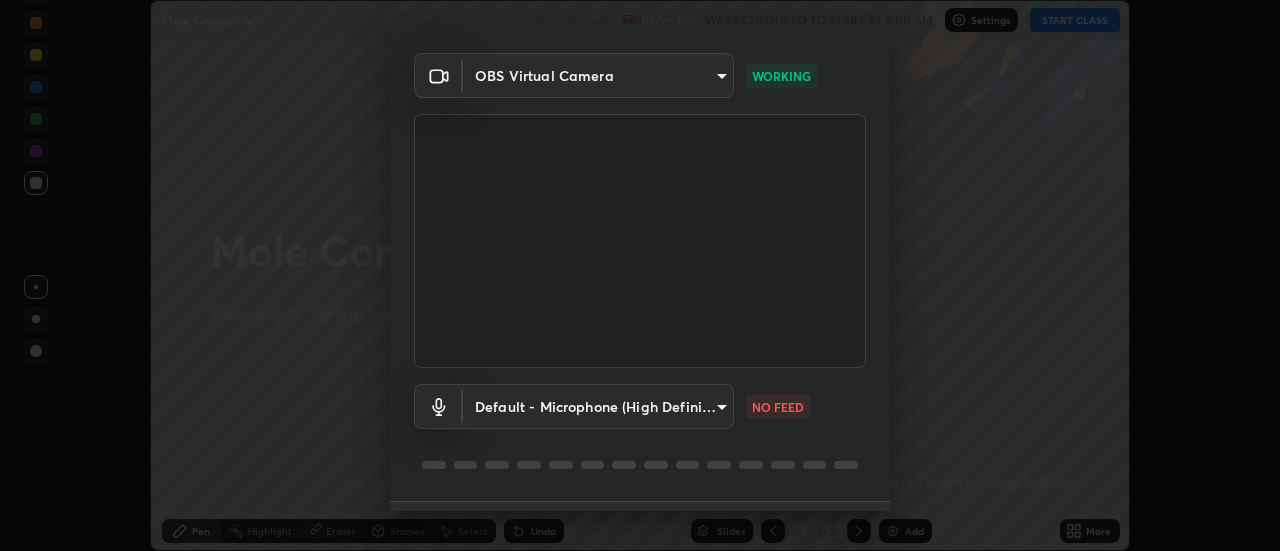 scroll, scrollTop: 105, scrollLeft: 0, axis: vertical 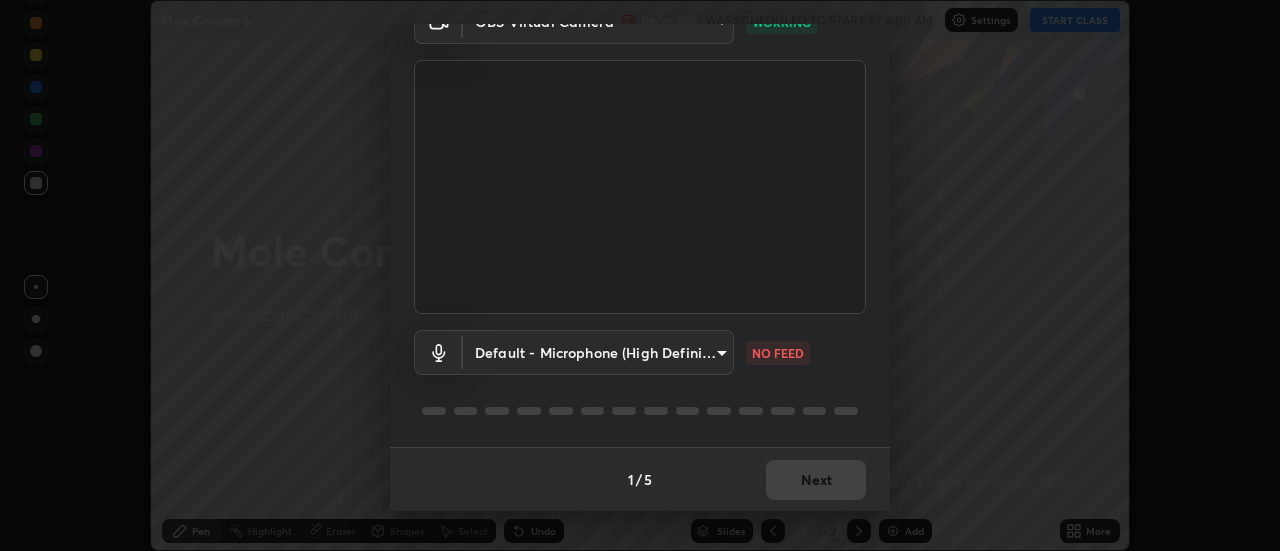 click on "Erase all Mole Concept 6 Recording WAS SCHEDULED TO START AT  8:00 AM Settings START CLASS Setting up your live class Mole Concept 6 • L6 of Physical Chemistry [PERSON] Pen Highlight Eraser Shapes Select Undo Slides 2 / 2 Add More No doubts shared Encourage your learners to ask a doubt for better clarity Report an issue Reason for reporting Buffering Chat not working Audio - Video sync issue Educator video quality low ​ Attach an image Report Media settings OBS Virtual Camera [HASH] WORKING Default - Microphone (High Definition Audio Device) default NO FEED 1 / 5 Next" at bounding box center [640, 275] 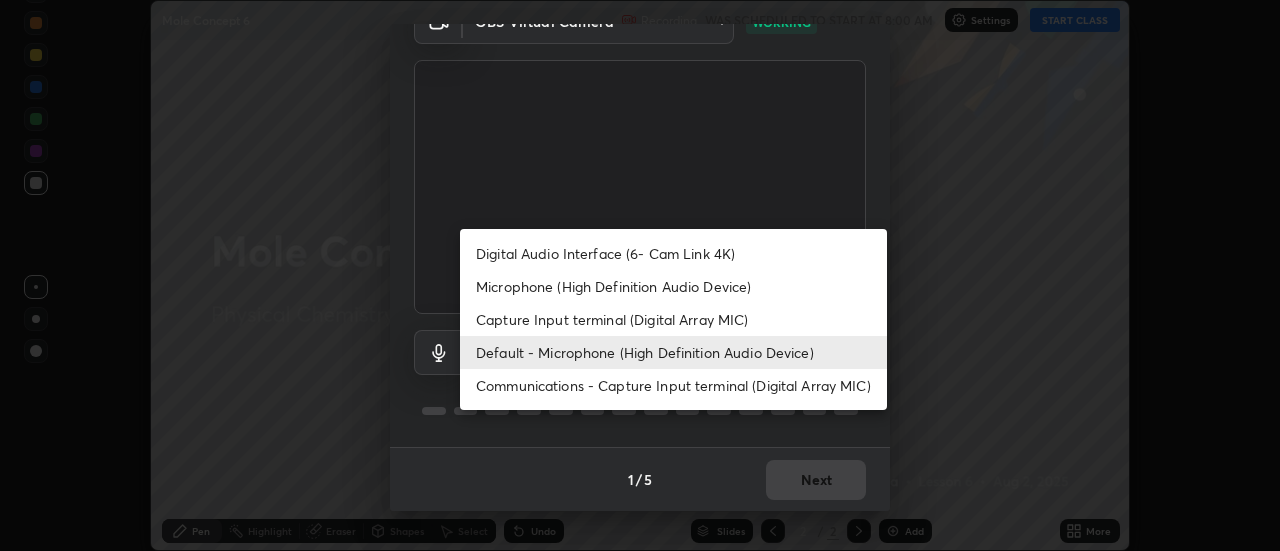 click on "Capture Input terminal (Digital Array MIC)" at bounding box center [673, 319] 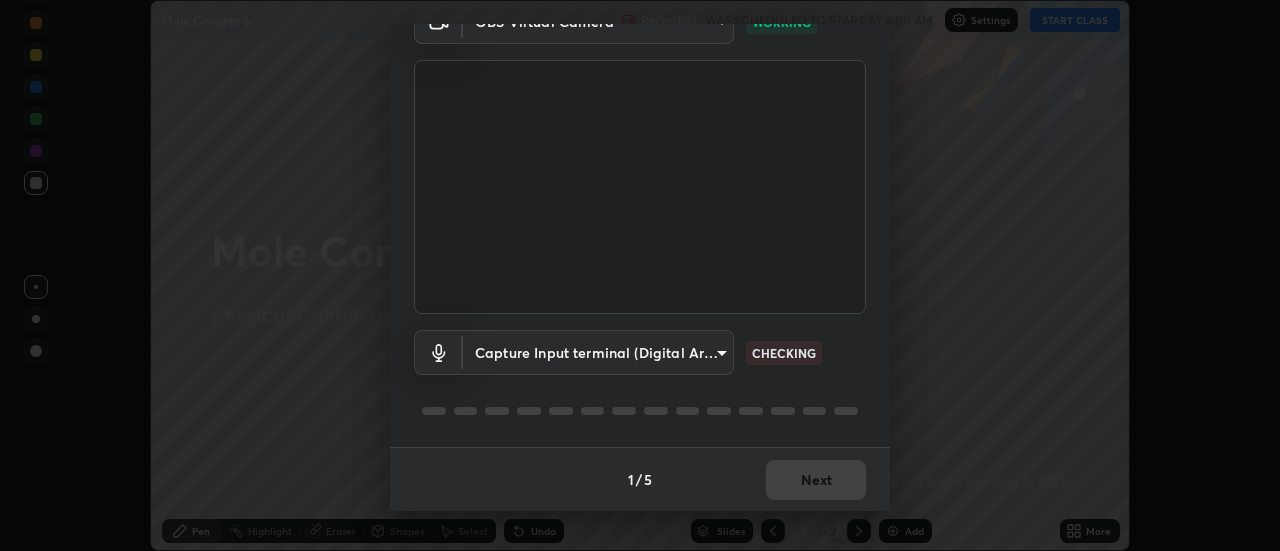 click on "Erase all Mole Concept 6 Recording WAS SCHEDULED TO START AT  8:00 AM Settings START CLASS Setting up your live class Mole Concept 6 • L6 of Physical Chemistry [PERSON] Pen Highlight Eraser Shapes Select Undo Slides 2 / 2 Add More No doubts shared Encourage your learners to ask a doubt for better clarity Report an issue Reason for reporting Buffering Chat not working Audio - Video sync issue Educator video quality low ​ Attach an image Report Media settings OBS Virtual Camera [HASH] WORKING Capture Input terminal (Digital Array MIC) [HASH] CHECKING 1 / 5 Next Digital Audio Interface (6- Cam Link 4K) Microphone (High Definition Audio Device) Capture Input terminal (Digital Array MIC) Default - Microphone (High Definition Audio Device) Communications - Capture Input terminal (Digital Array MIC)" at bounding box center [640, 275] 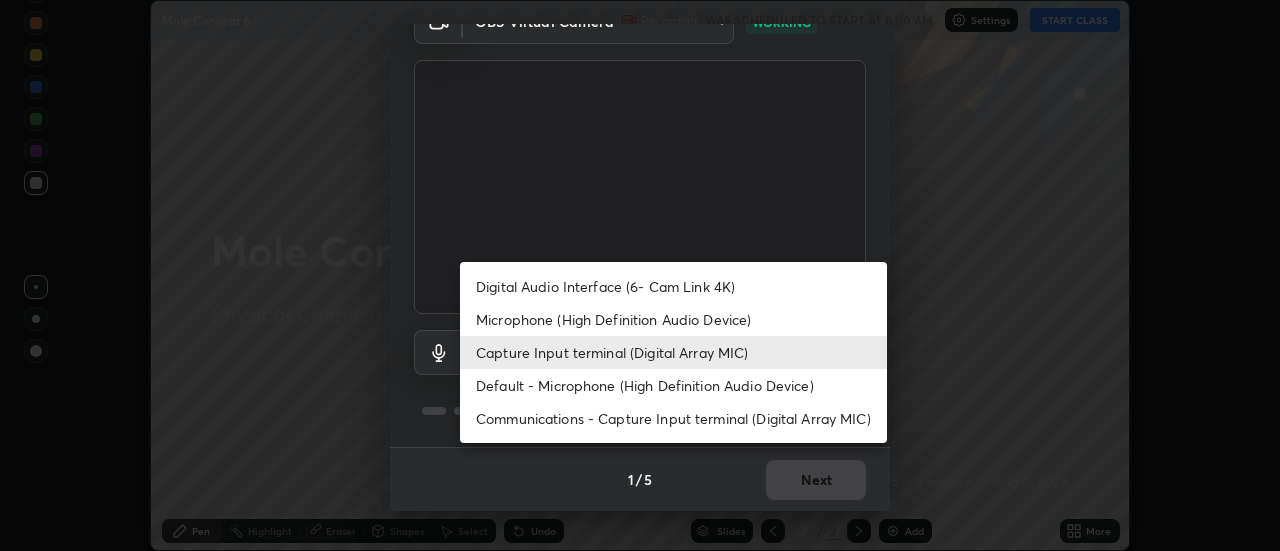 click on "Default - Microphone (High Definition Audio Device)" at bounding box center [673, 385] 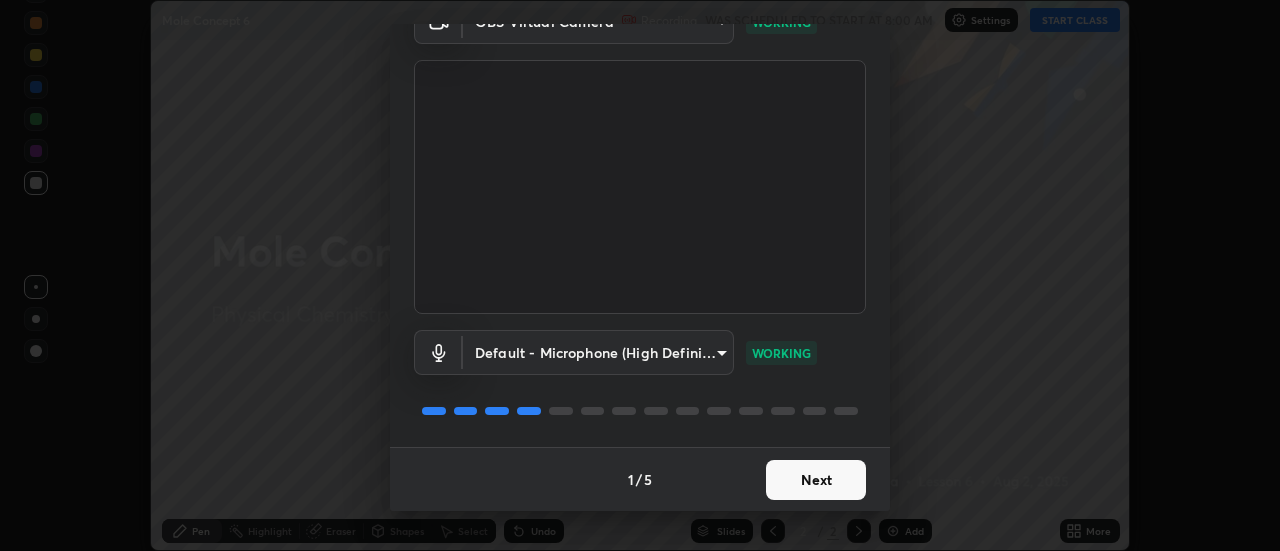 click on "Next" at bounding box center [816, 480] 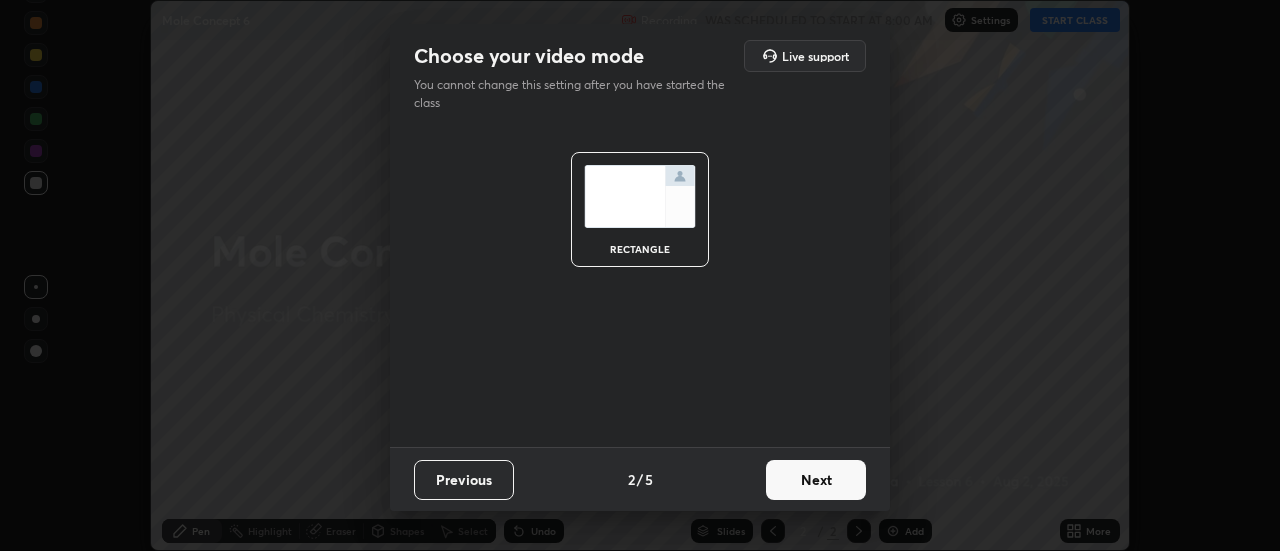 scroll, scrollTop: 0, scrollLeft: 0, axis: both 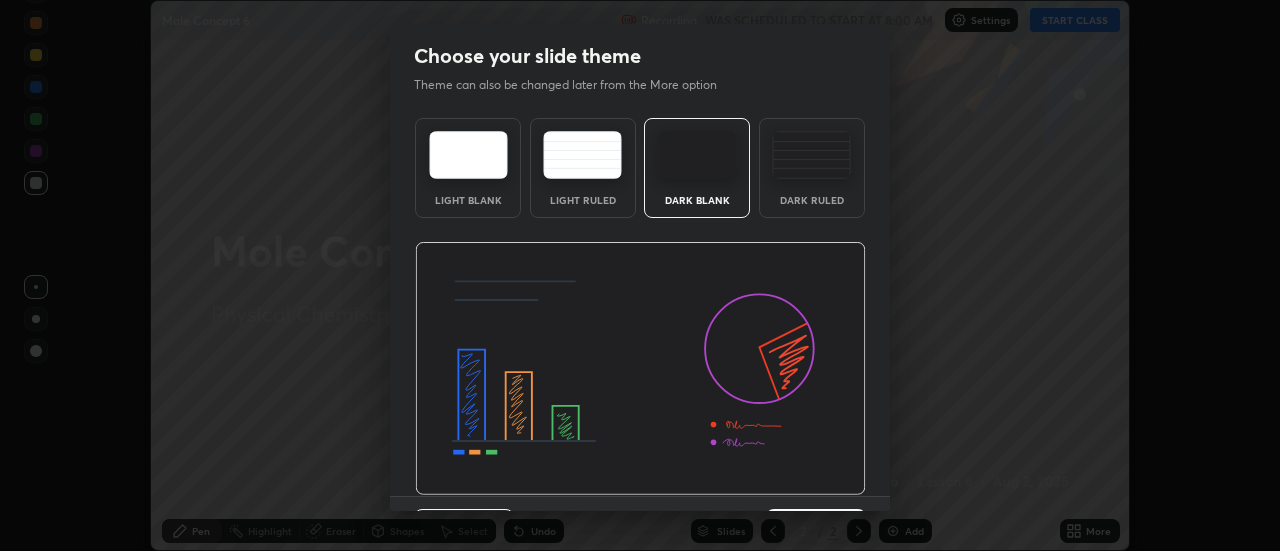 click at bounding box center [640, 369] 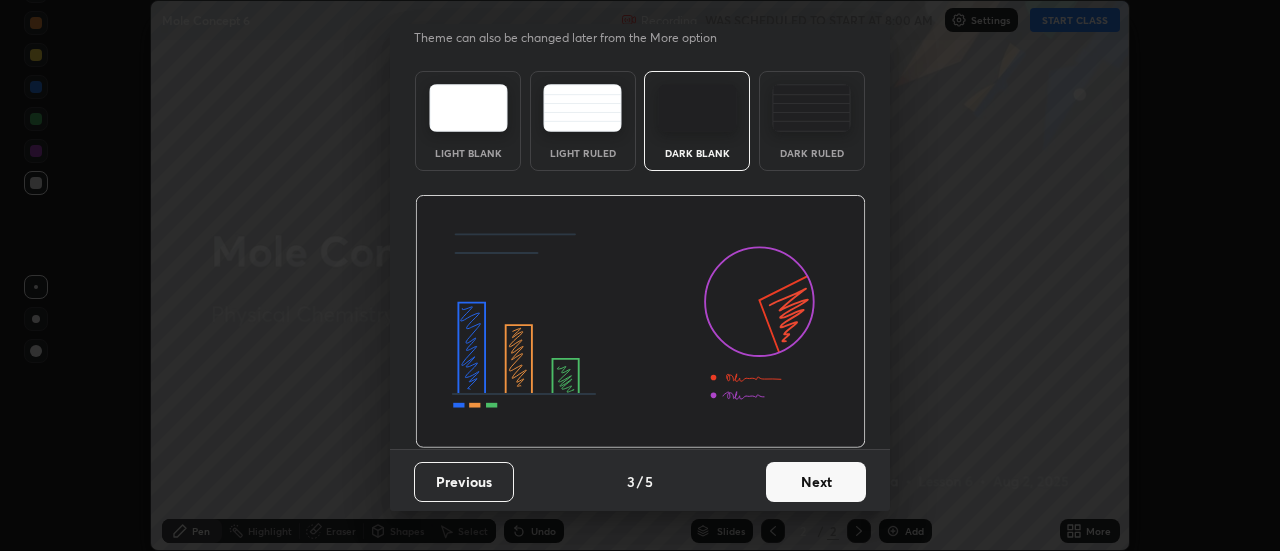scroll, scrollTop: 49, scrollLeft: 0, axis: vertical 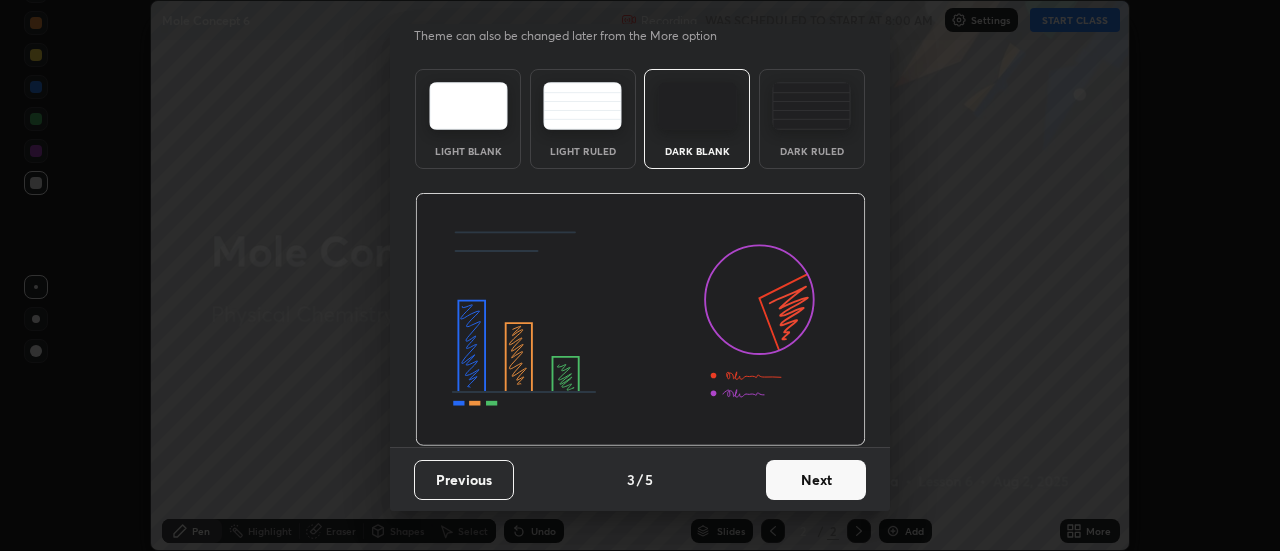 click on "Next" at bounding box center [816, 480] 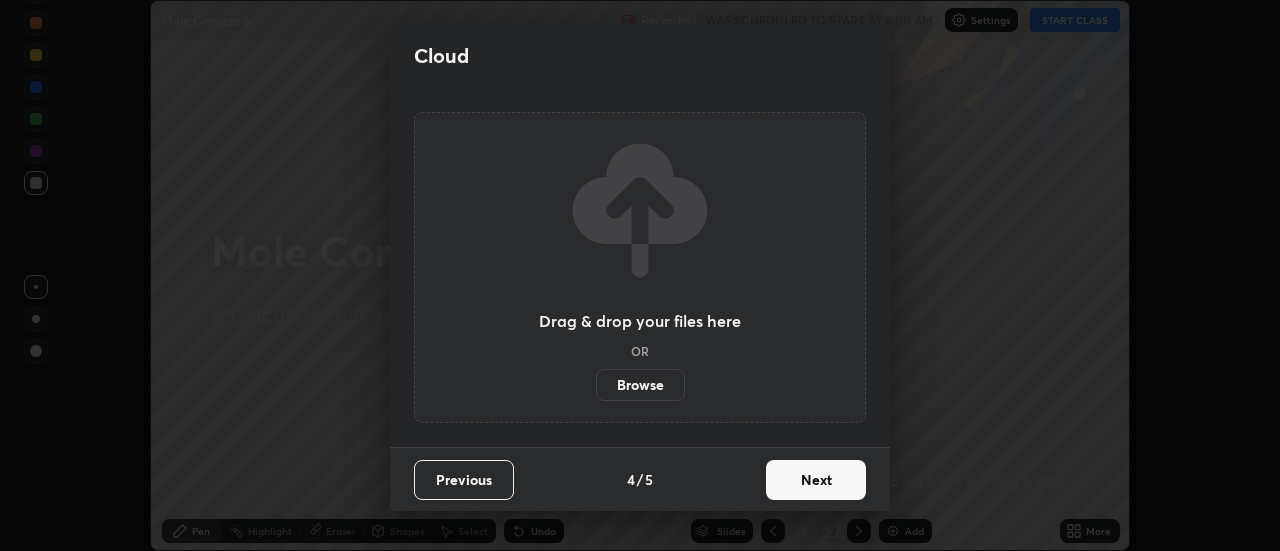 scroll, scrollTop: 0, scrollLeft: 0, axis: both 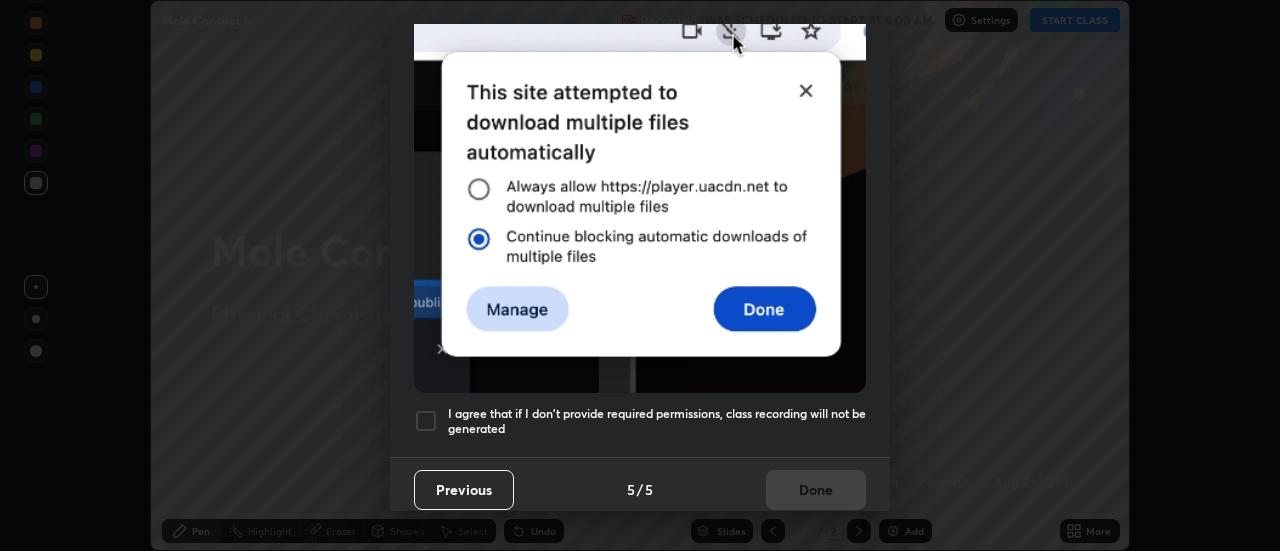 click on "I agree that if I don't provide required permissions, class recording will not be generated" at bounding box center [657, 421] 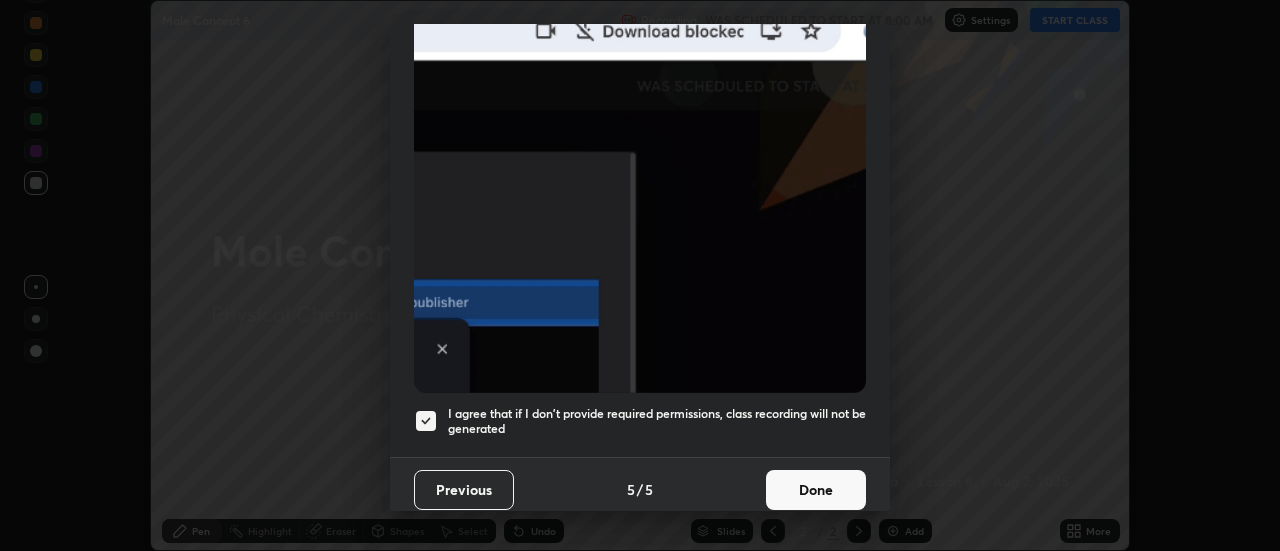 click on "Done" at bounding box center [816, 490] 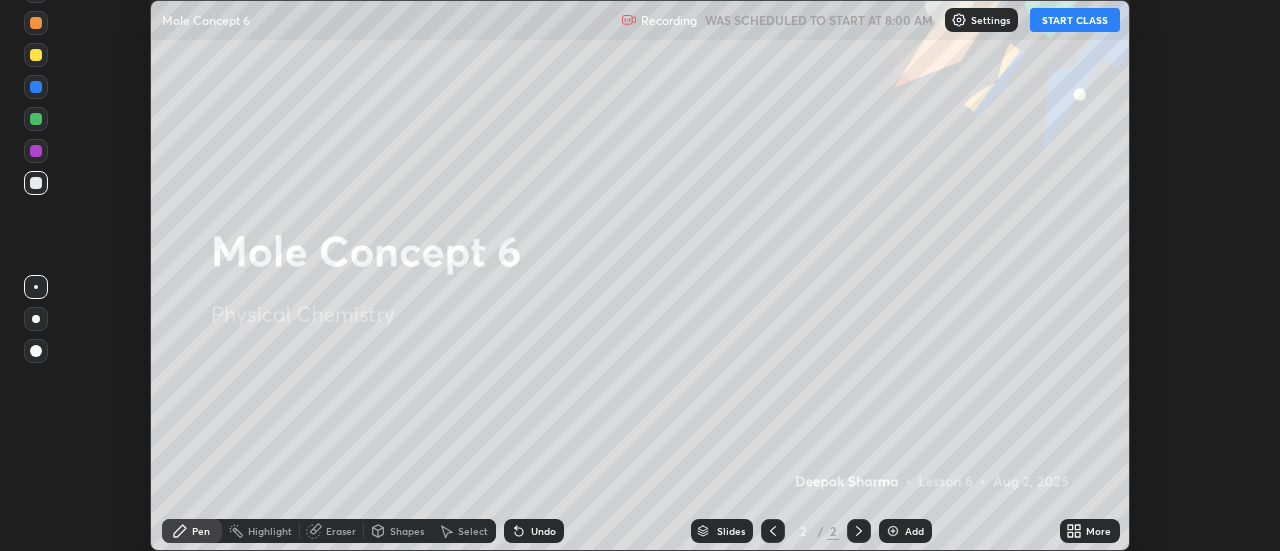 click on "START CLASS" at bounding box center (1075, 20) 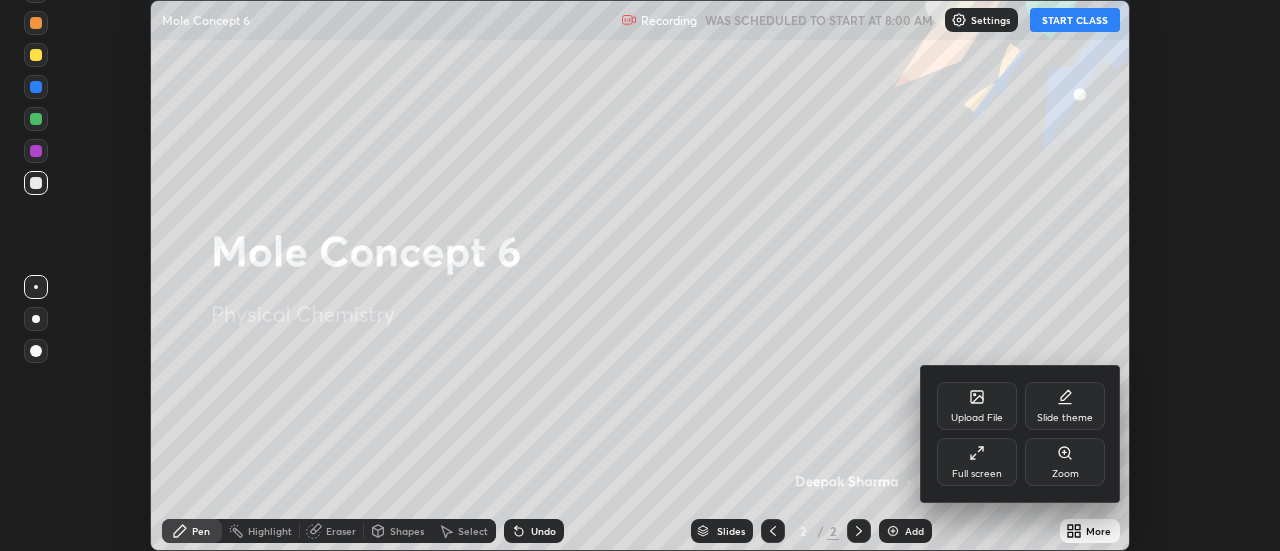 click 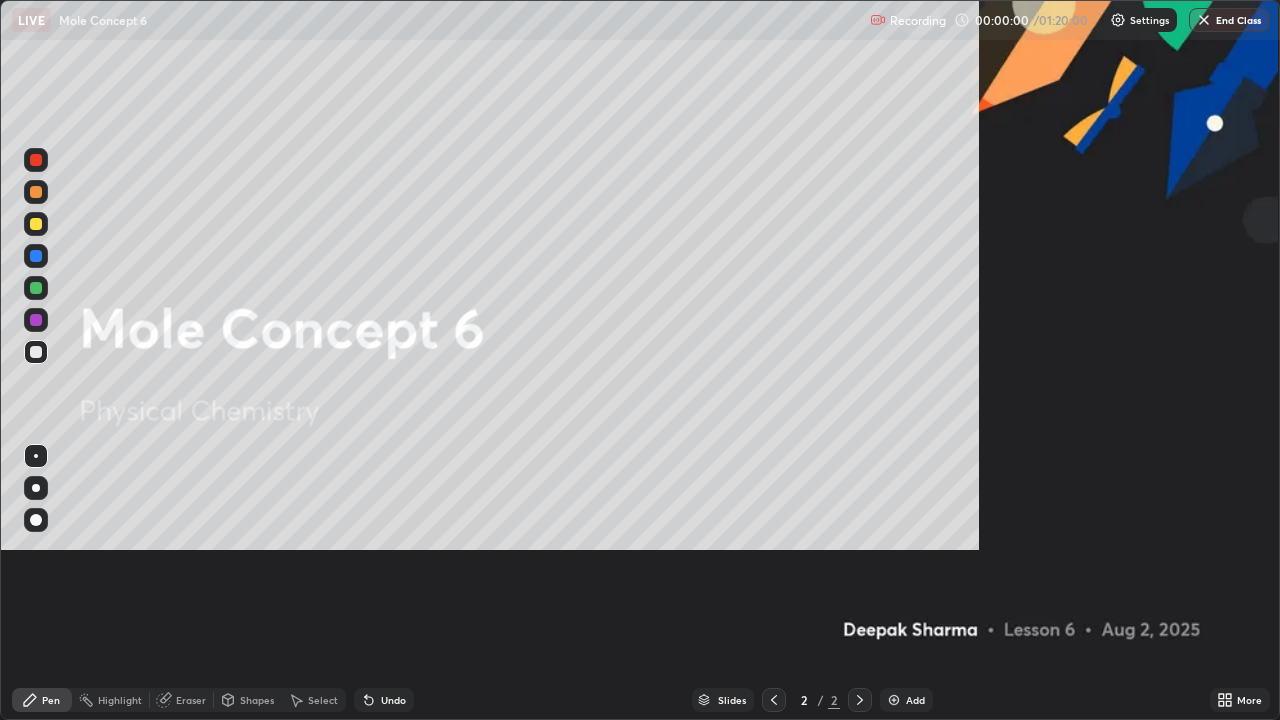 scroll, scrollTop: 99280, scrollLeft: 98720, axis: both 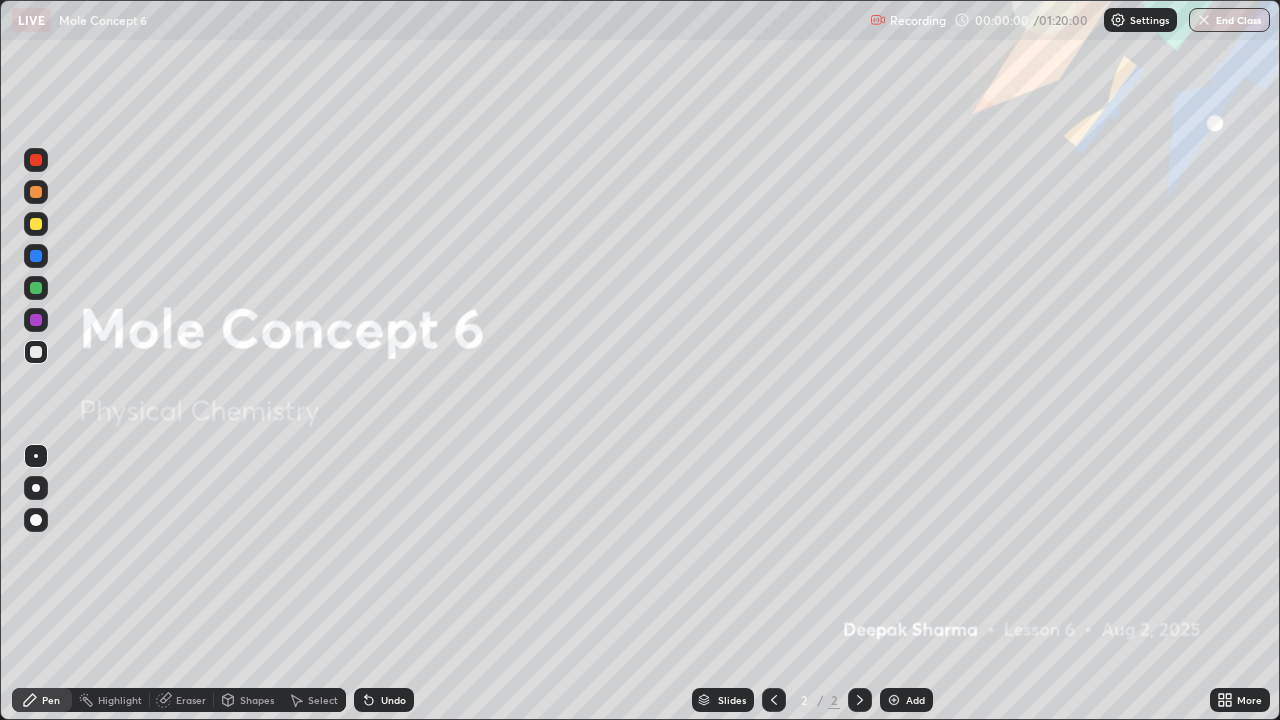 click on "Add" at bounding box center (906, 700) 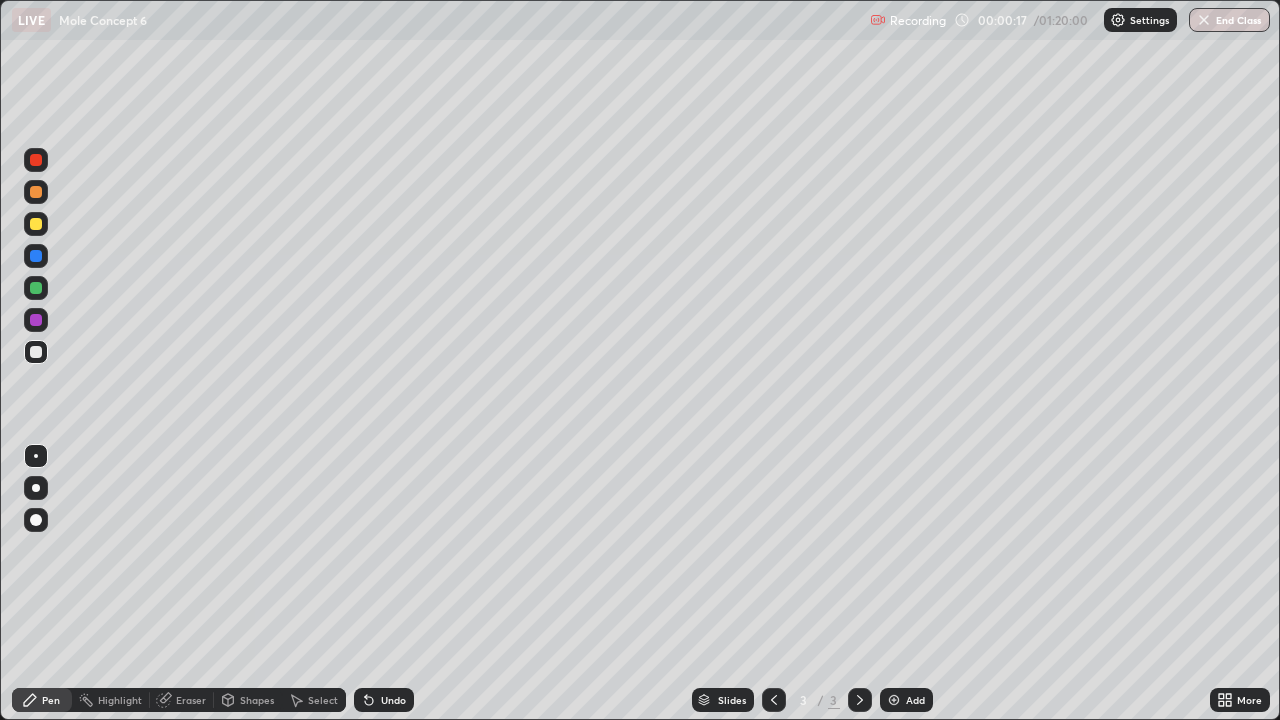 click at bounding box center [36, 224] 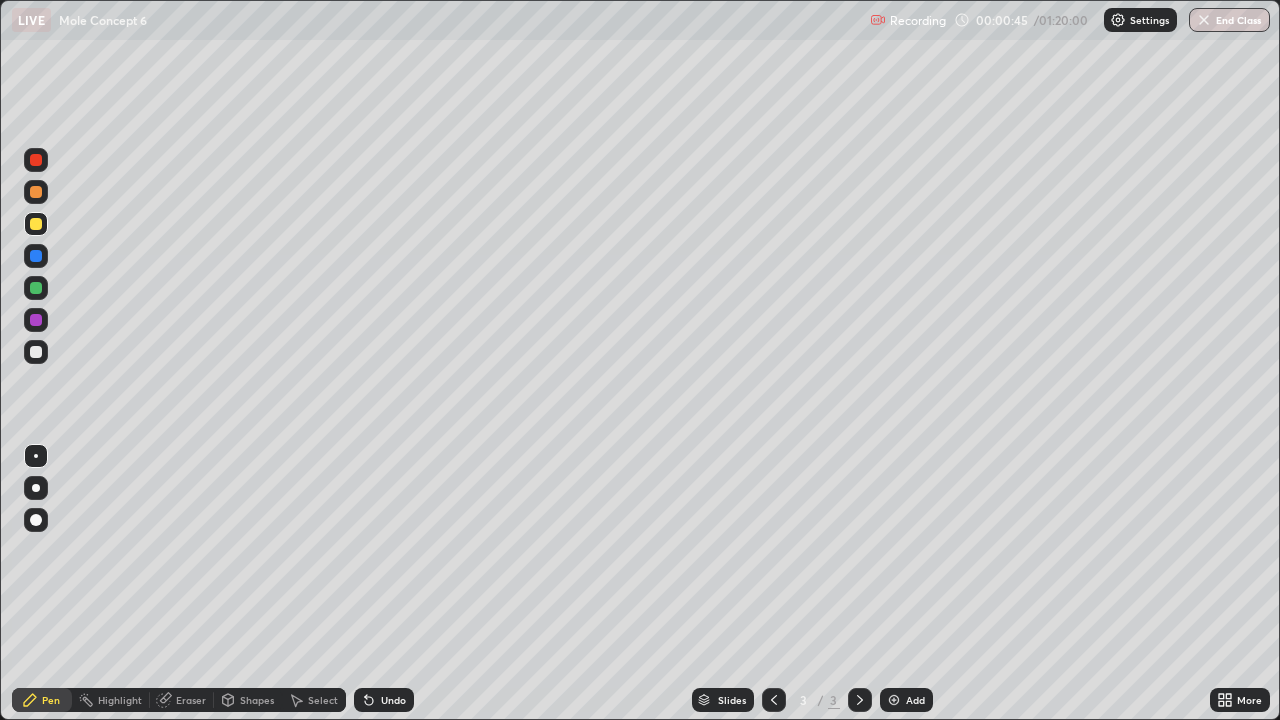 click on "Add" at bounding box center [915, 700] 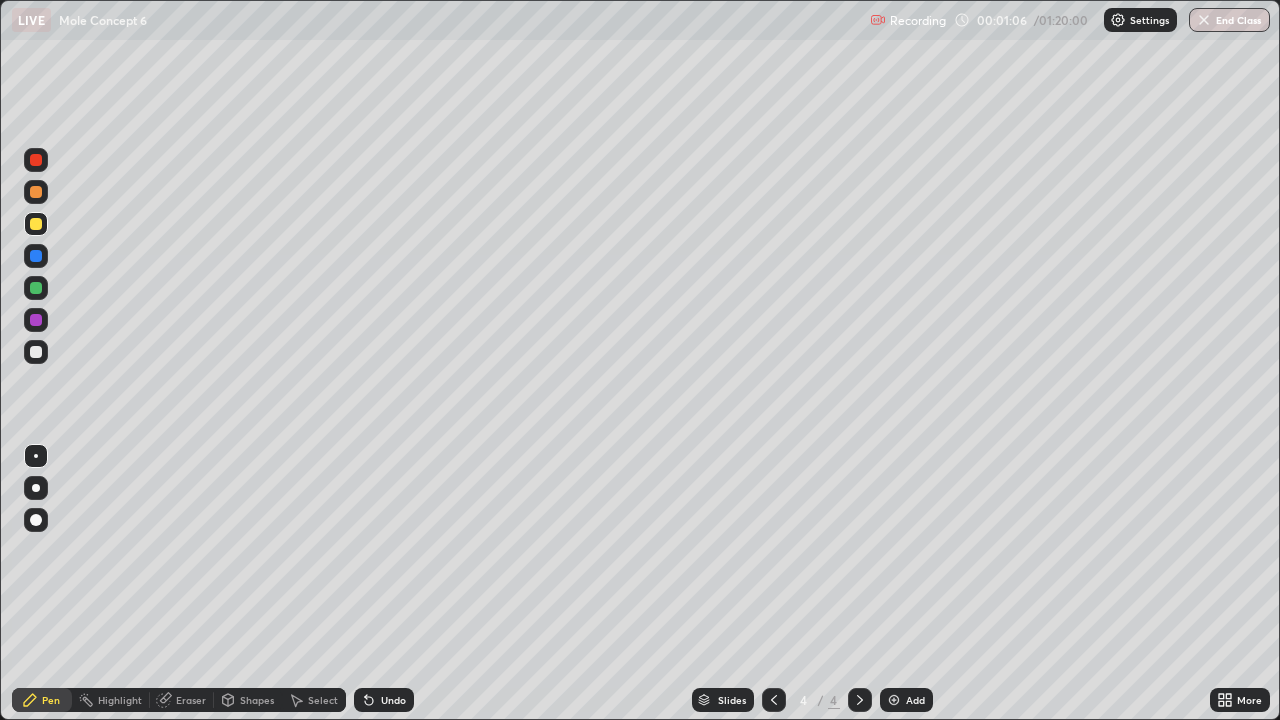 click on "Add" at bounding box center [915, 700] 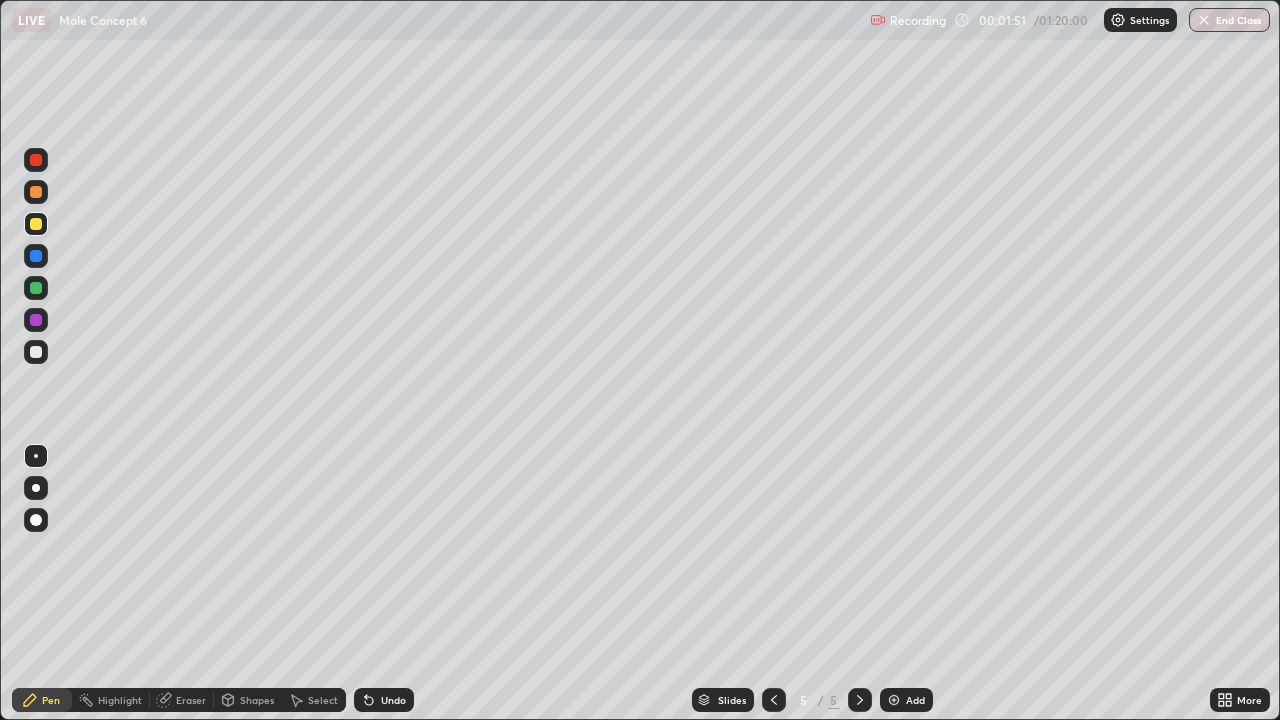 click at bounding box center [36, 288] 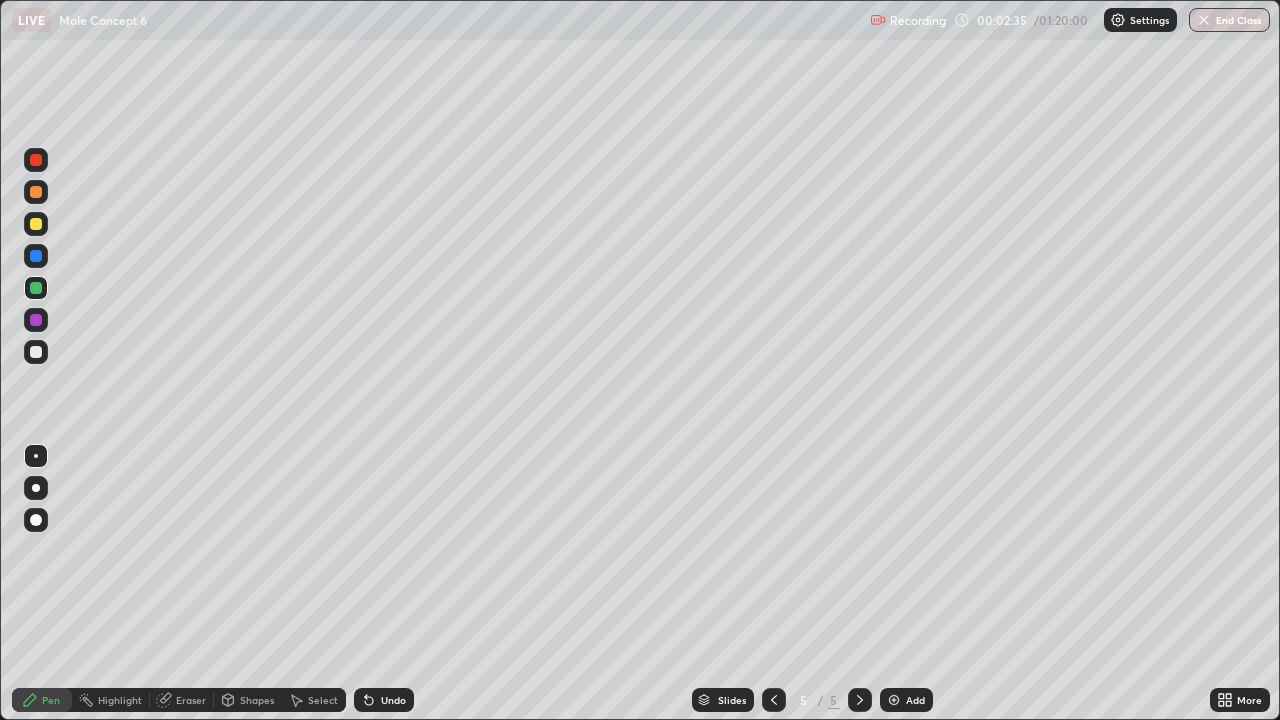 click at bounding box center [36, 192] 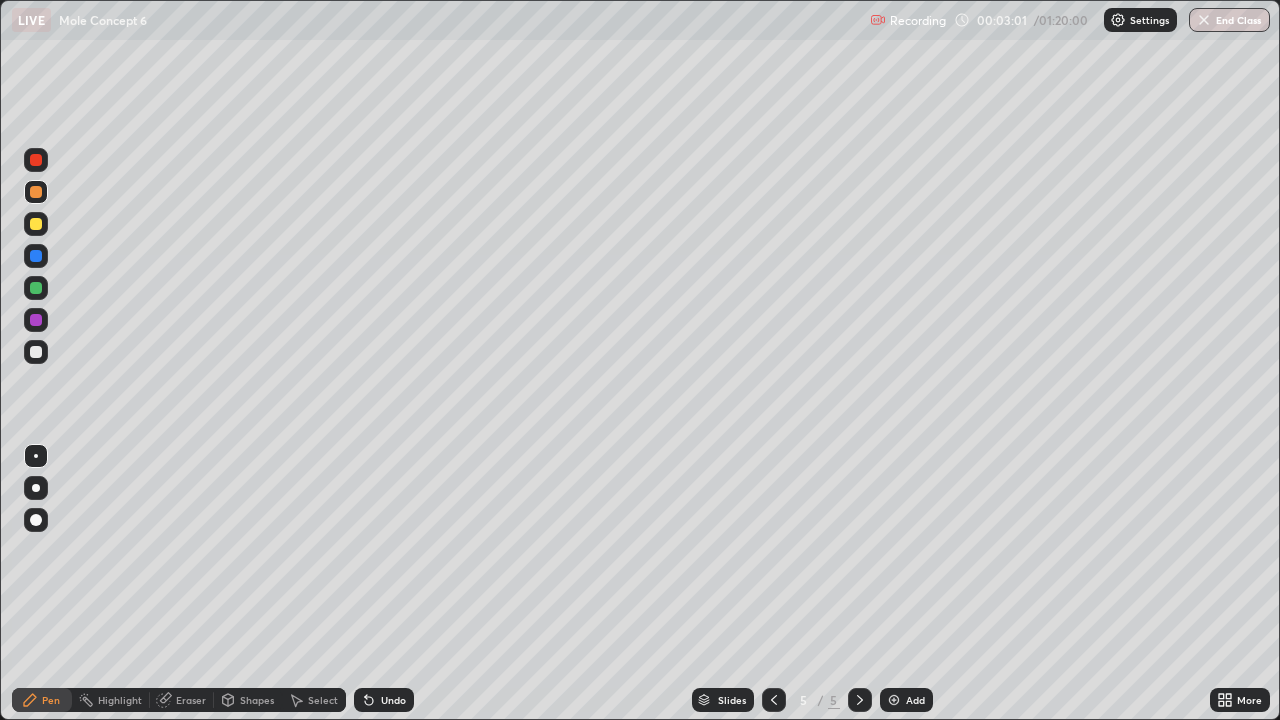 click on "Undo" at bounding box center [393, 700] 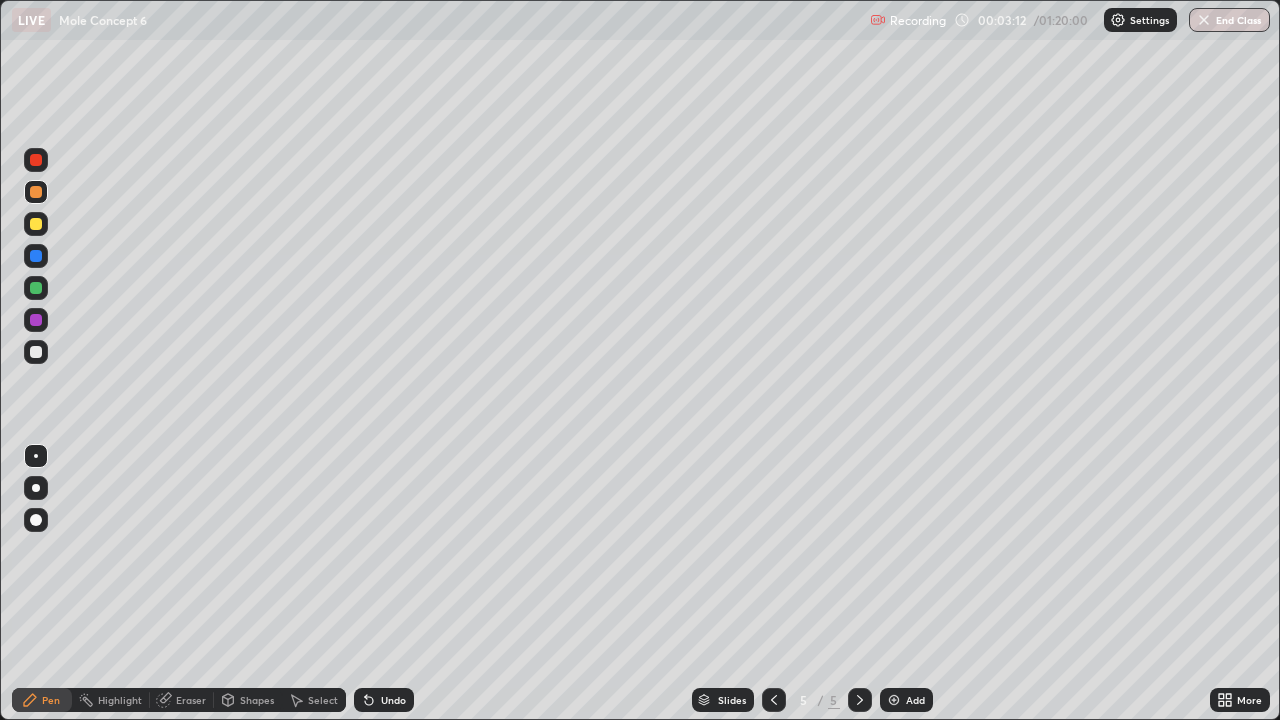 click at bounding box center [36, 352] 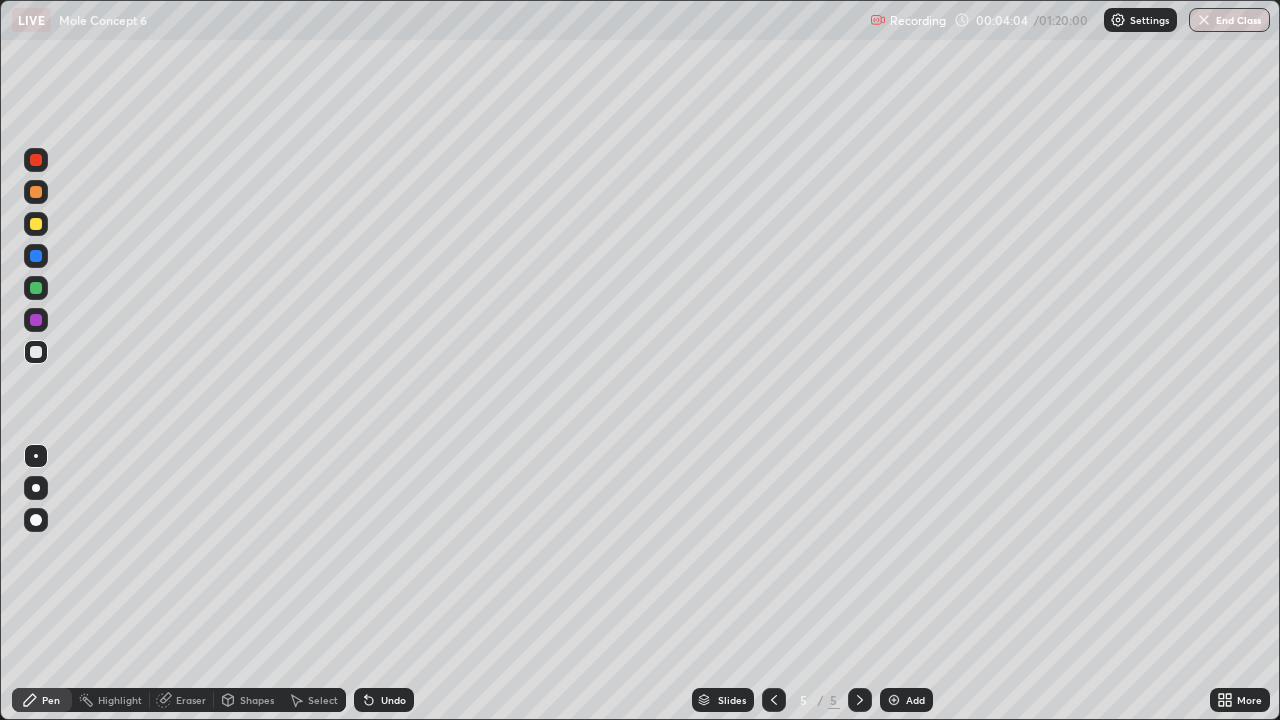 click at bounding box center (894, 700) 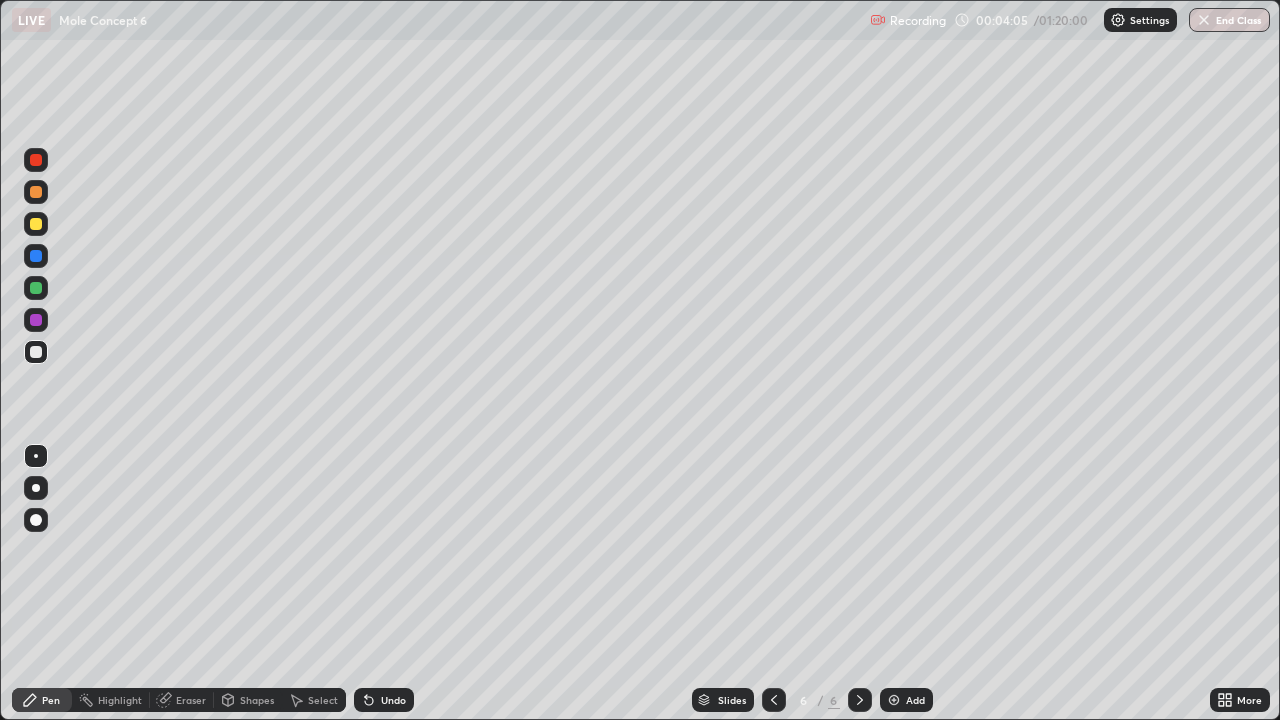 click at bounding box center [36, 224] 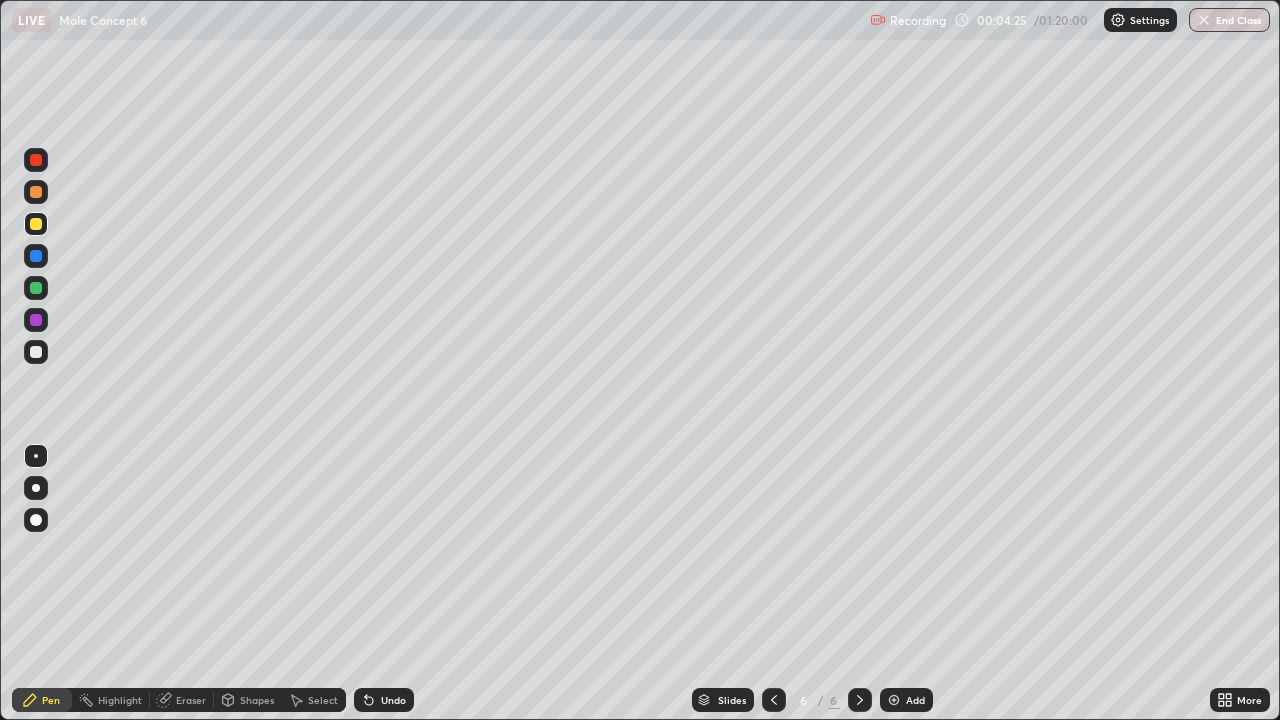 click at bounding box center (774, 700) 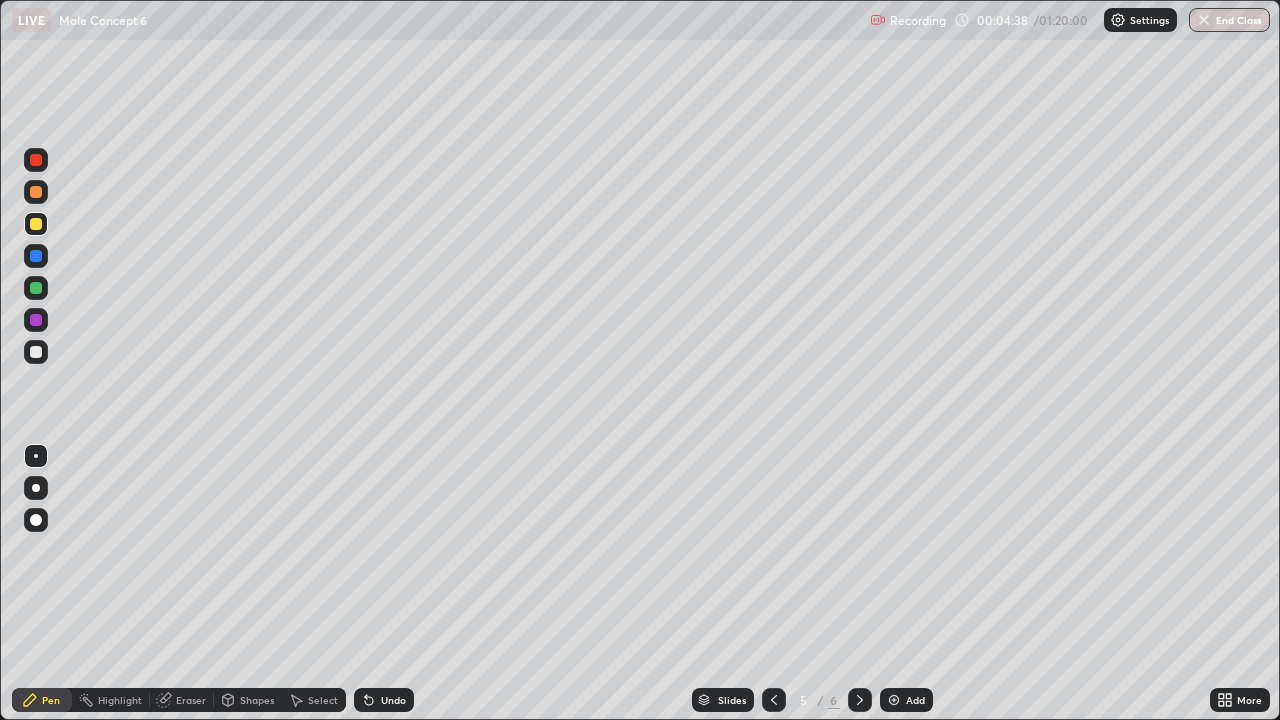 click 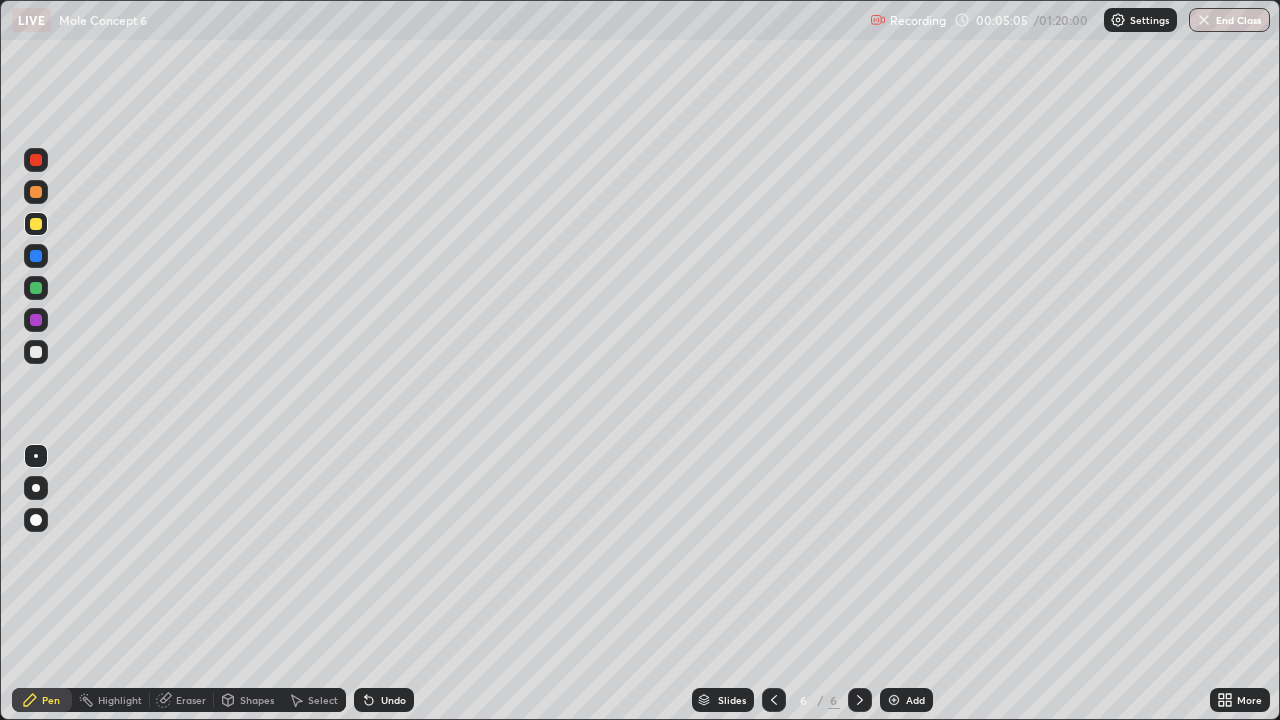 click at bounding box center [36, 192] 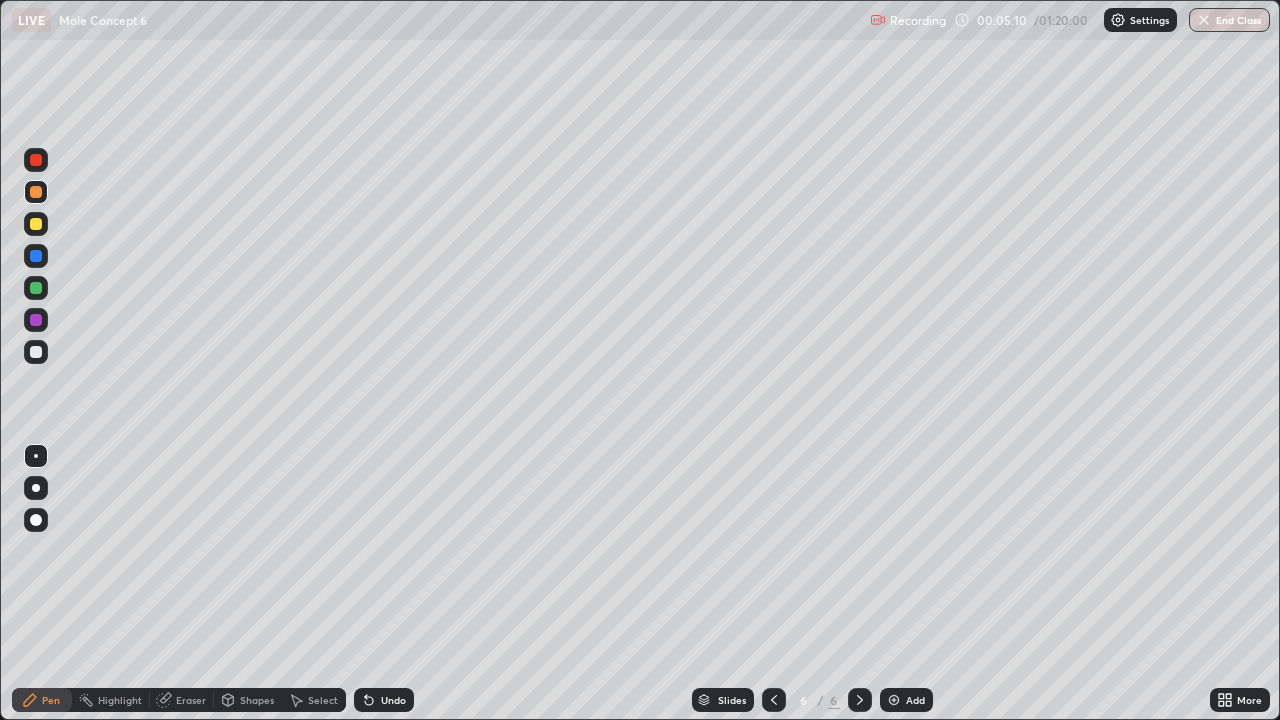 click on "Undo" at bounding box center [384, 700] 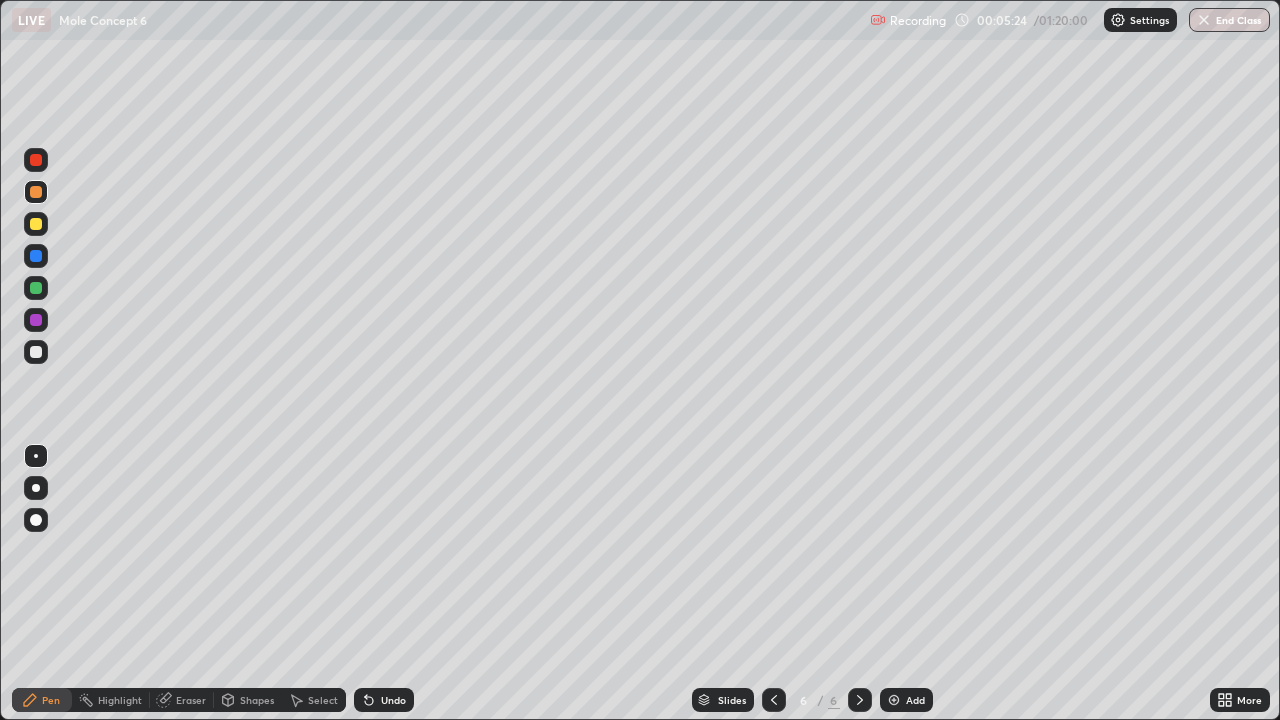click on "Undo" at bounding box center (393, 700) 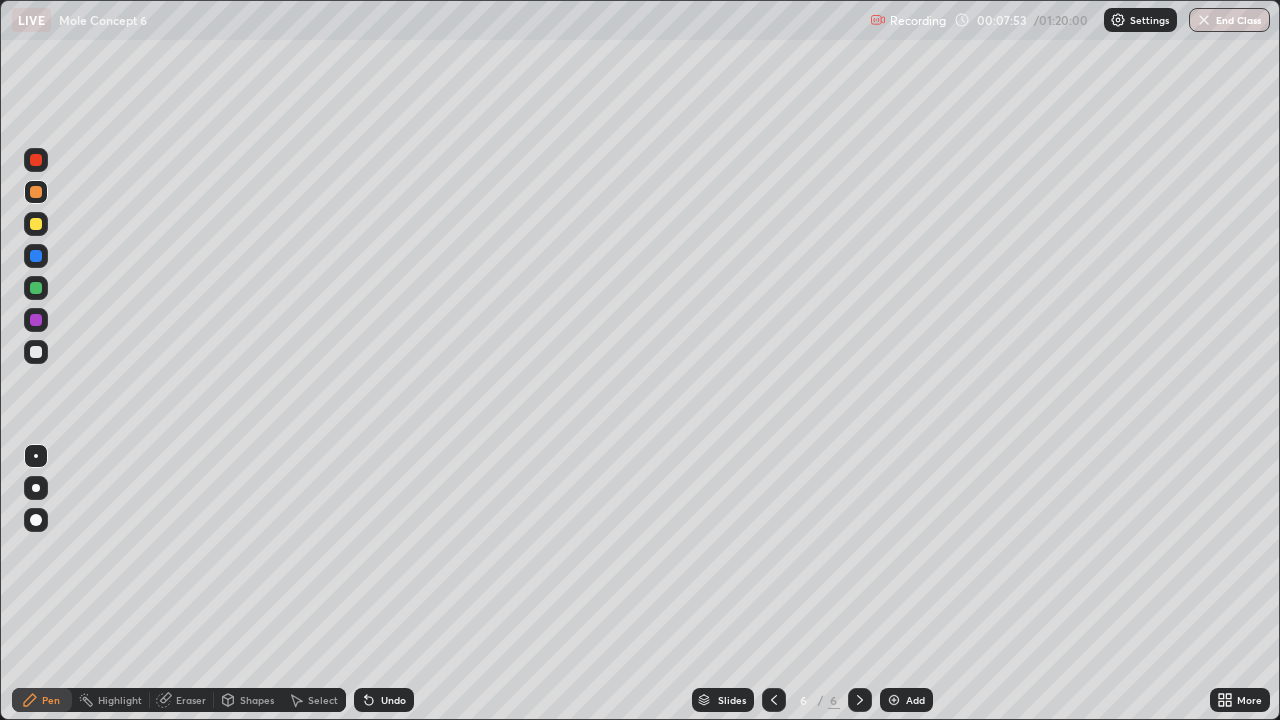 click on "Add" at bounding box center (915, 700) 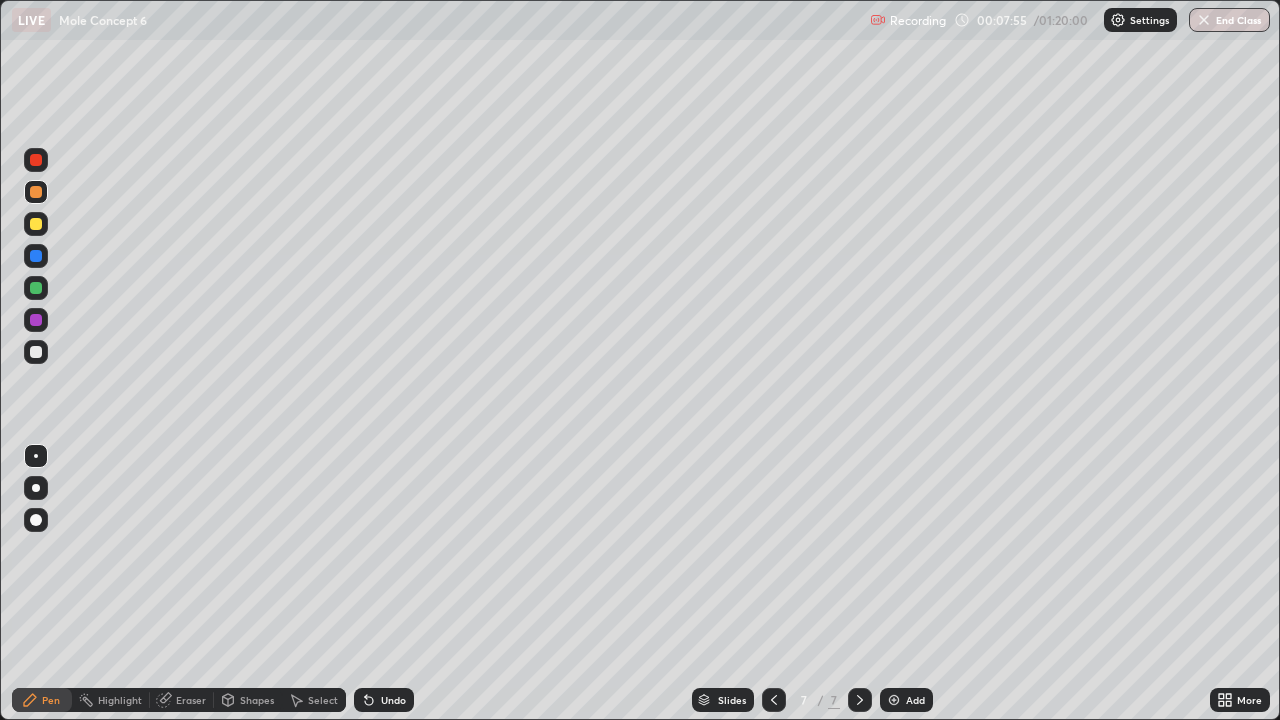 click at bounding box center [36, 224] 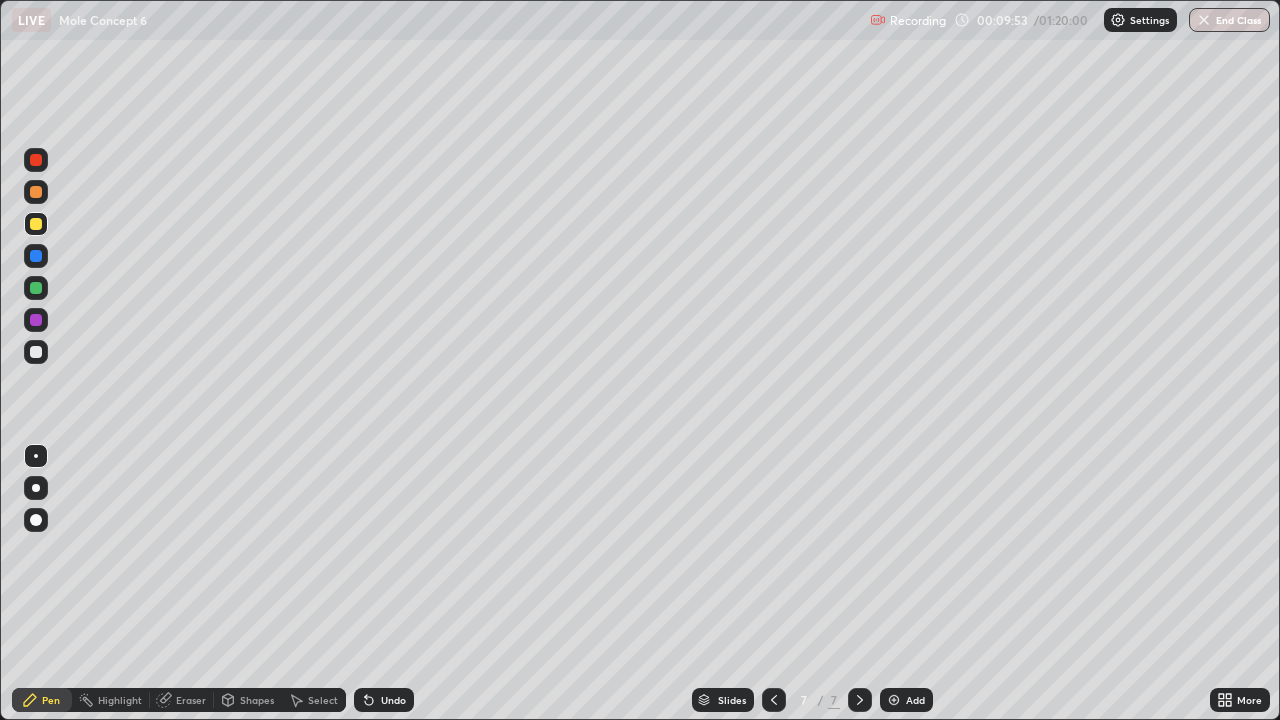 click at bounding box center [36, 288] 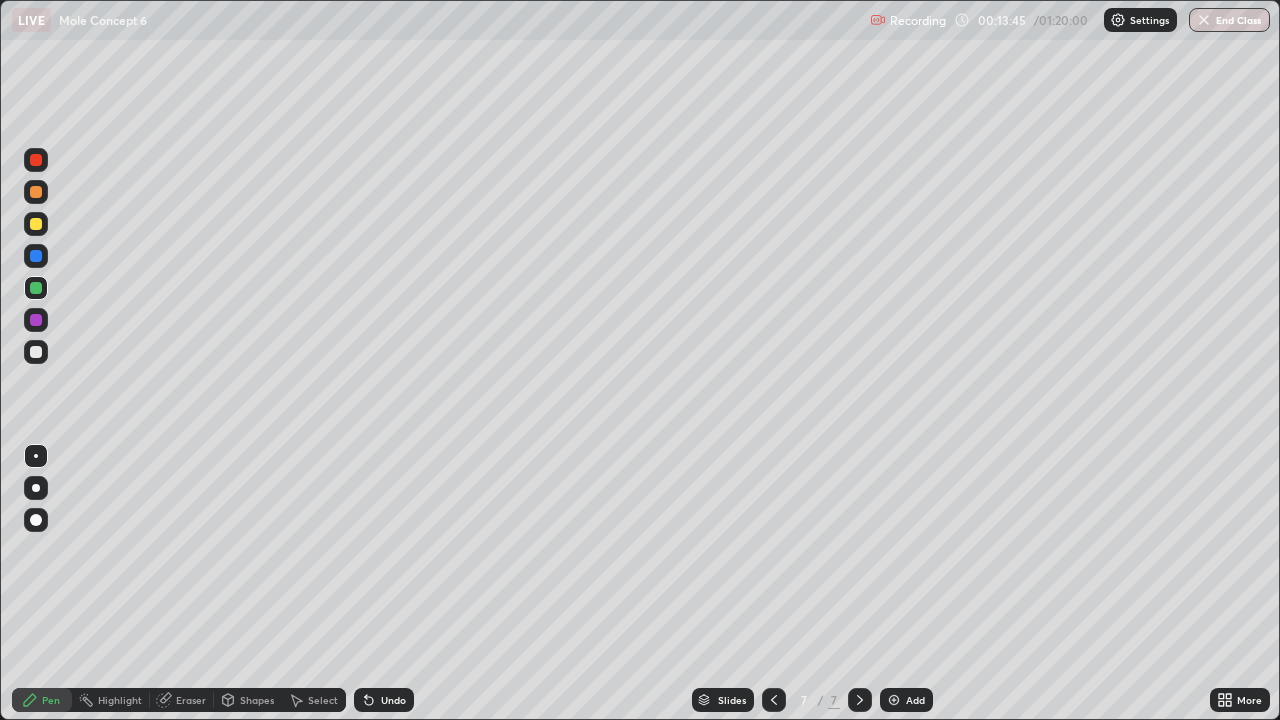 click at bounding box center [894, 700] 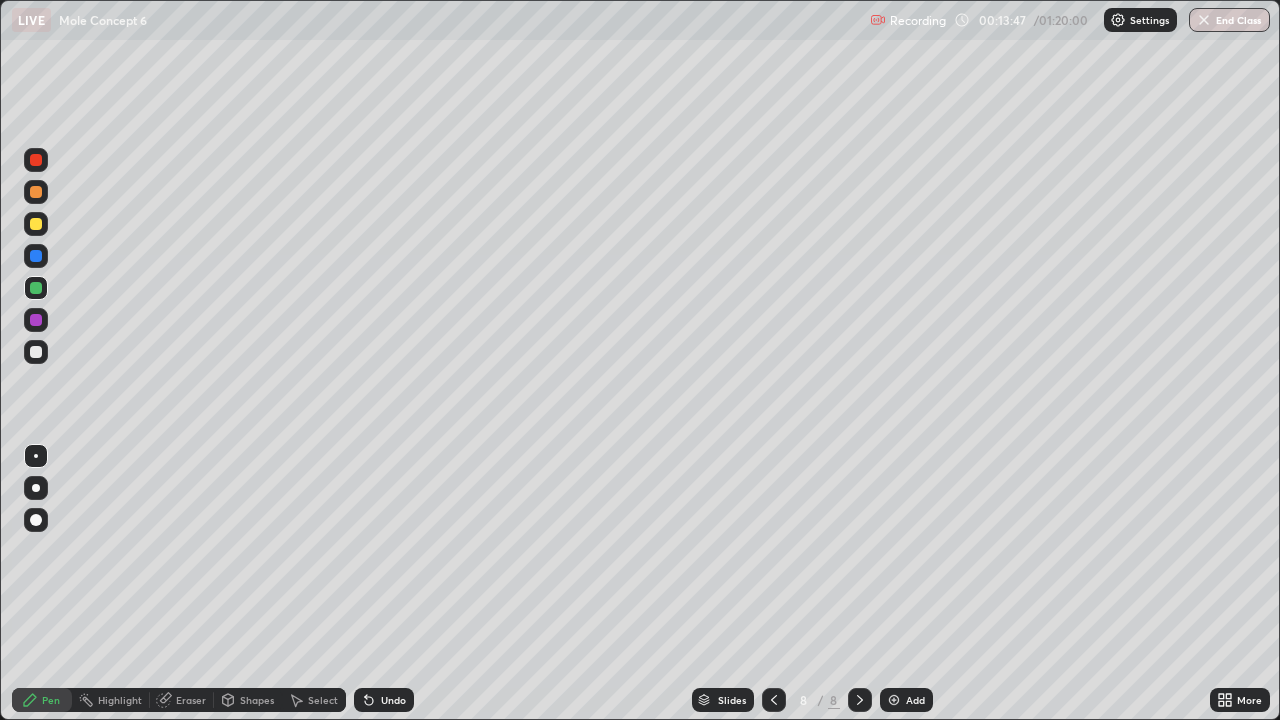 click at bounding box center (36, 224) 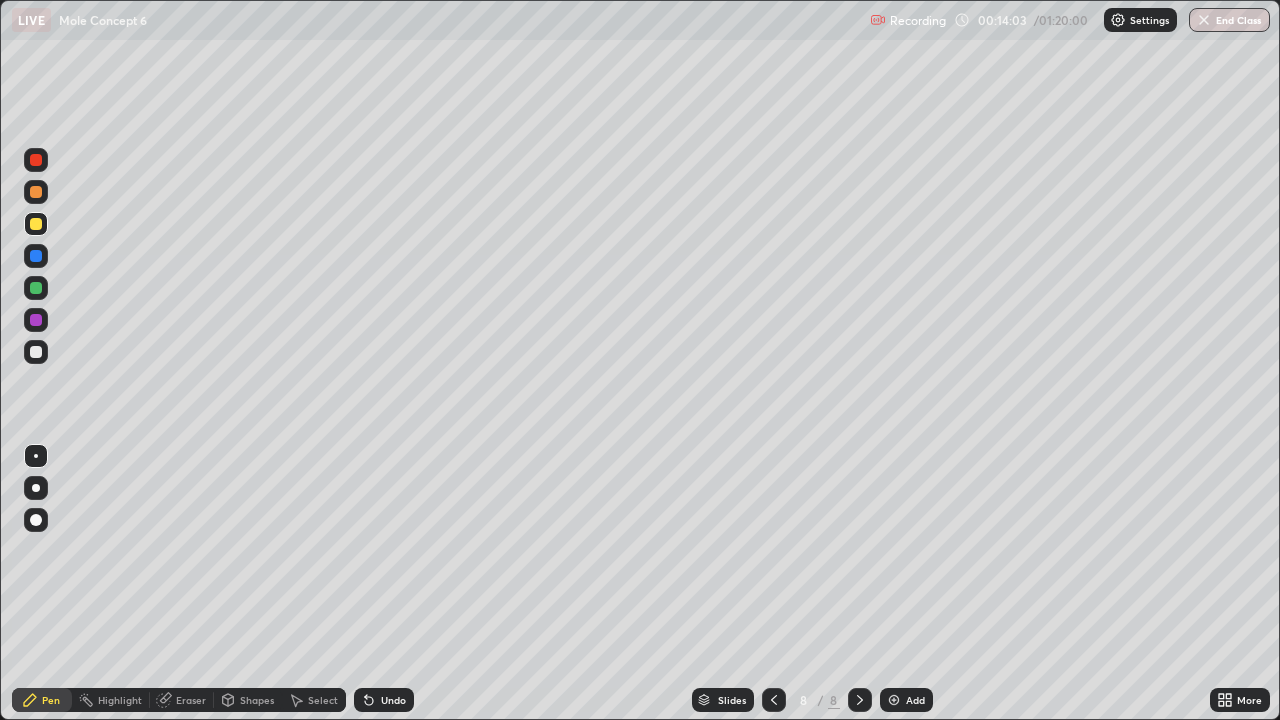 click 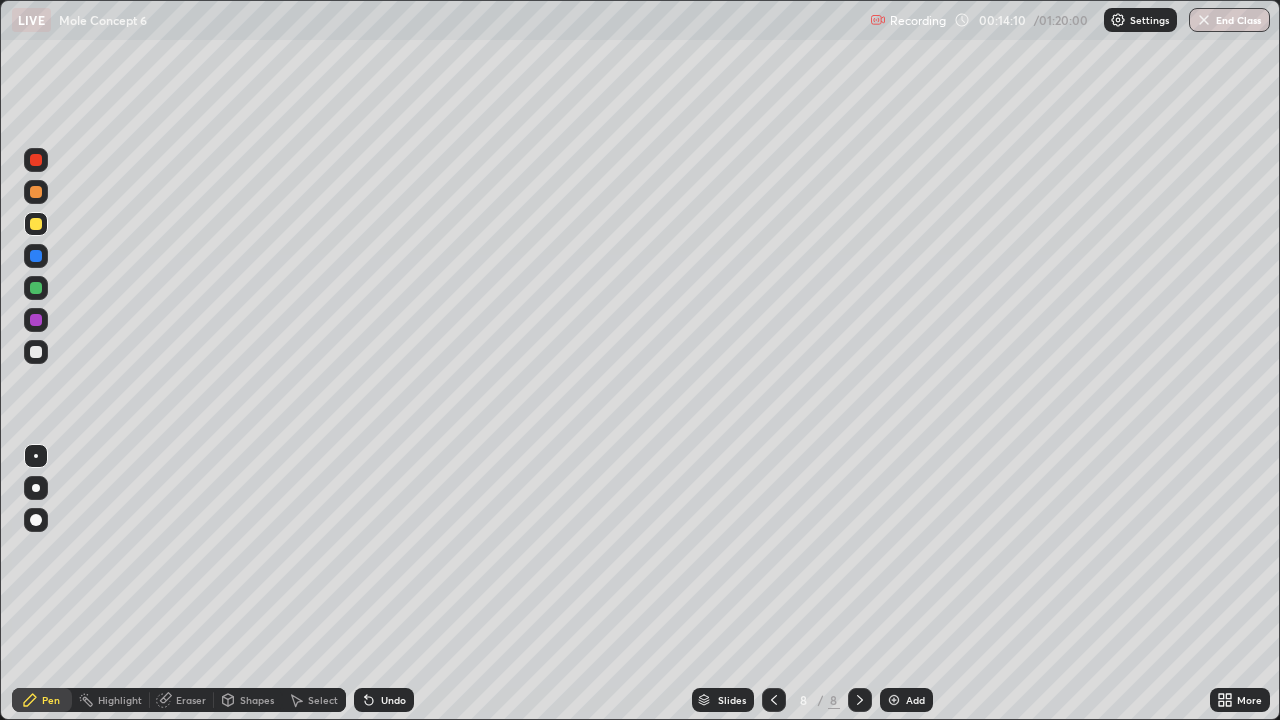 click at bounding box center (36, 288) 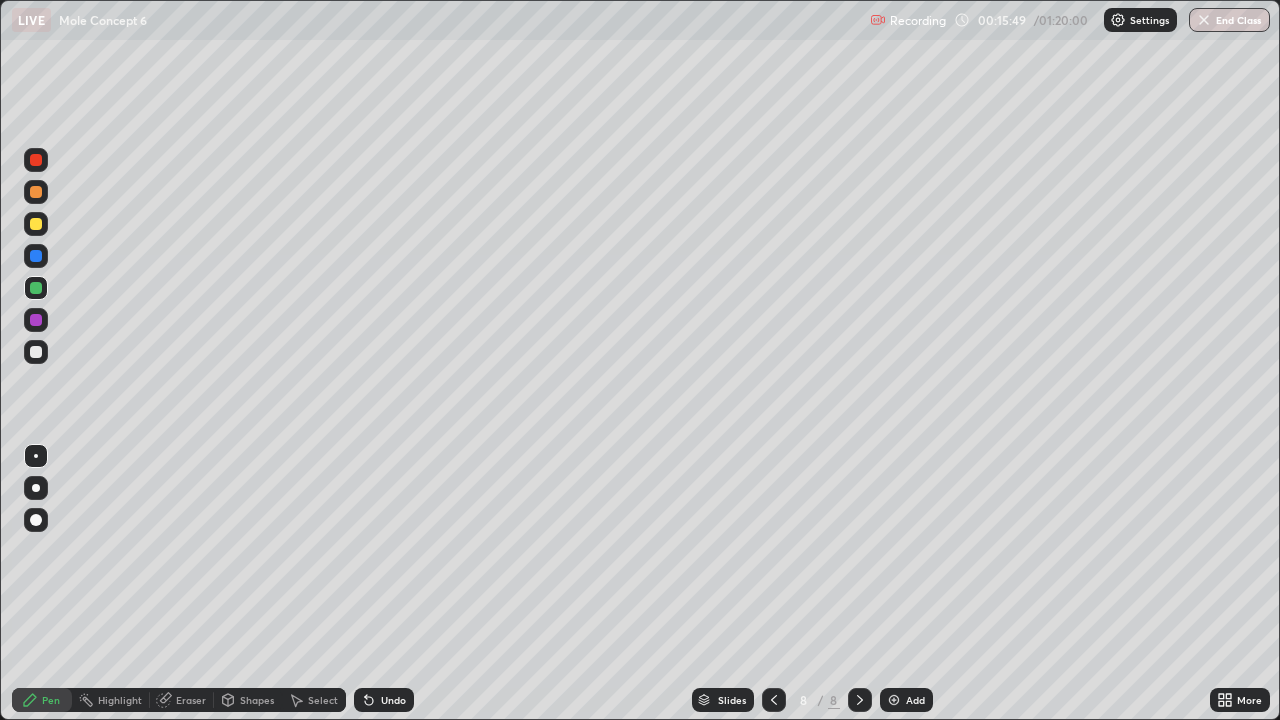 click at bounding box center [36, 192] 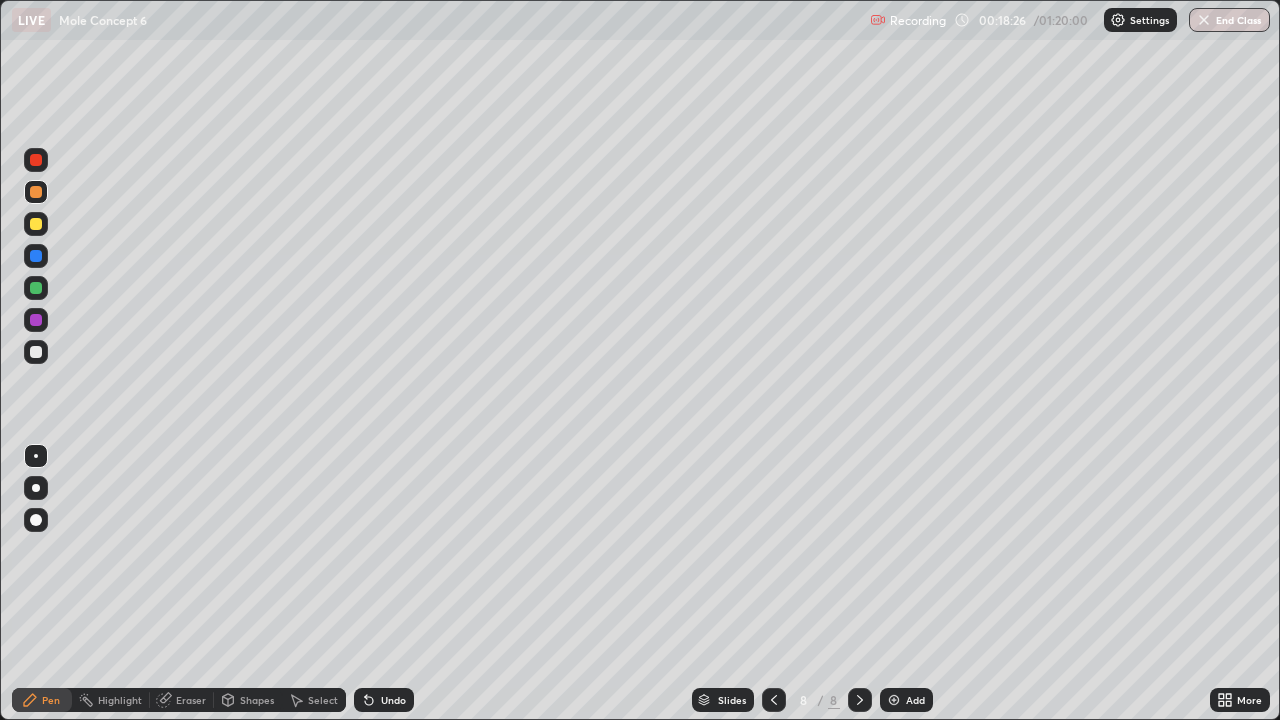click on "Add" at bounding box center [906, 700] 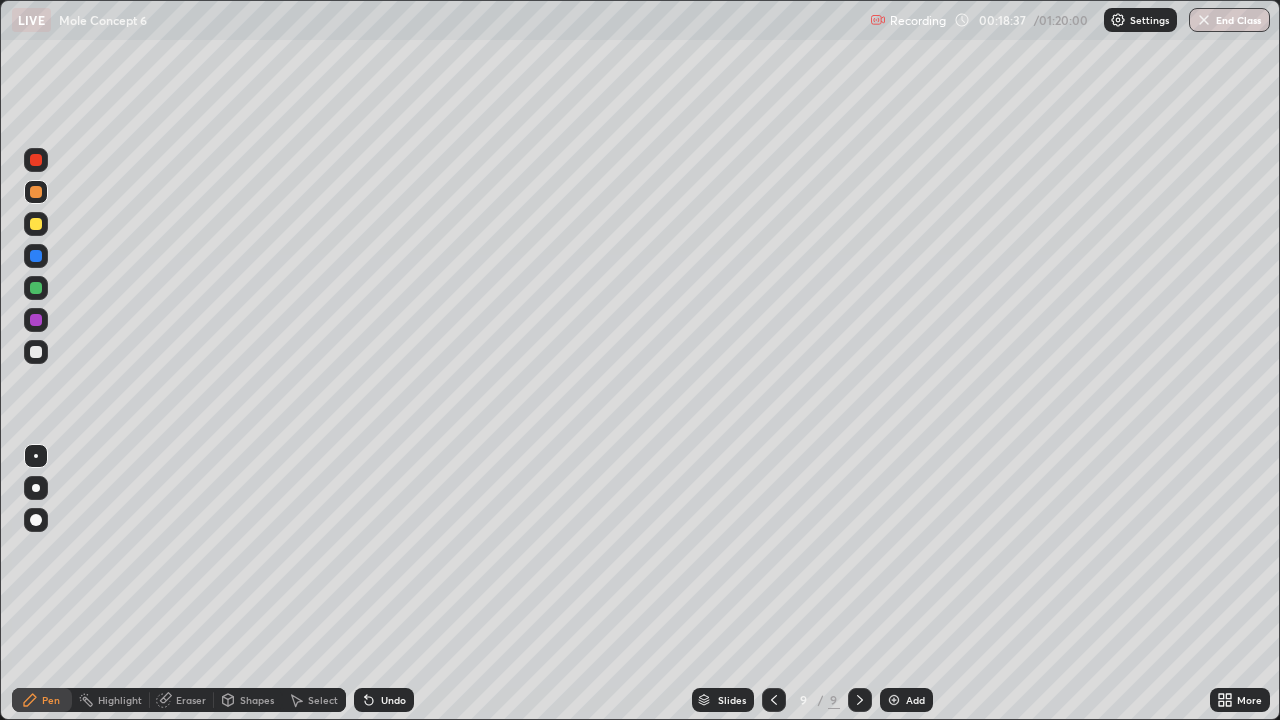 click at bounding box center (36, 224) 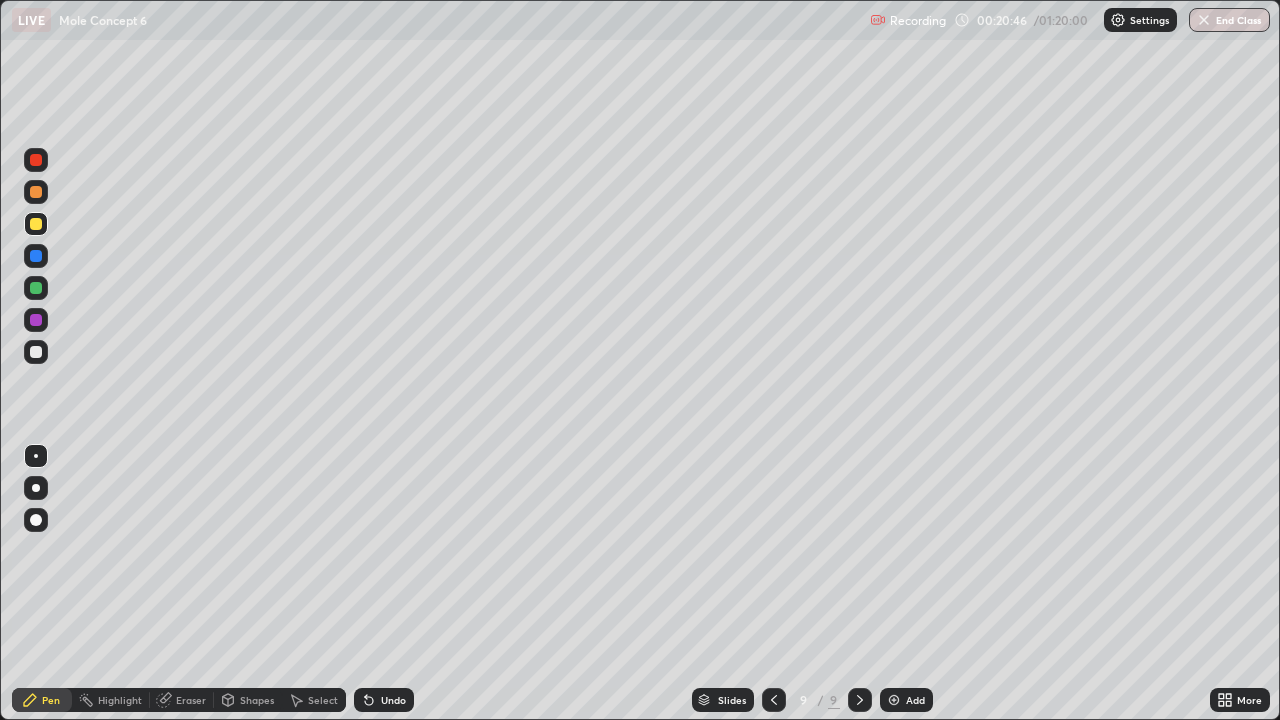 click at bounding box center (36, 288) 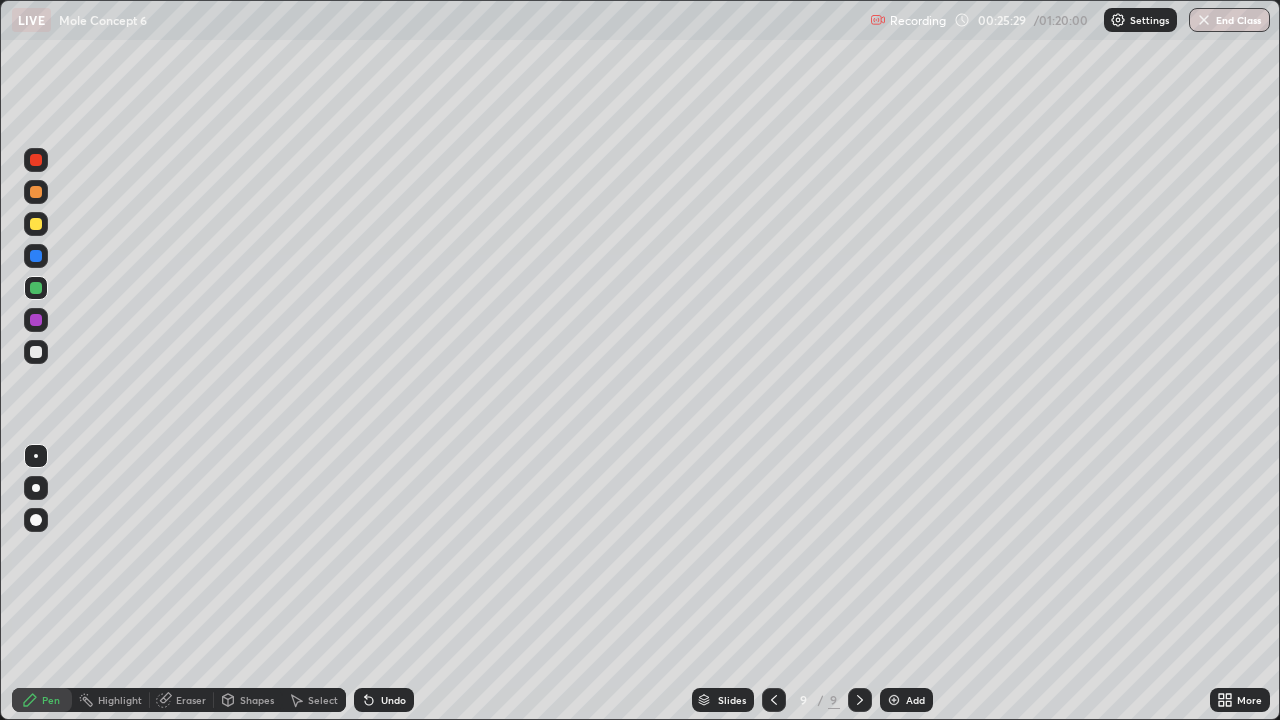 click at bounding box center (36, 192) 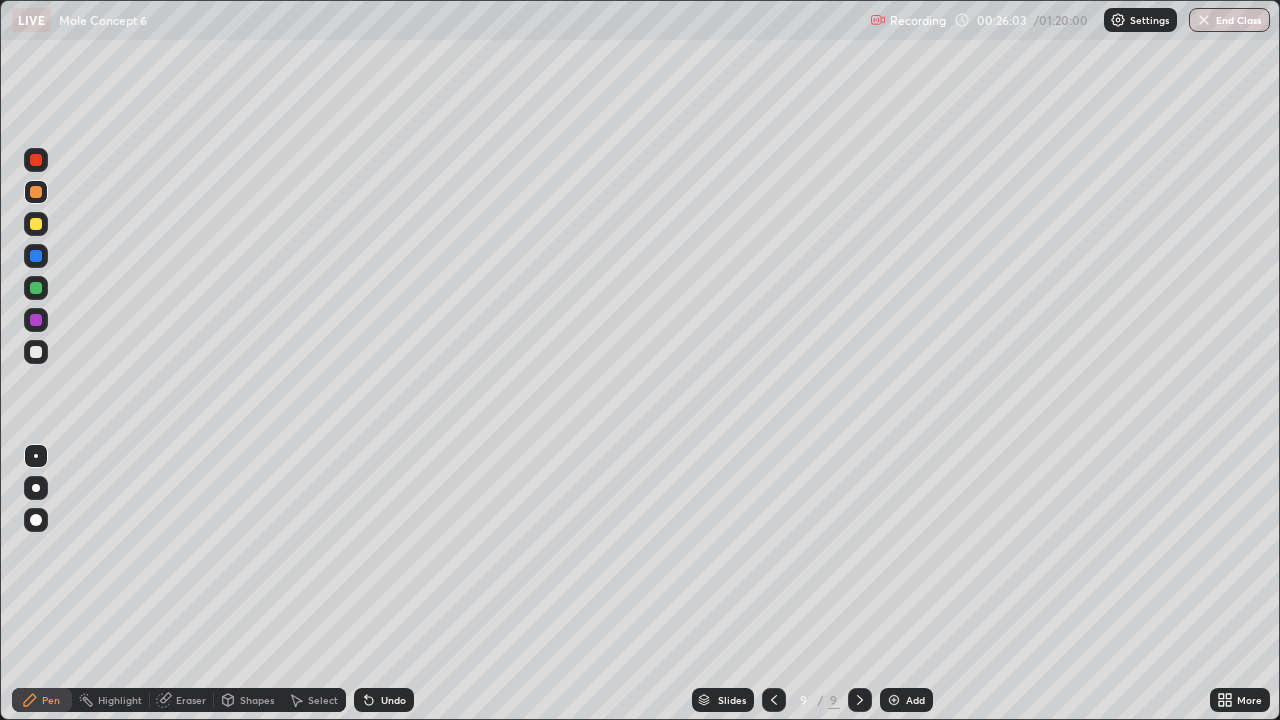 click at bounding box center (36, 288) 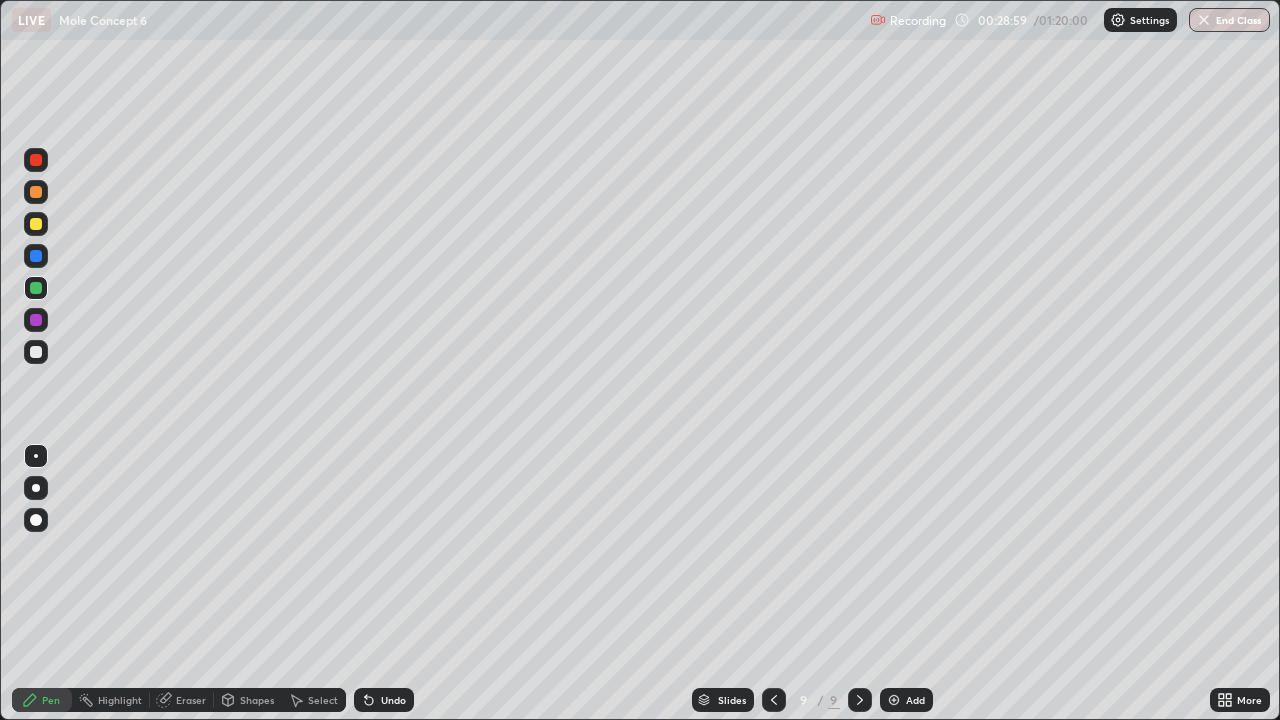 click on "Add" at bounding box center (915, 700) 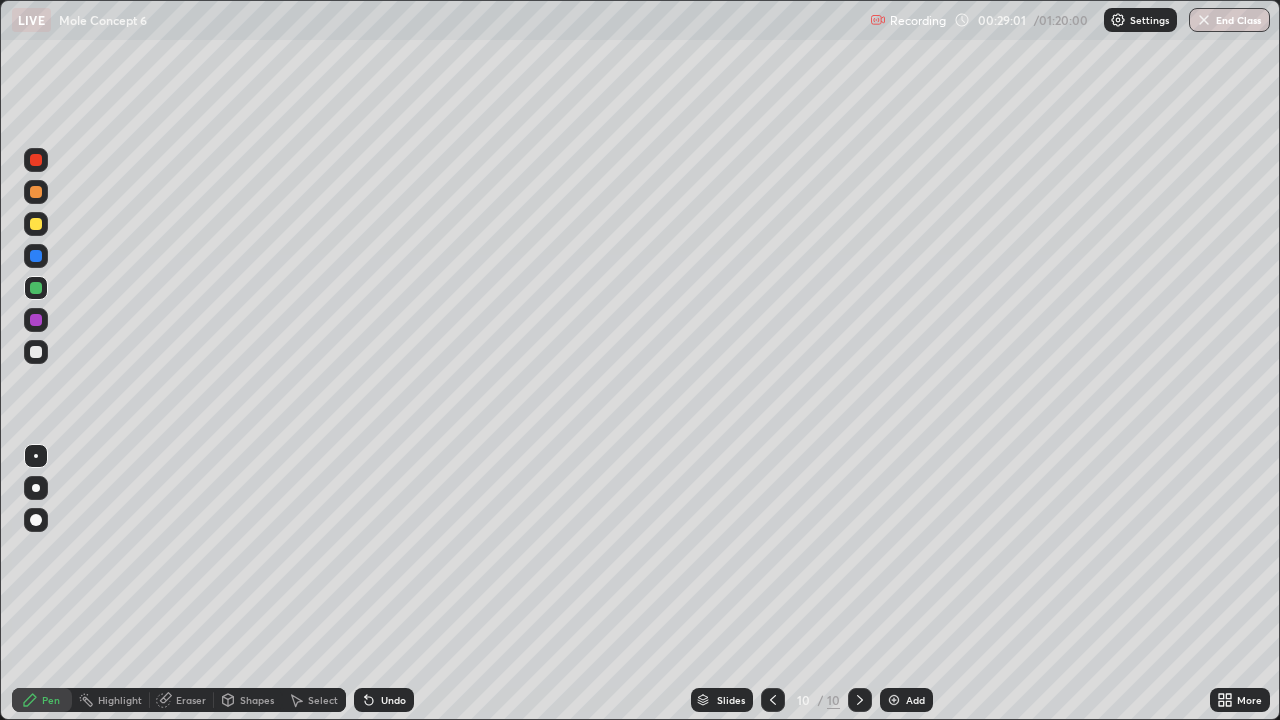 click on "Shapes" at bounding box center [248, 700] 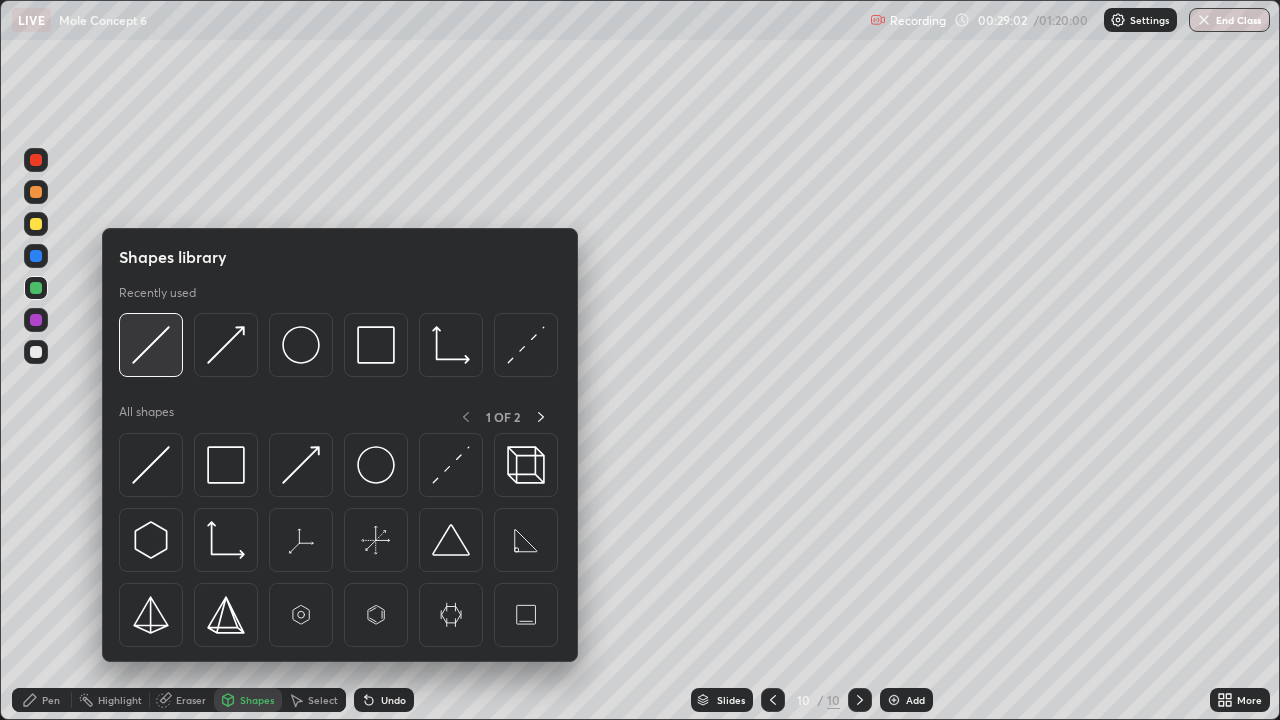 click at bounding box center [151, 345] 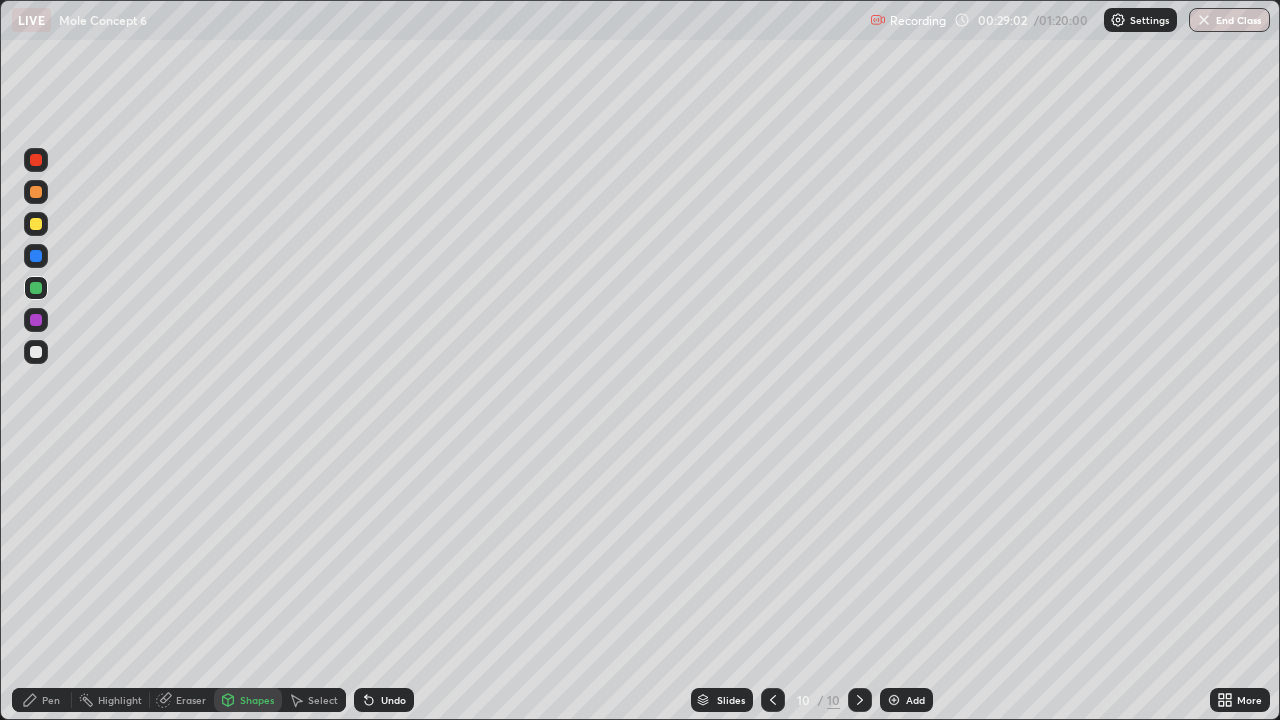 click at bounding box center (36, 224) 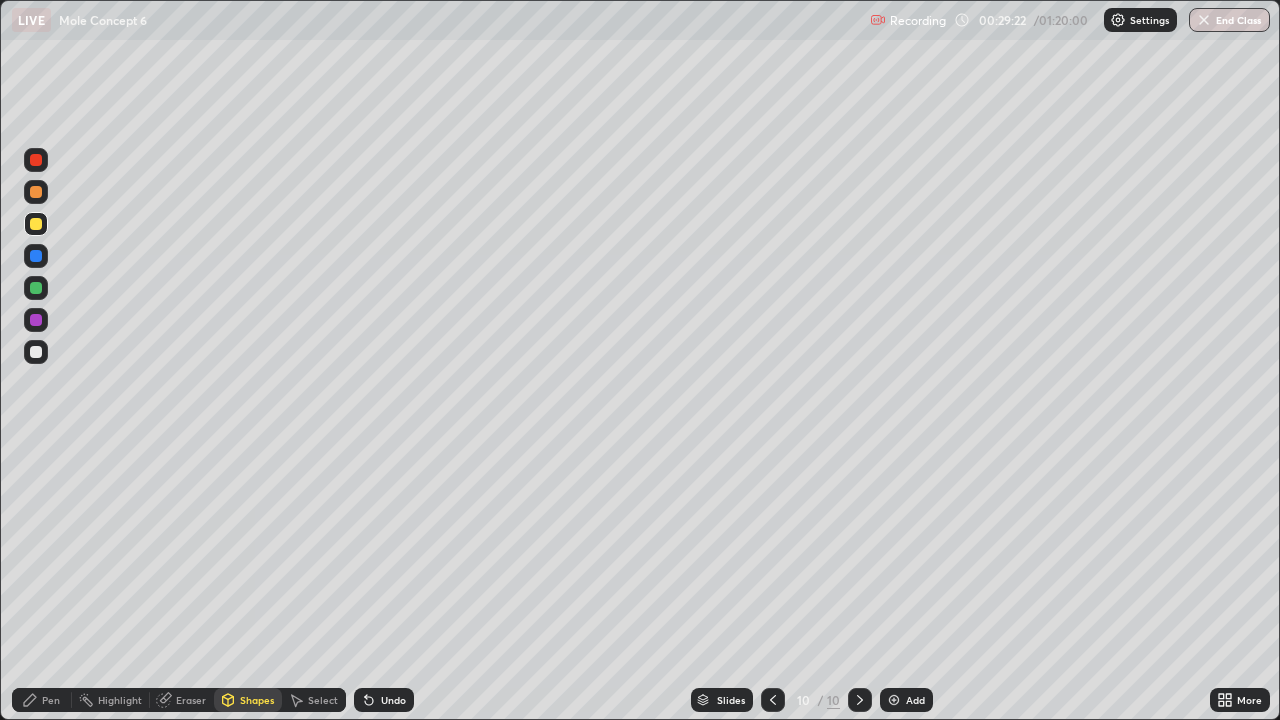 click on "Pen" at bounding box center [51, 700] 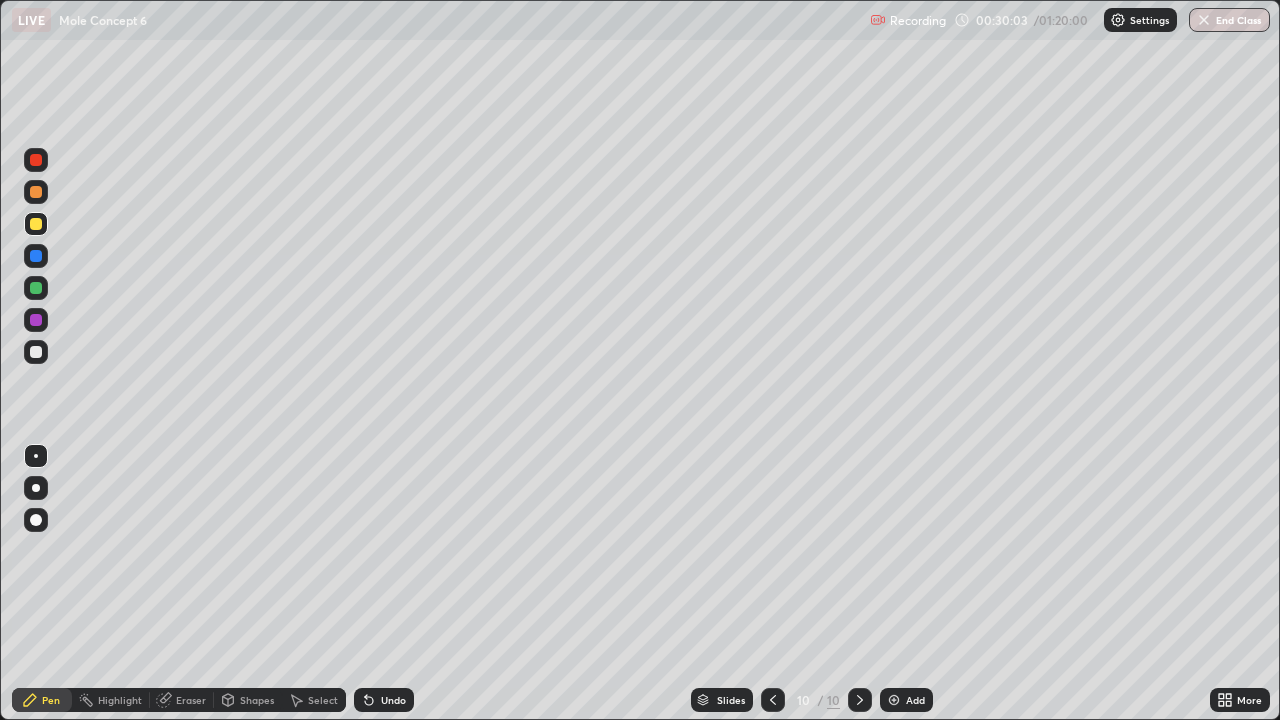 click on "Undo" at bounding box center (393, 700) 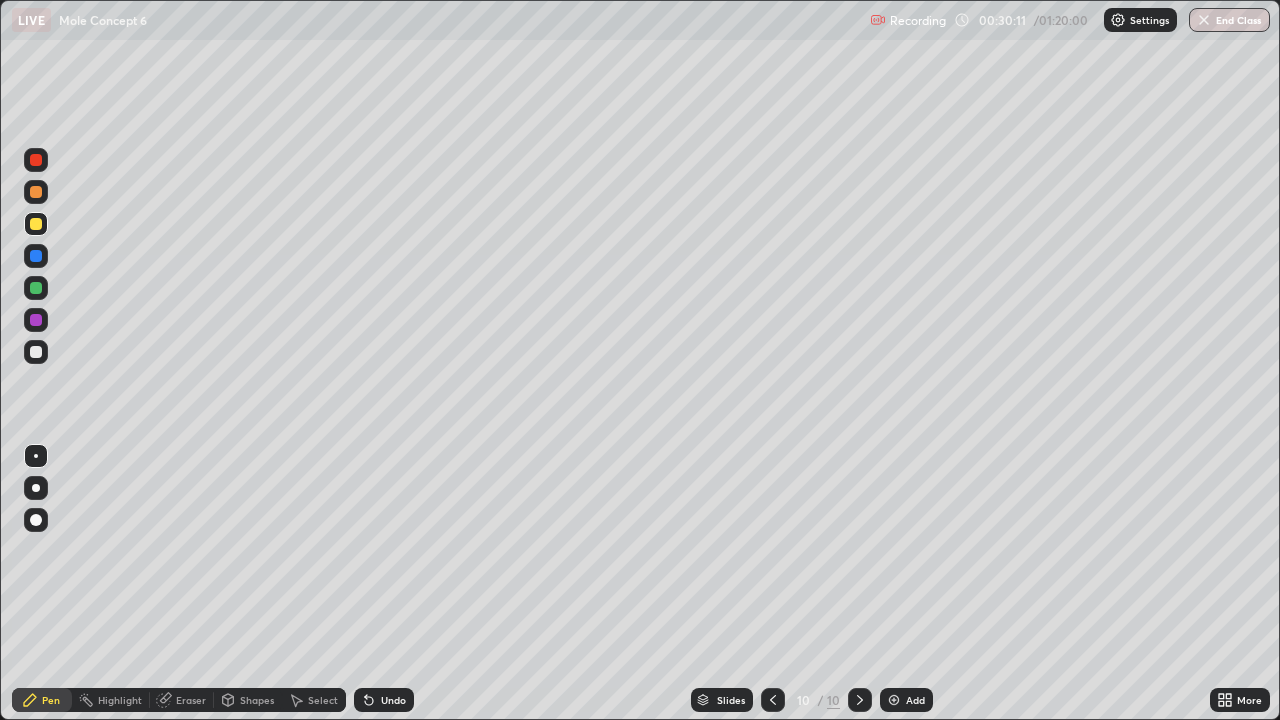 click at bounding box center (894, 700) 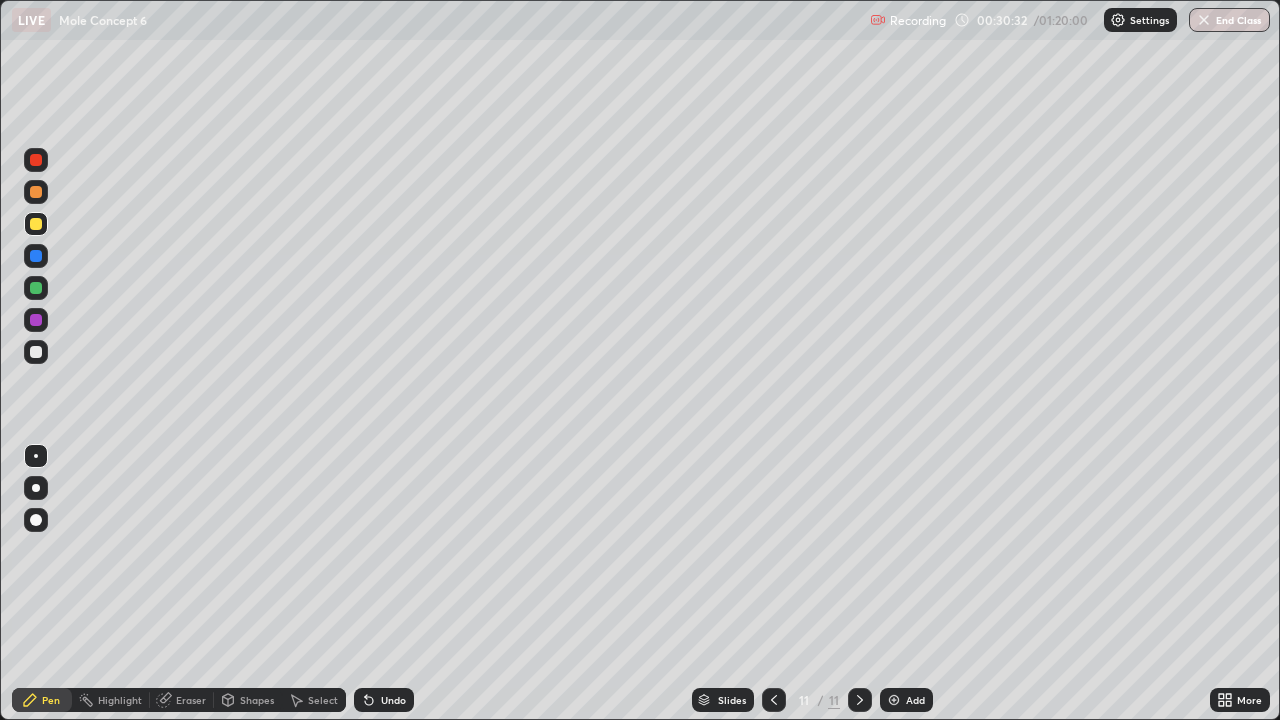 click on "Shapes" at bounding box center (257, 700) 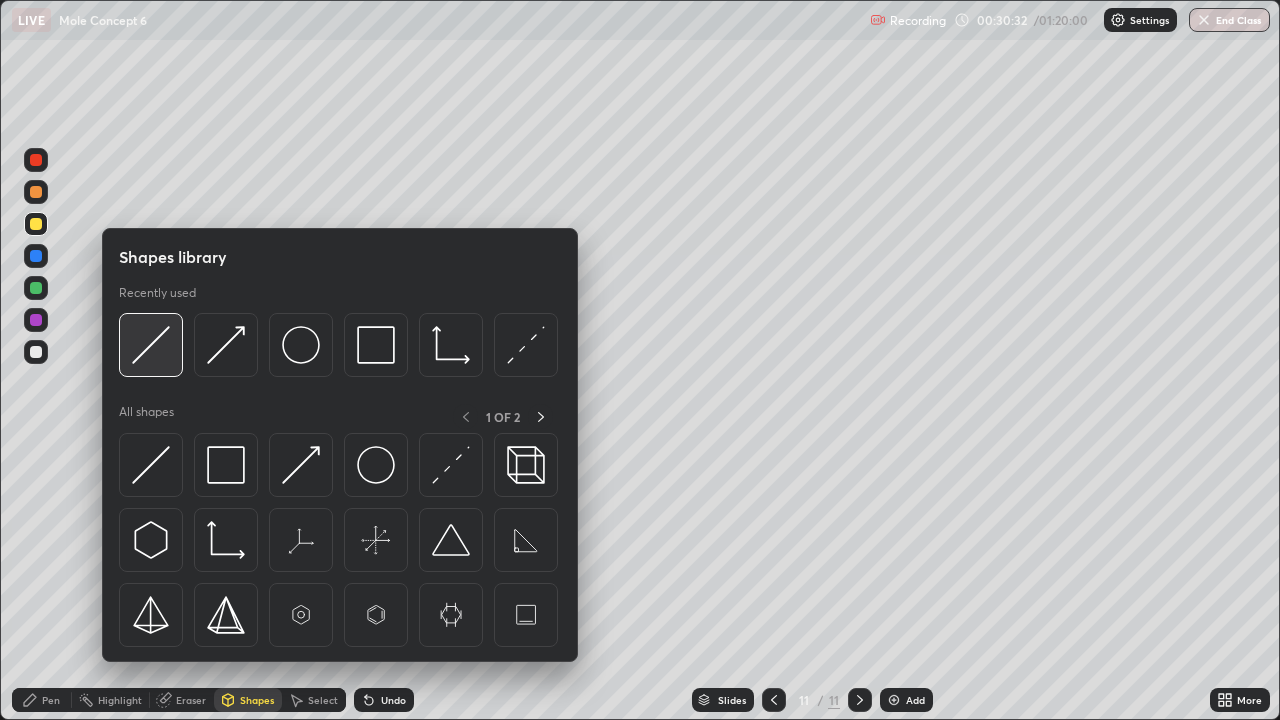 click at bounding box center (151, 345) 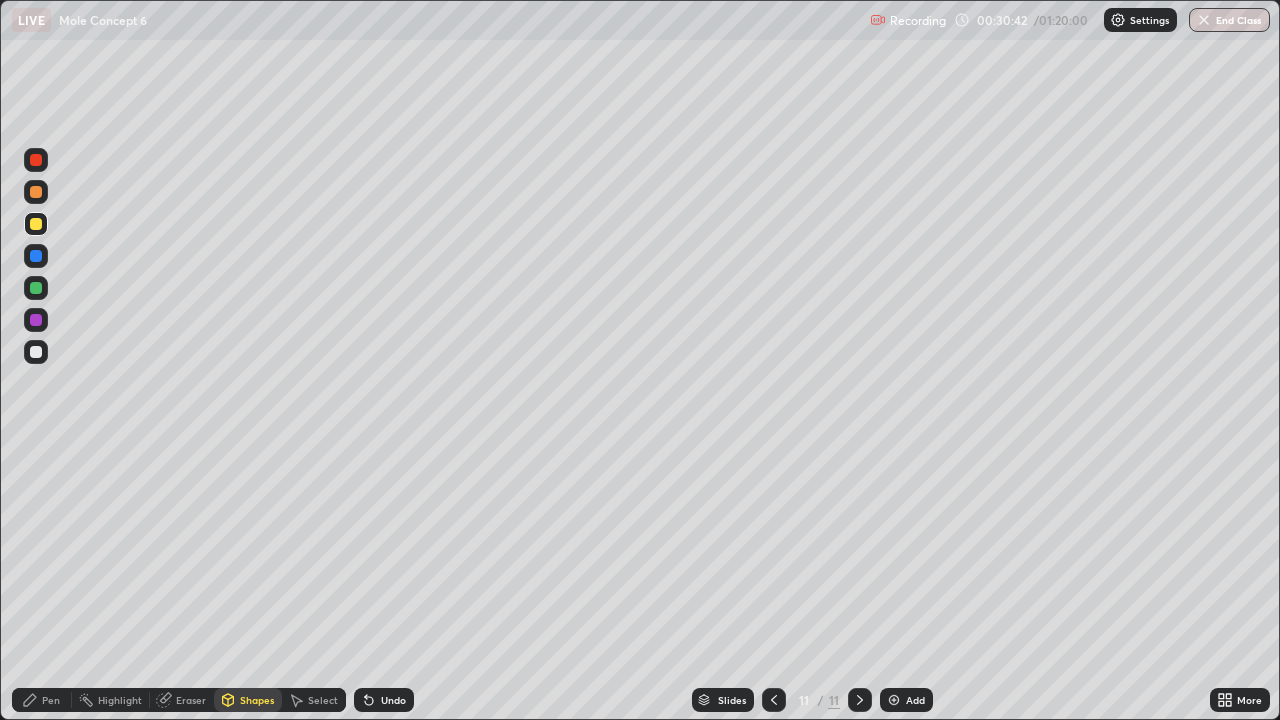 click at bounding box center [36, 288] 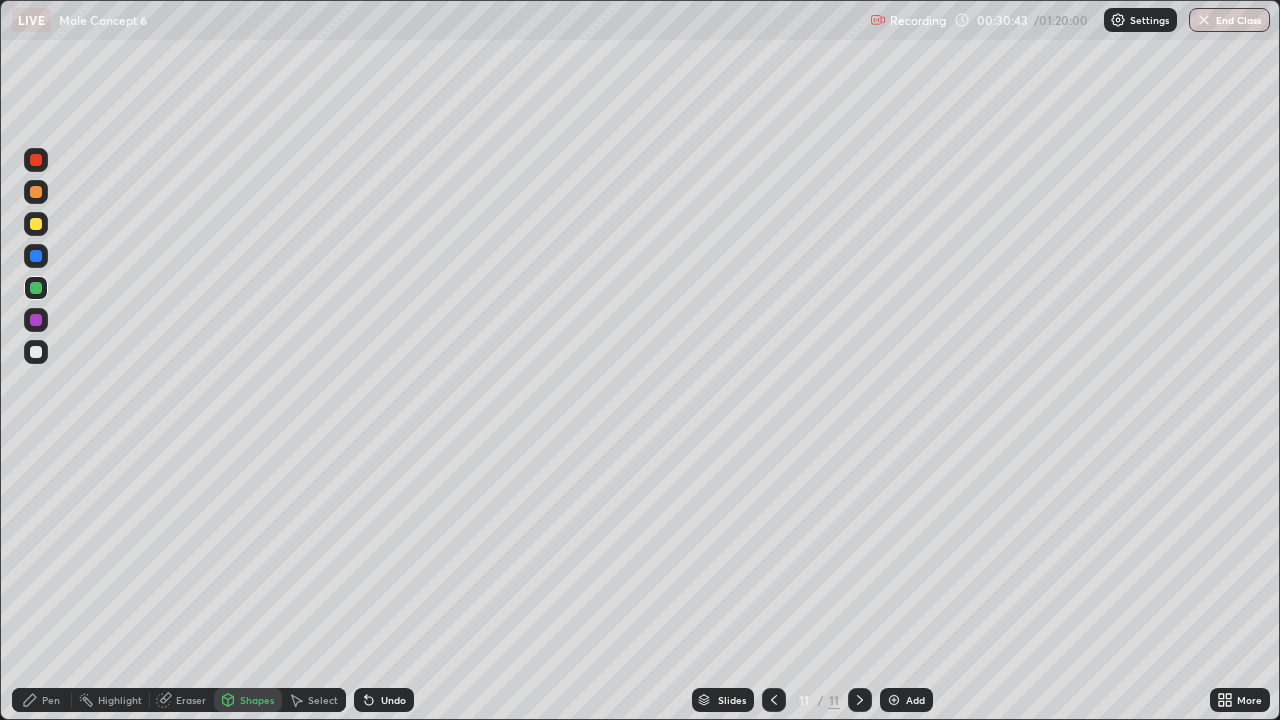 click on "Pen" at bounding box center (42, 700) 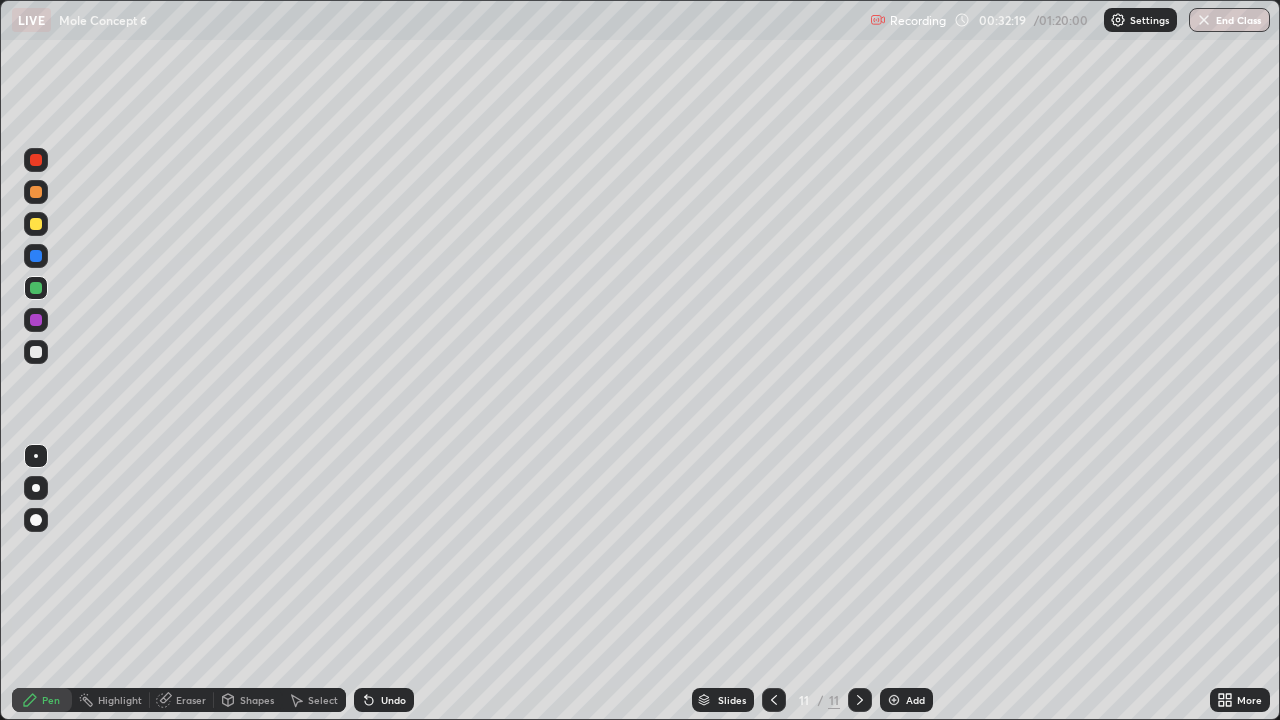 click at bounding box center [36, 192] 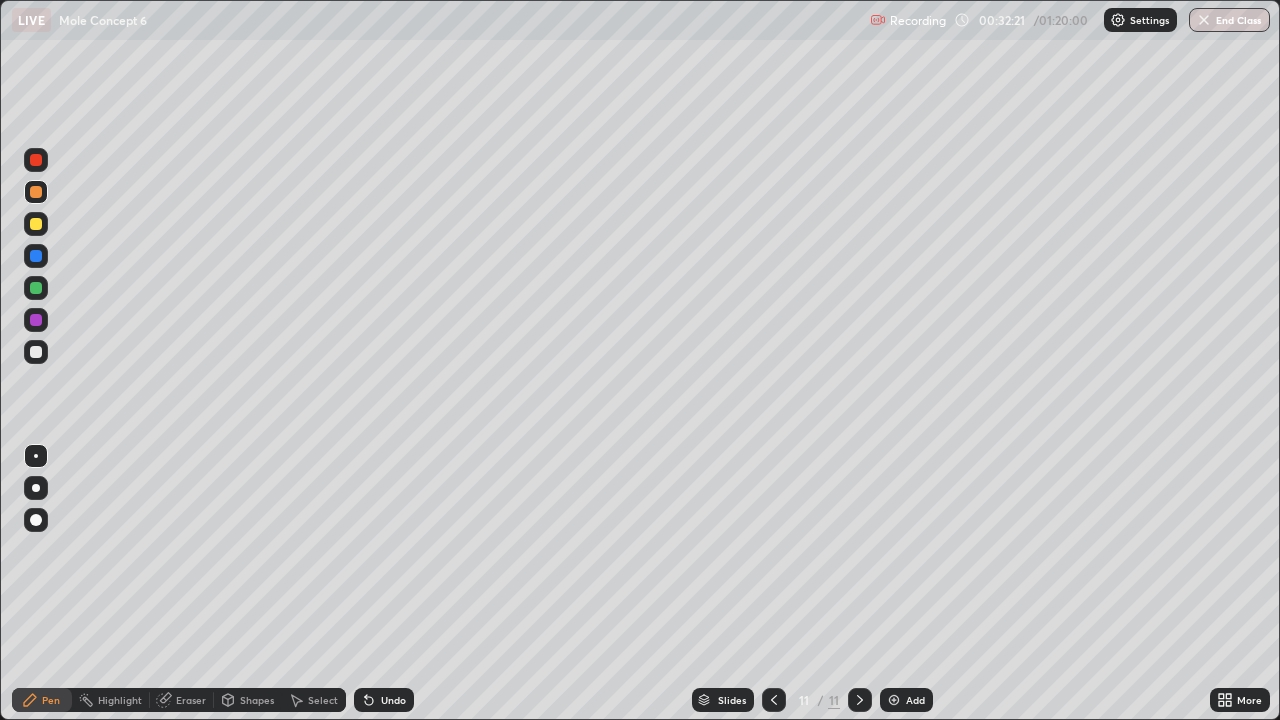 click on "Undo" at bounding box center [384, 700] 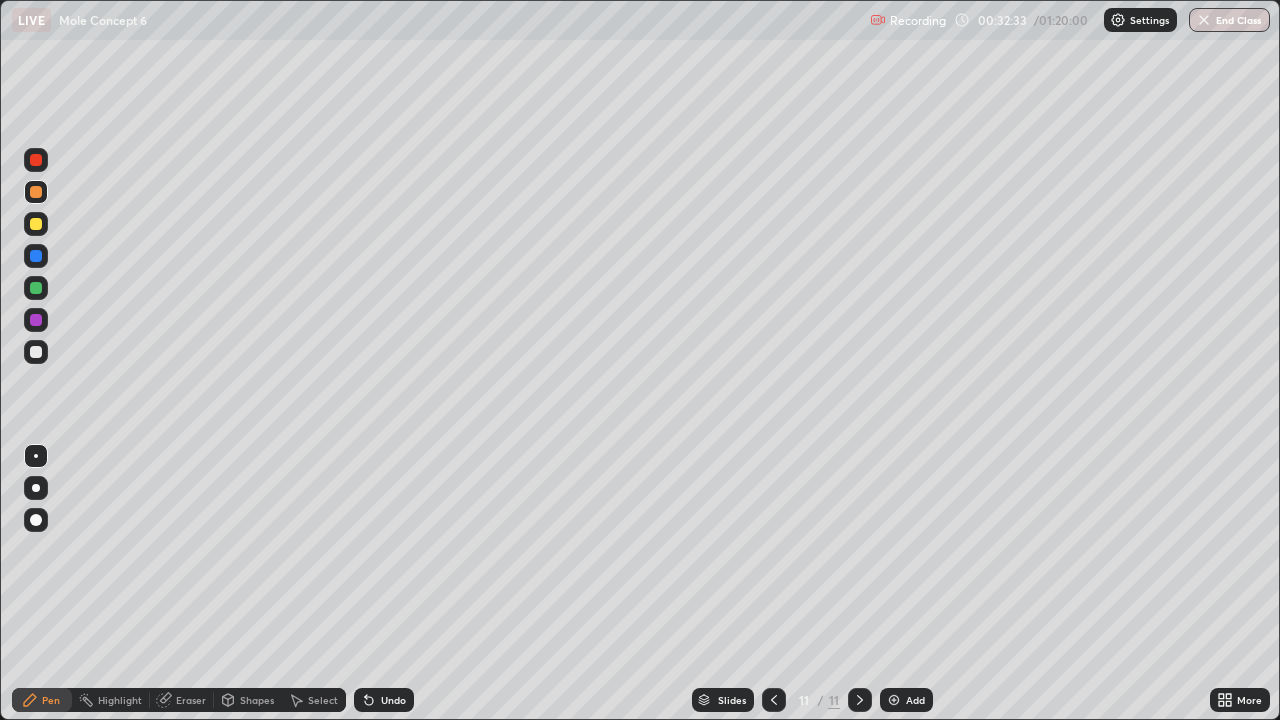 click on "Add" at bounding box center (915, 700) 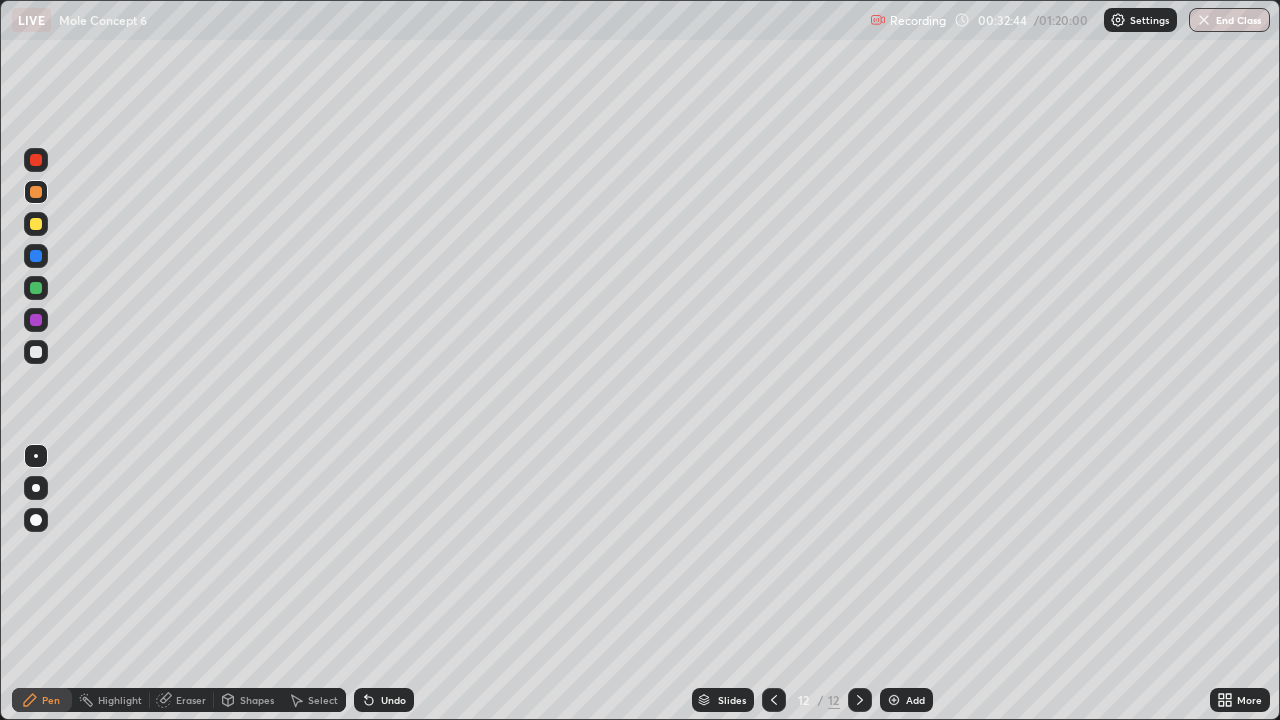 click at bounding box center (774, 700) 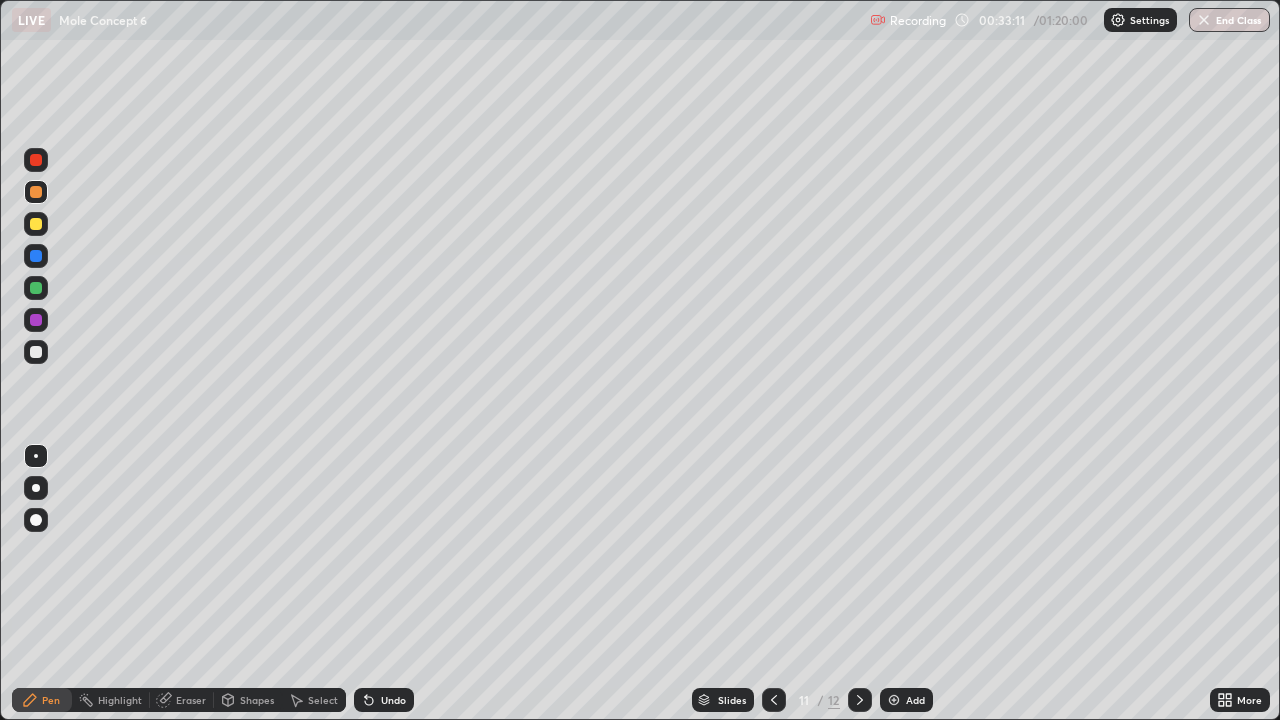 click at bounding box center (36, 288) 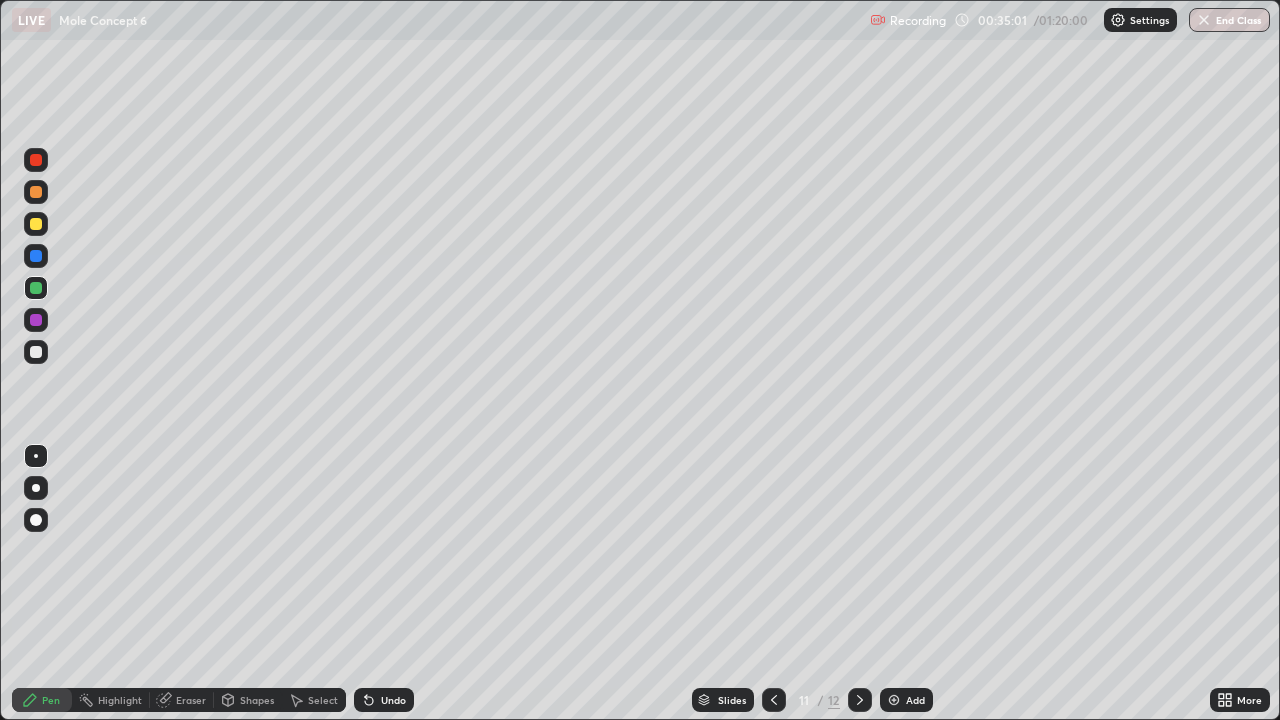 click 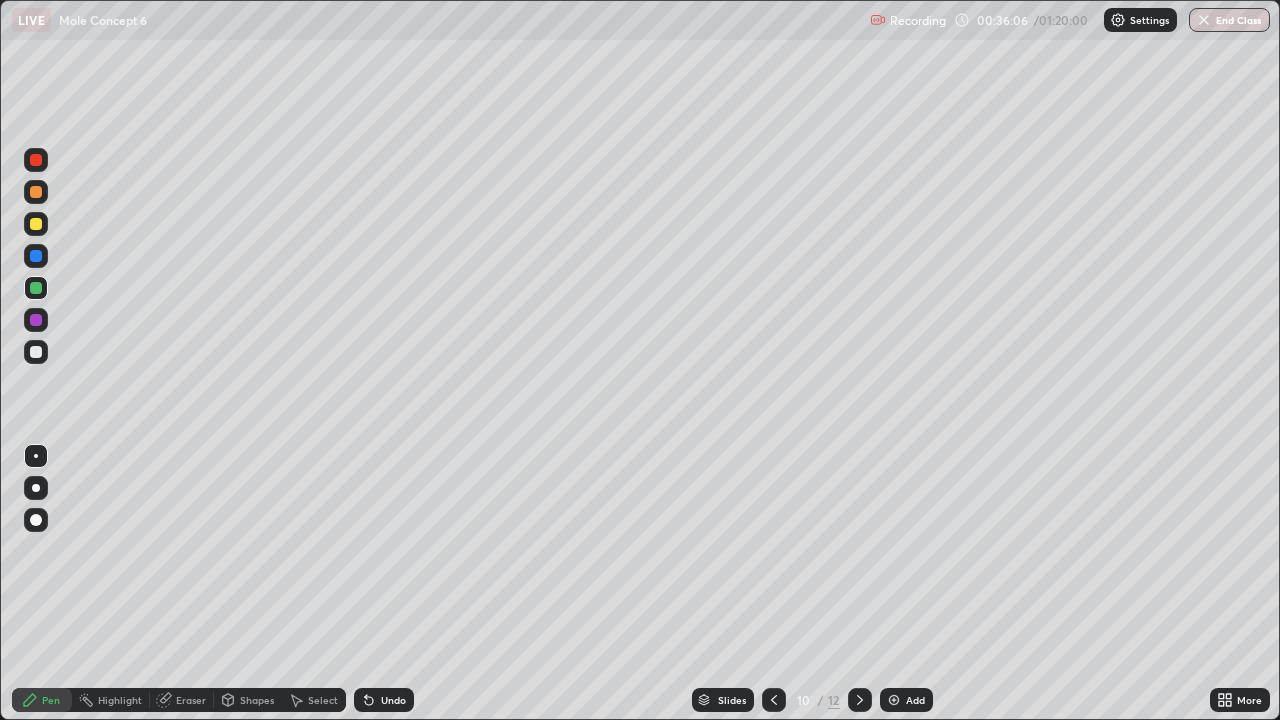 click on "Undo" at bounding box center (384, 700) 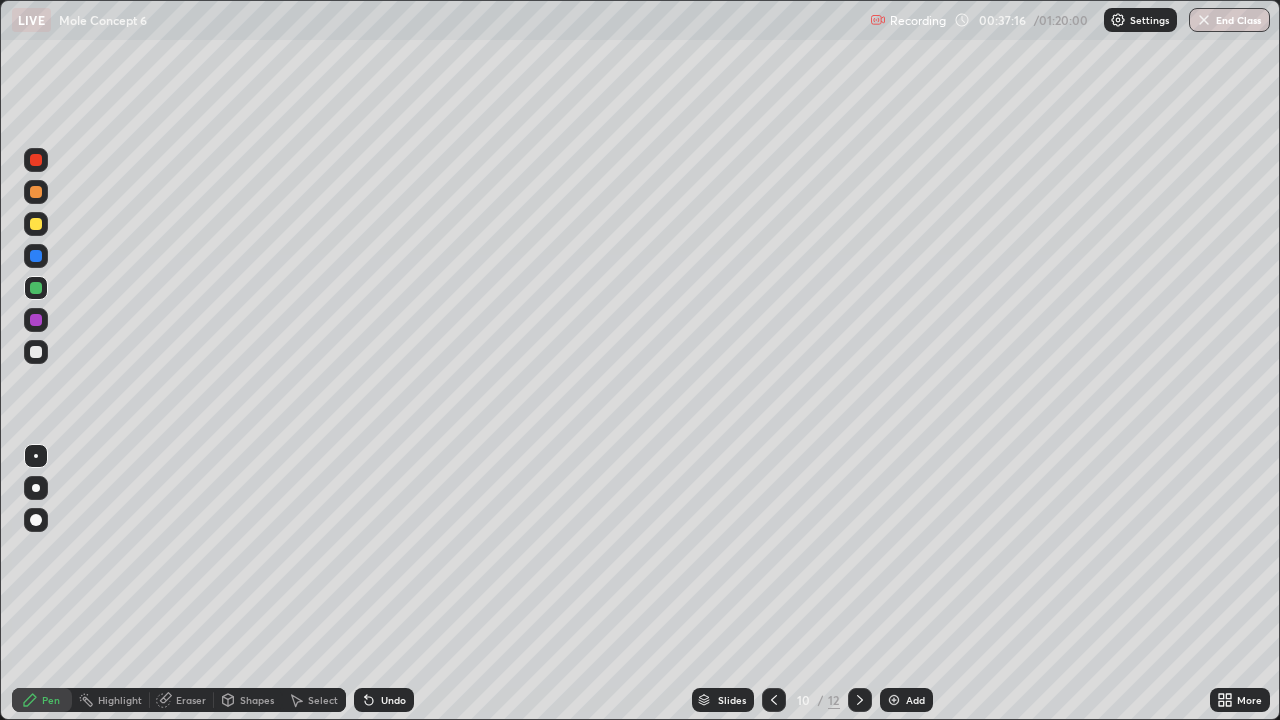 click at bounding box center (36, 352) 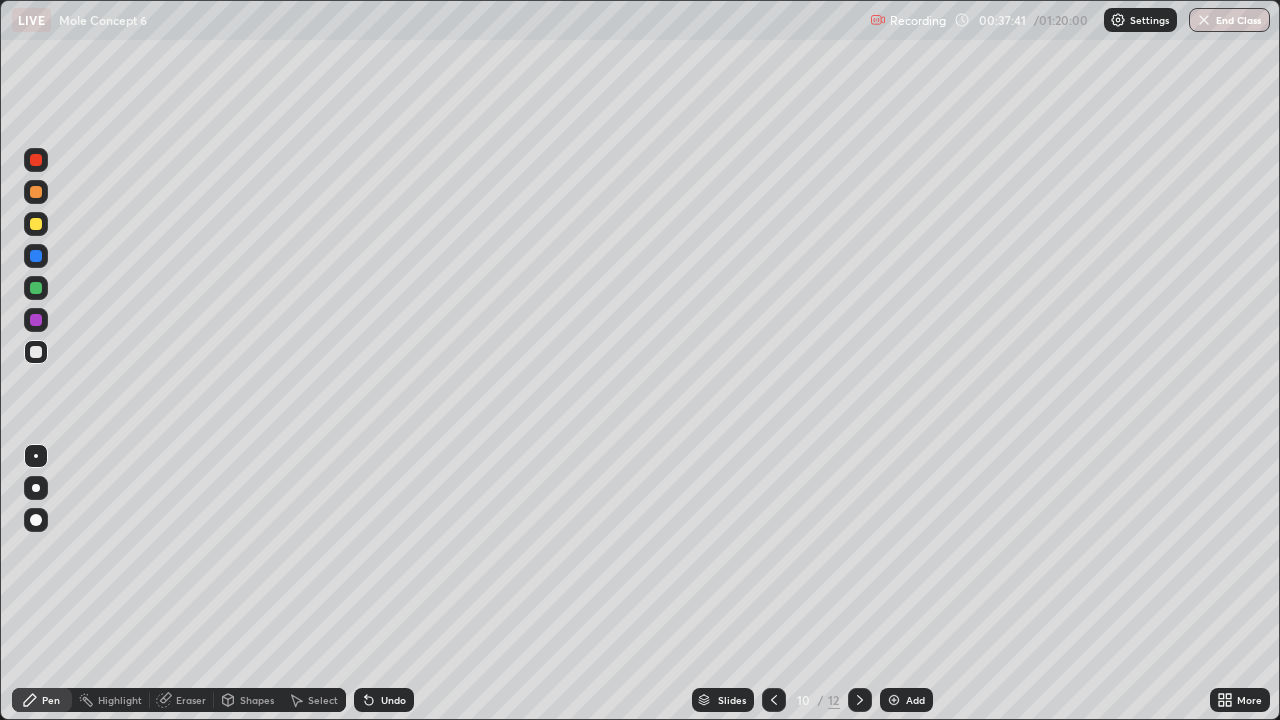 click 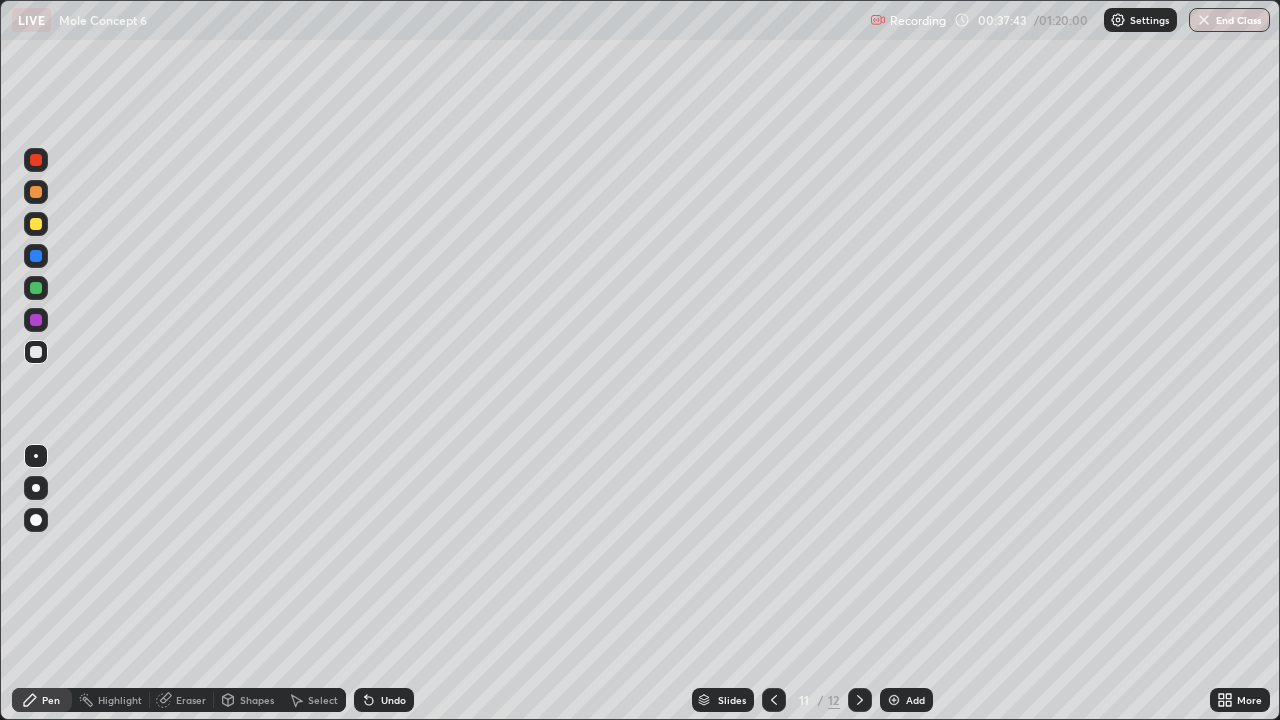 click at bounding box center [36, 160] 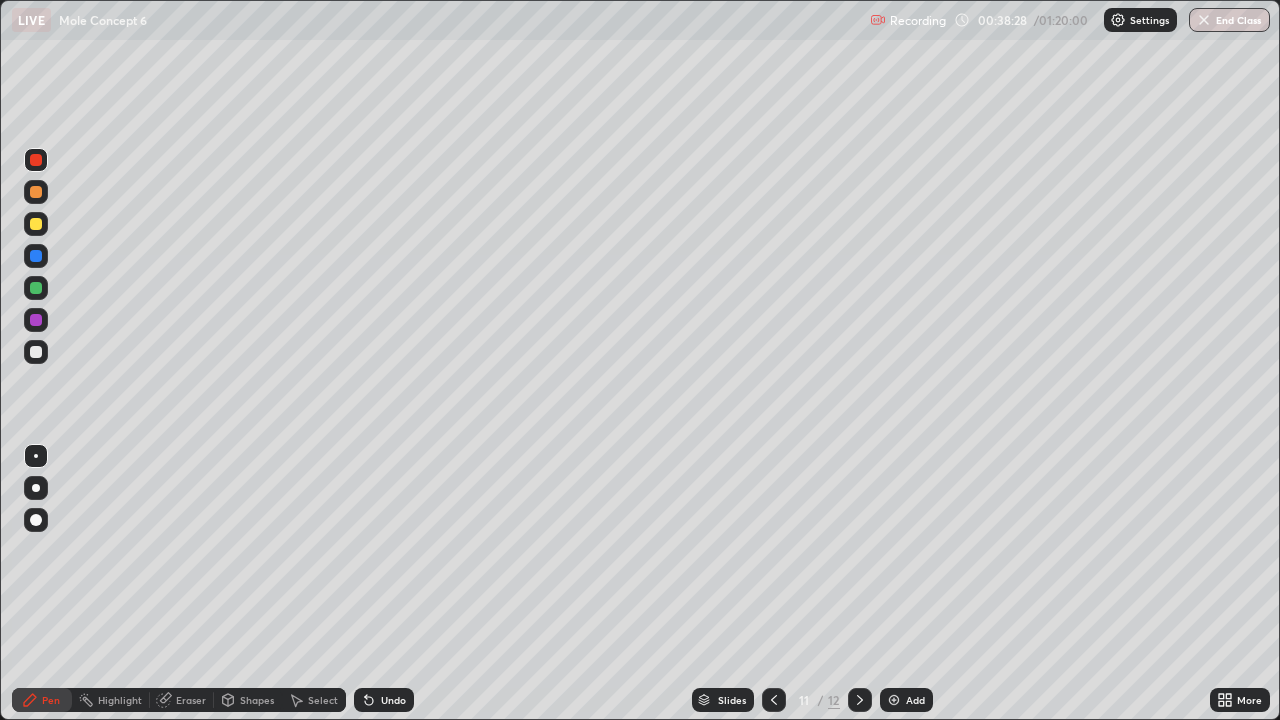 click 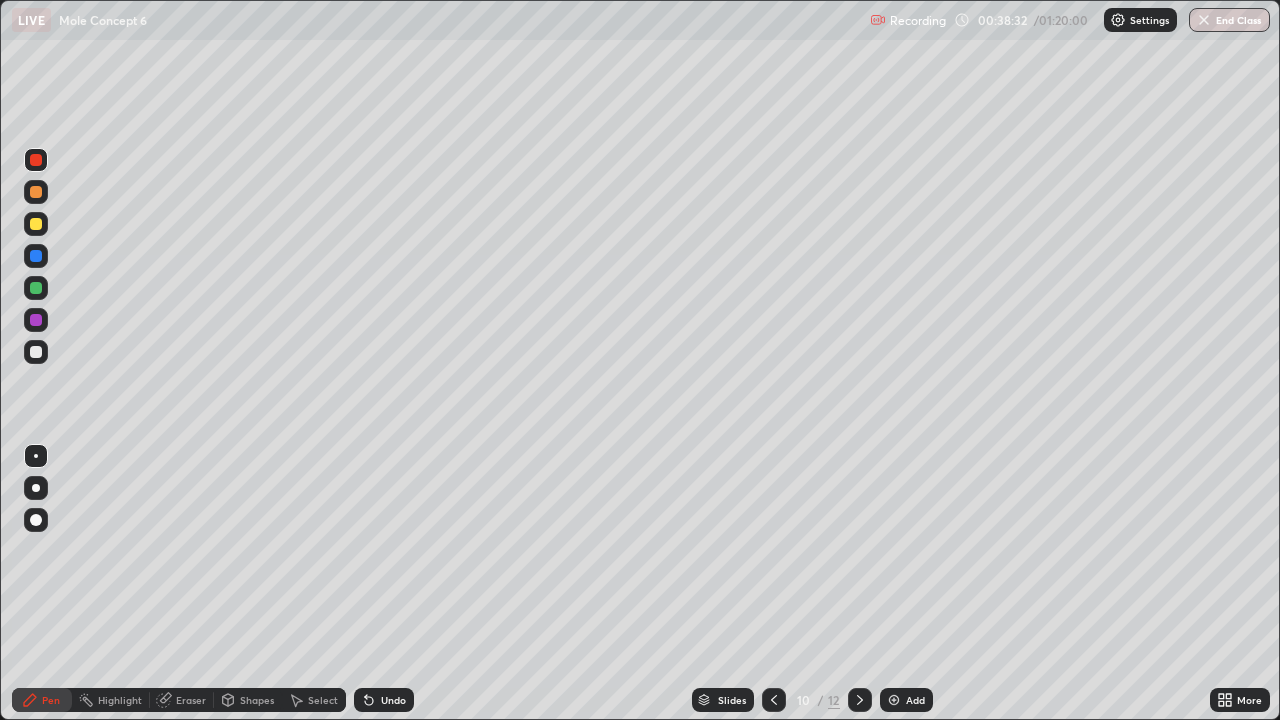 click at bounding box center (36, 320) 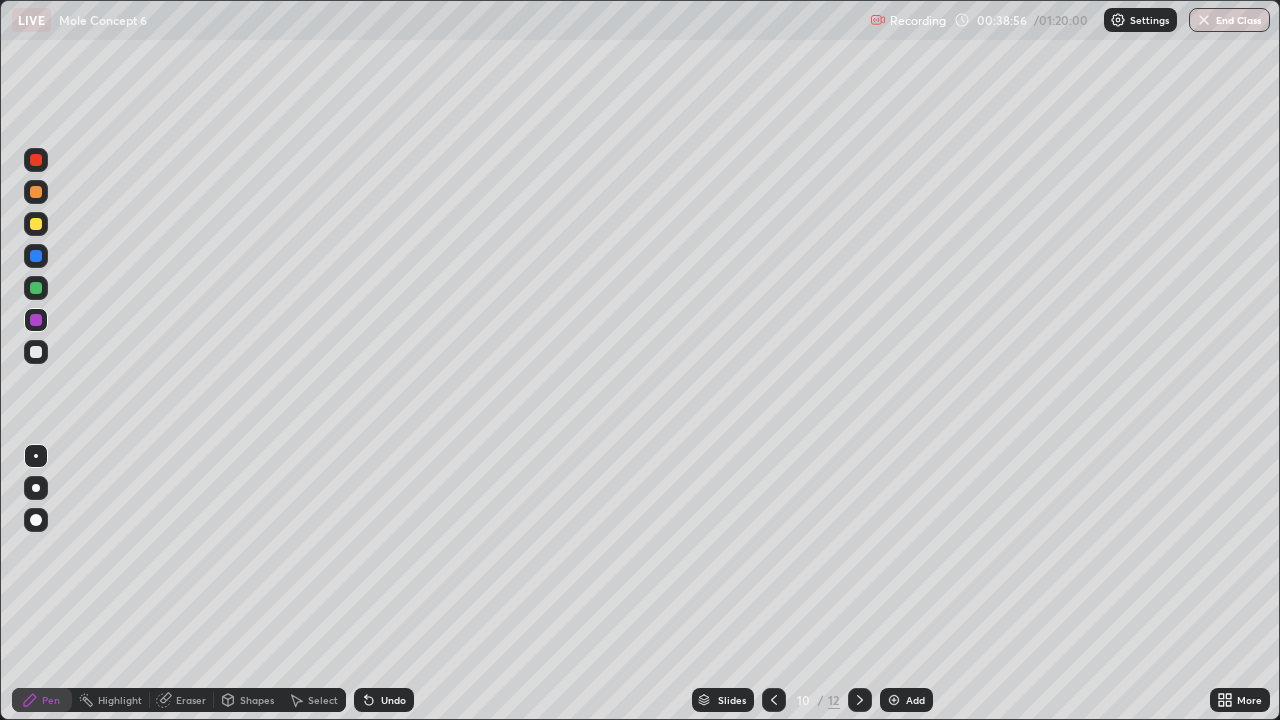 click at bounding box center [36, 352] 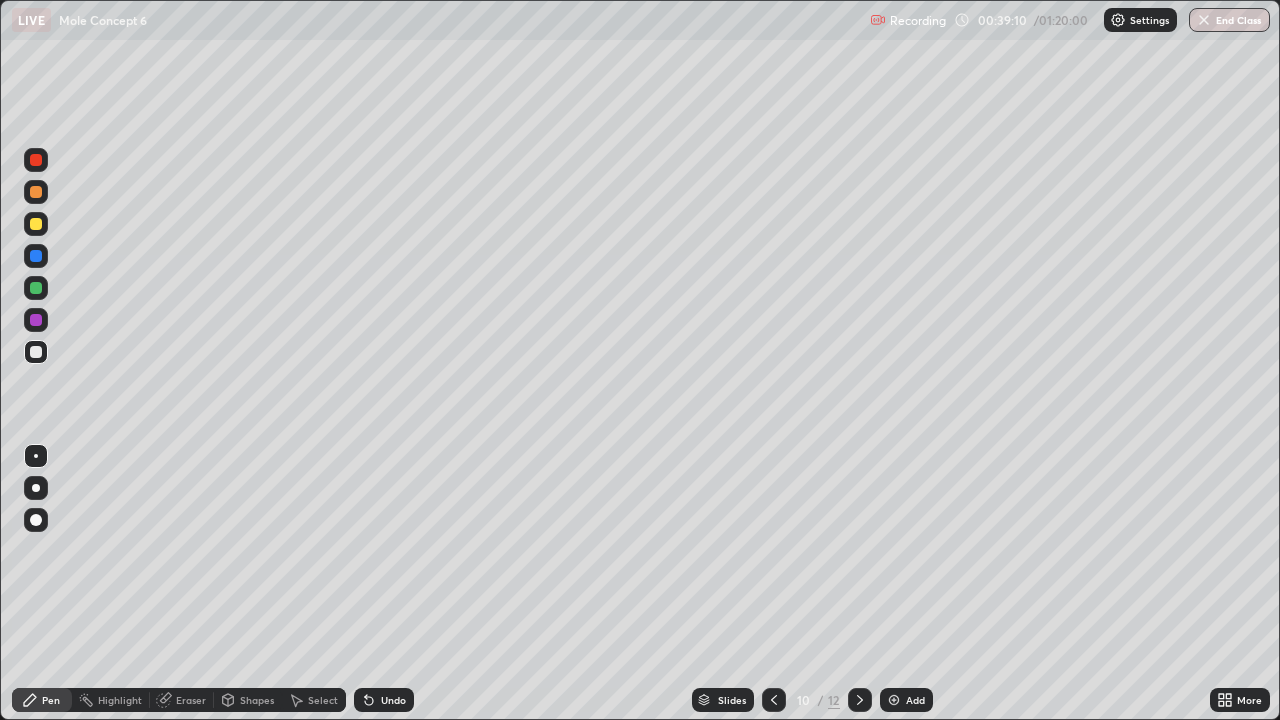 click on "Undo" at bounding box center [393, 700] 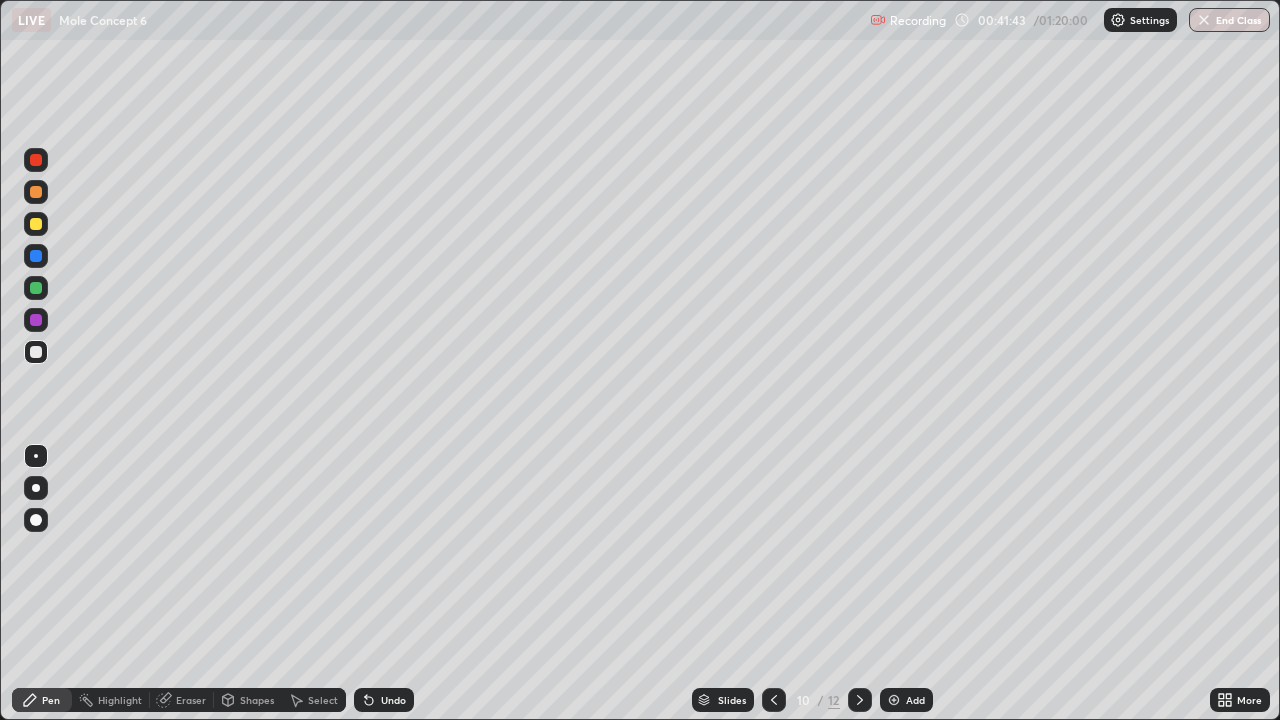 click 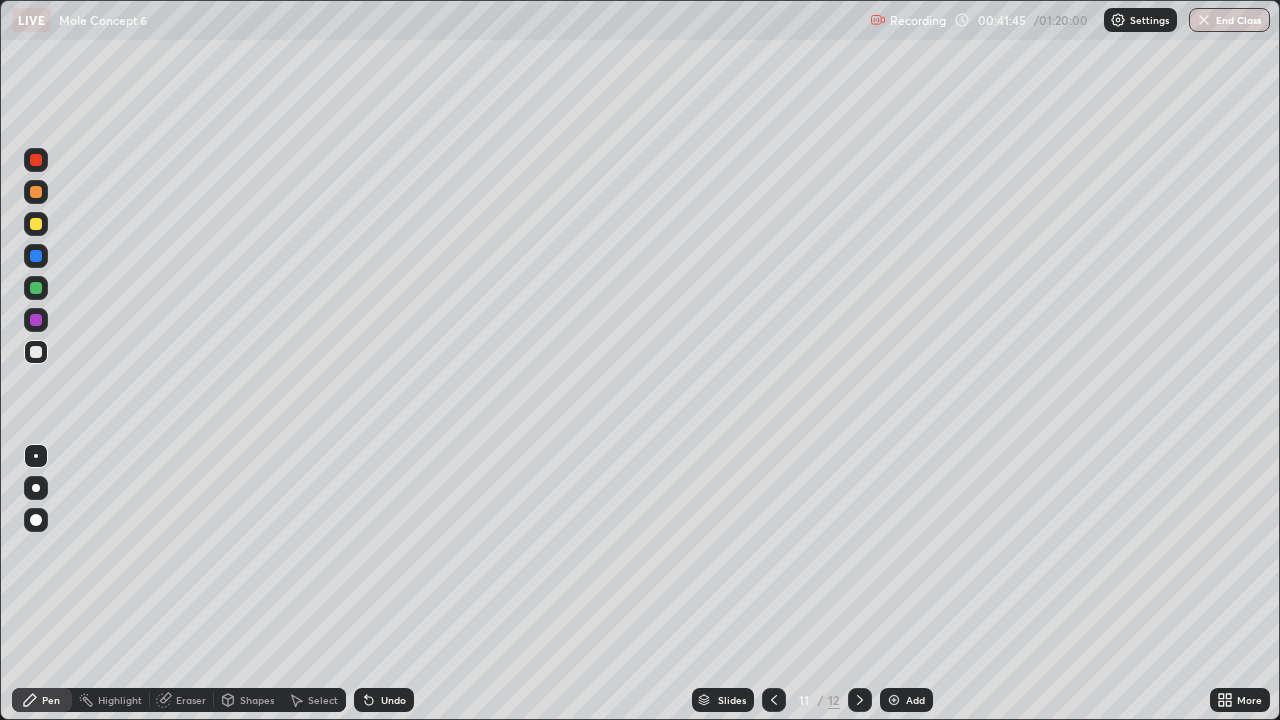 click on "Eraser" at bounding box center [191, 700] 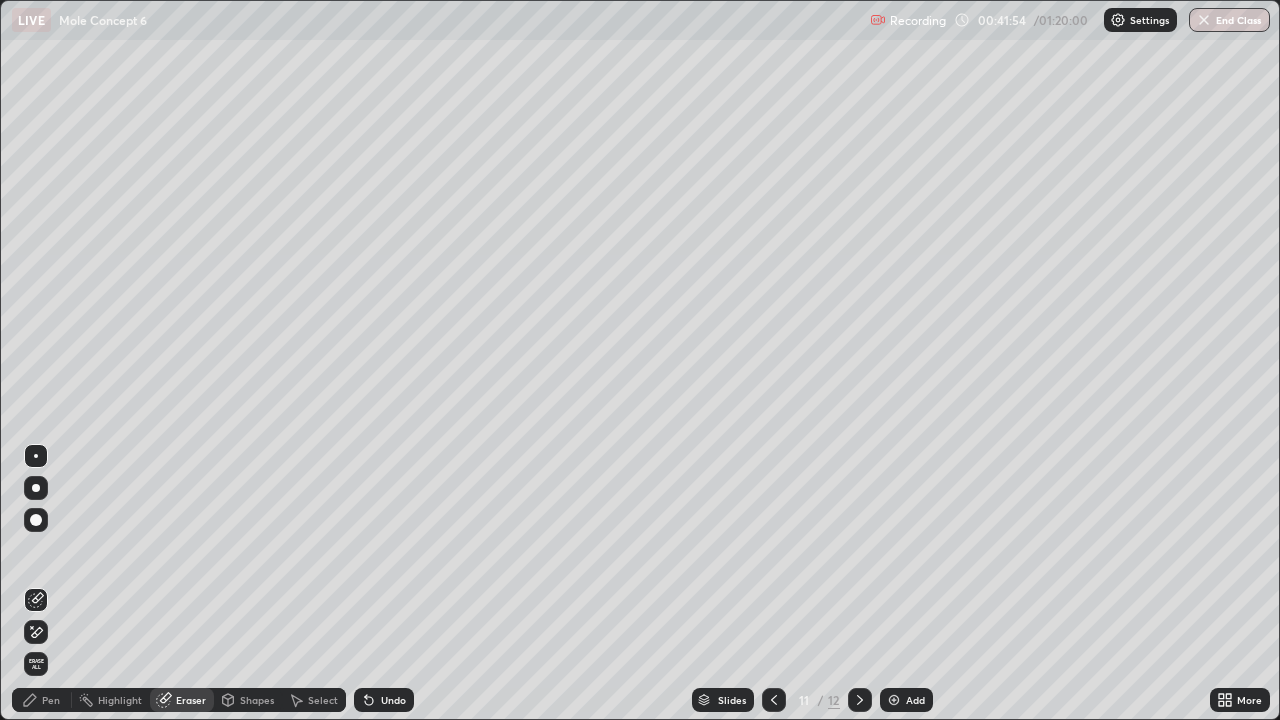 click on "Pen" at bounding box center (51, 700) 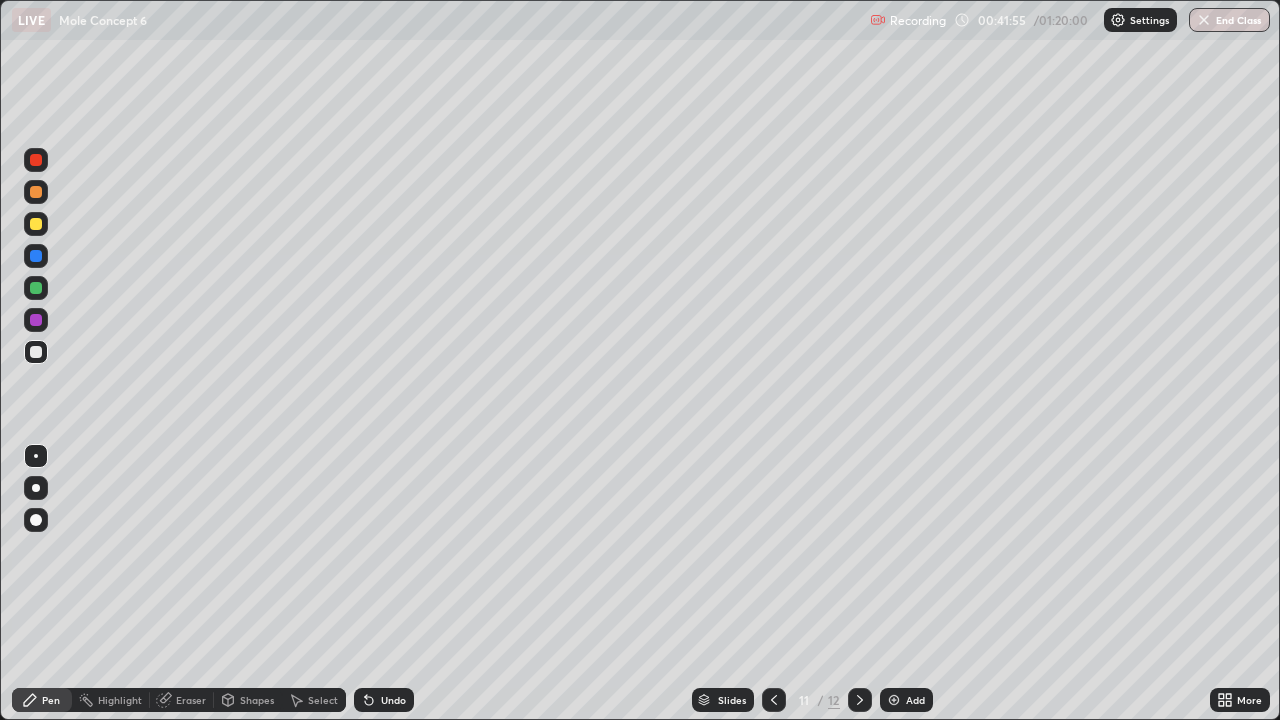 click at bounding box center (36, 288) 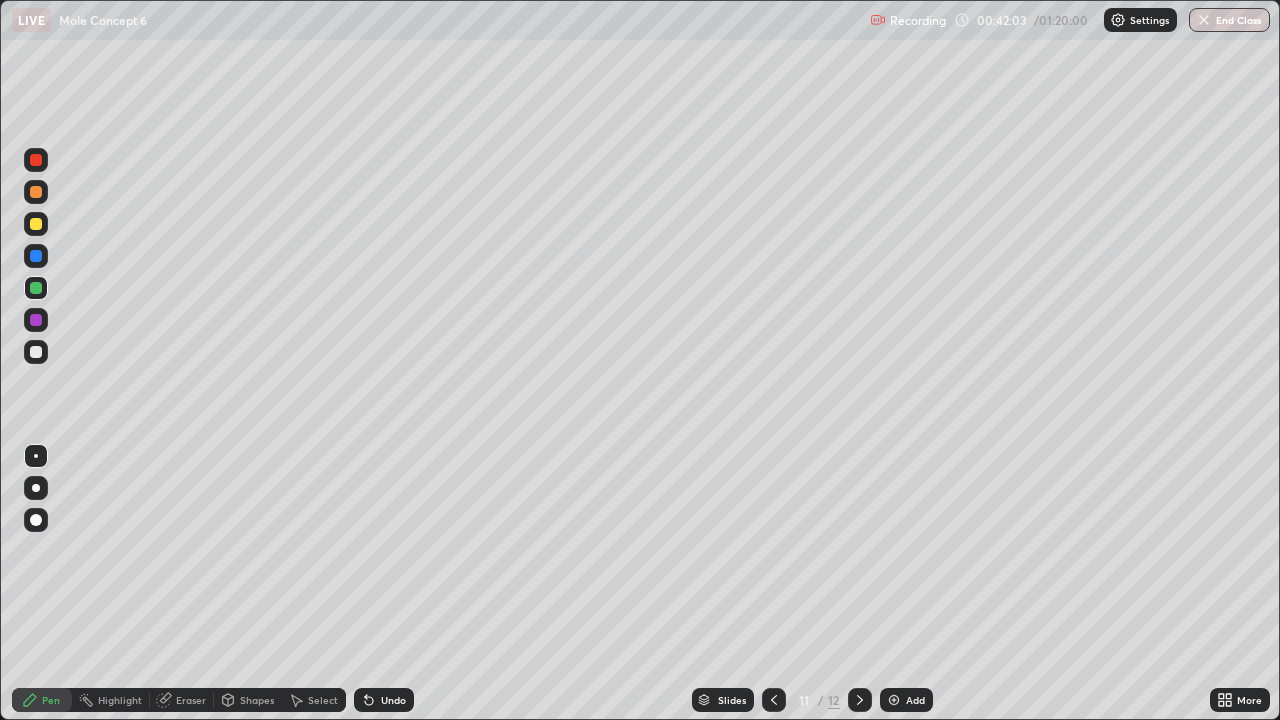 click 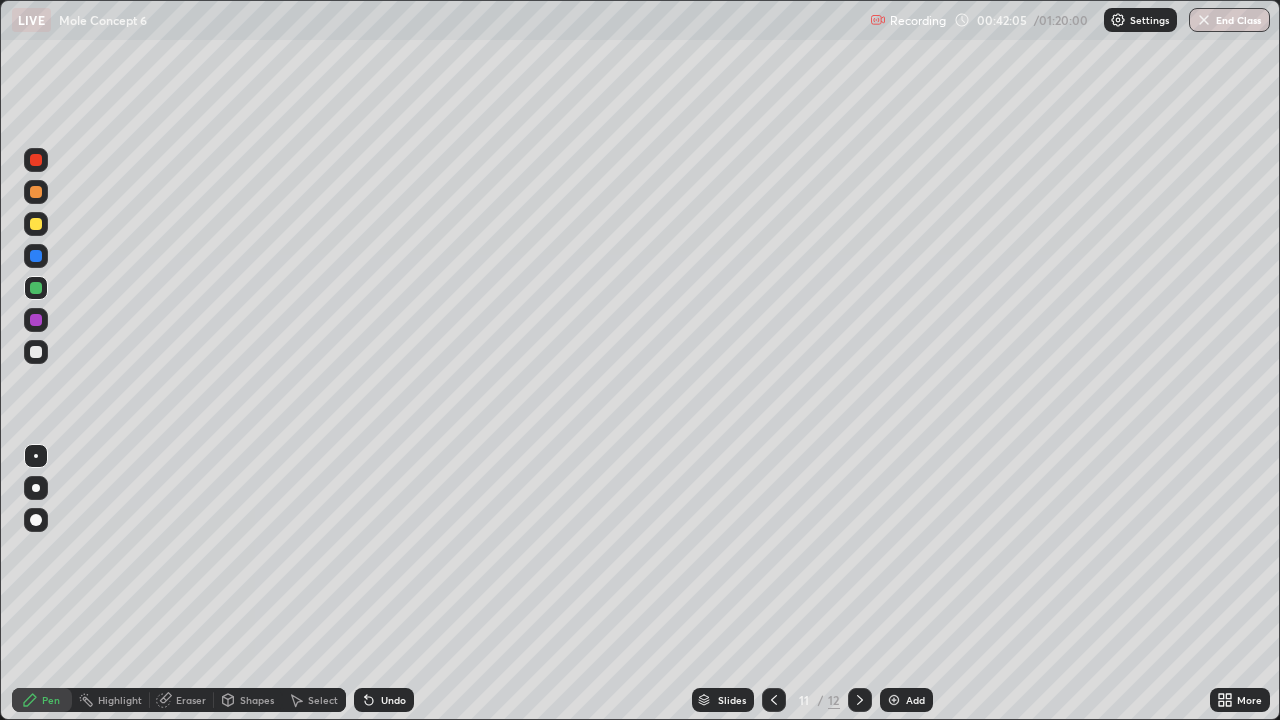 click 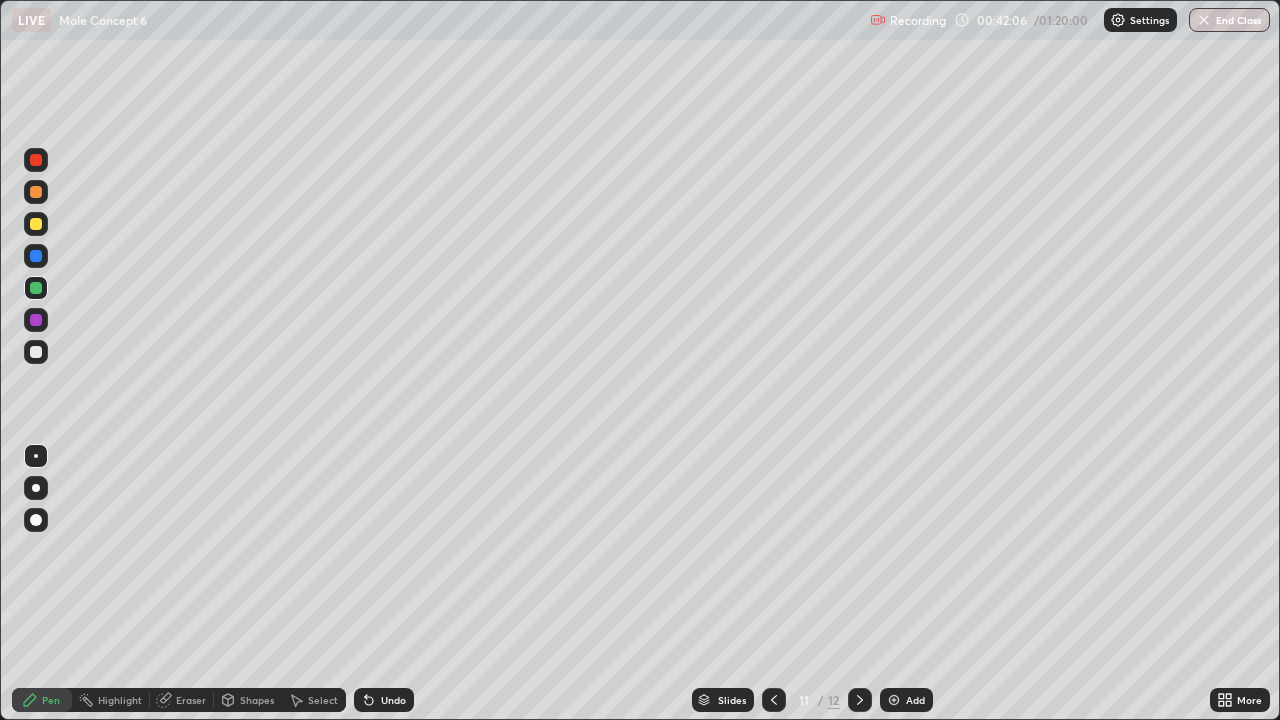 click on "Undo" at bounding box center (393, 700) 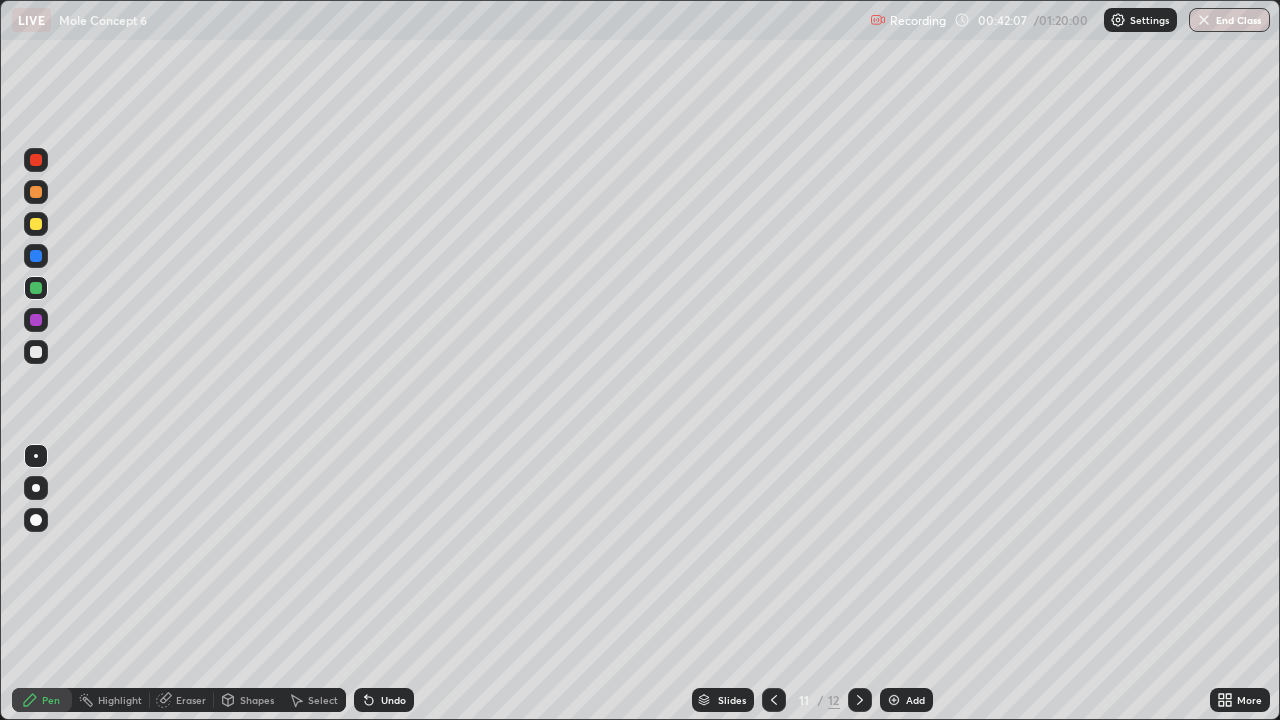 click 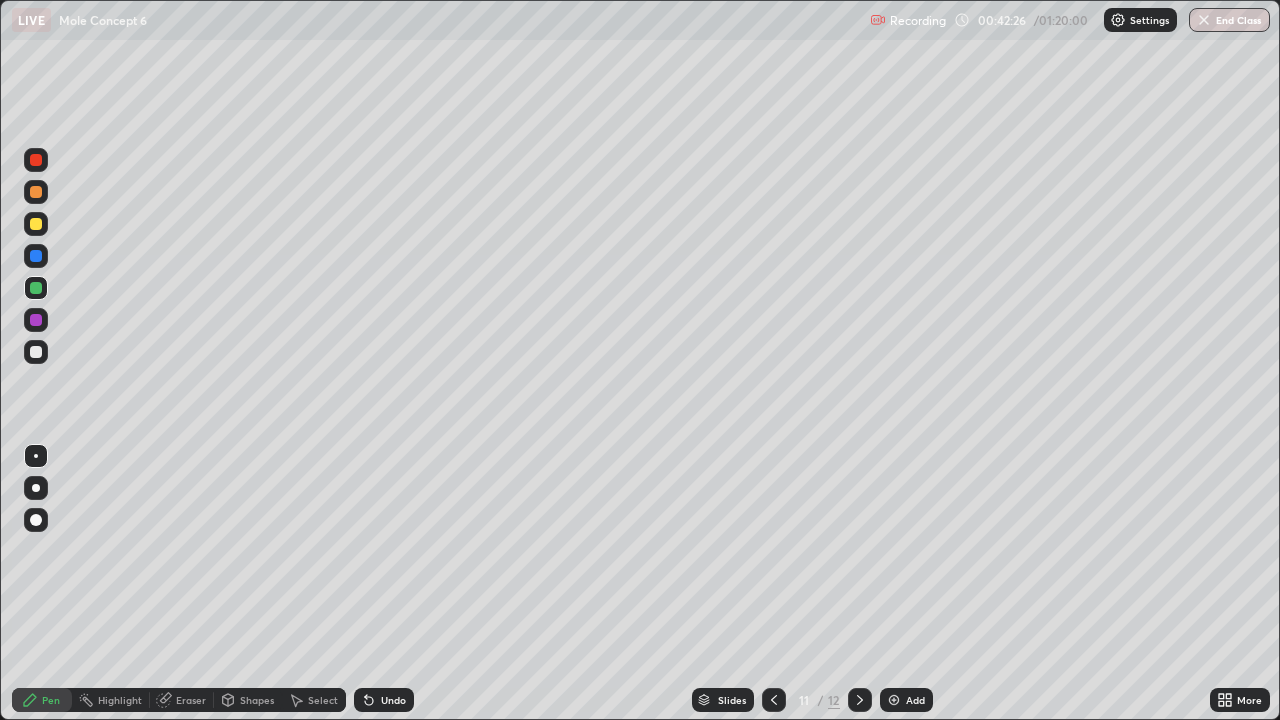 click on "Undo" at bounding box center [393, 700] 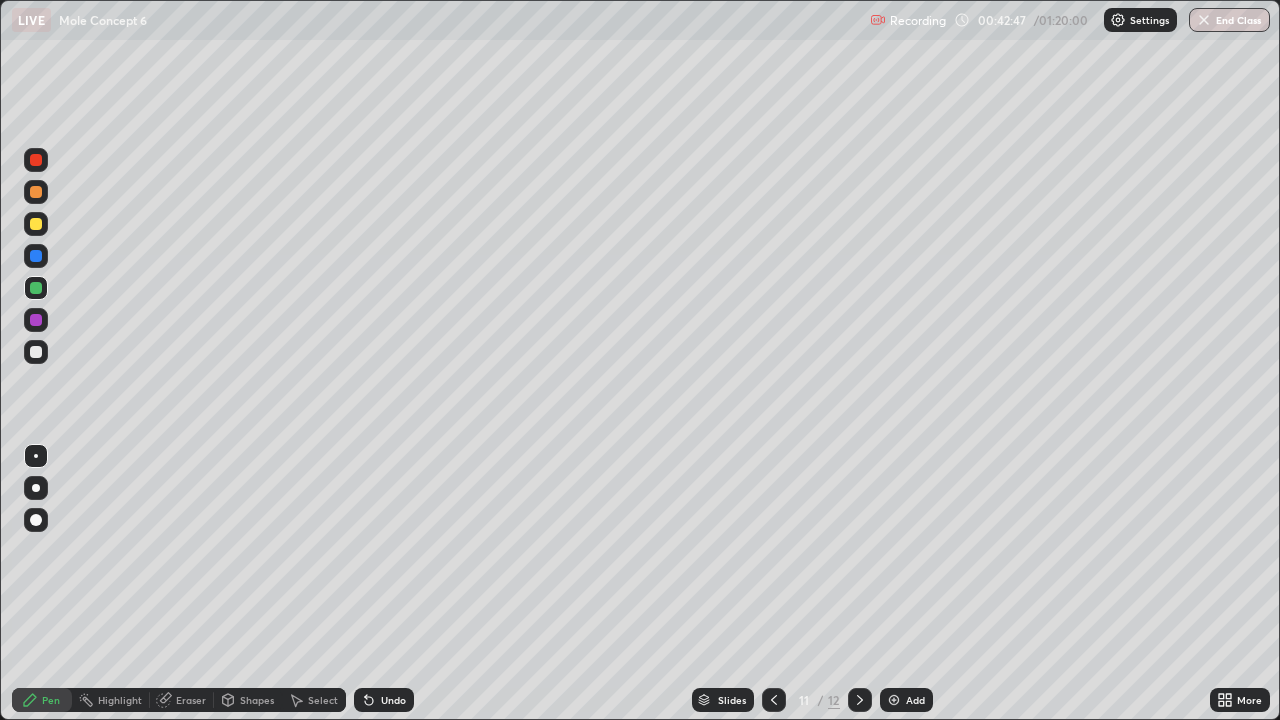 click 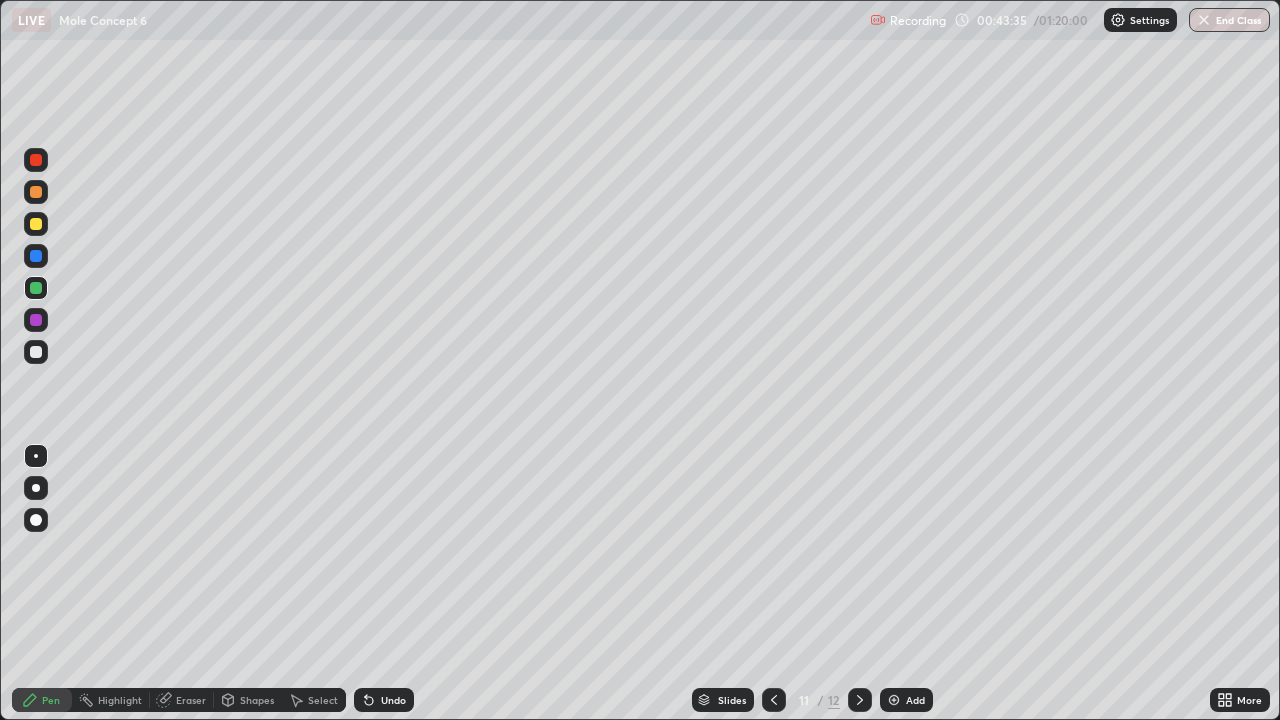 click on "Undo" at bounding box center (393, 700) 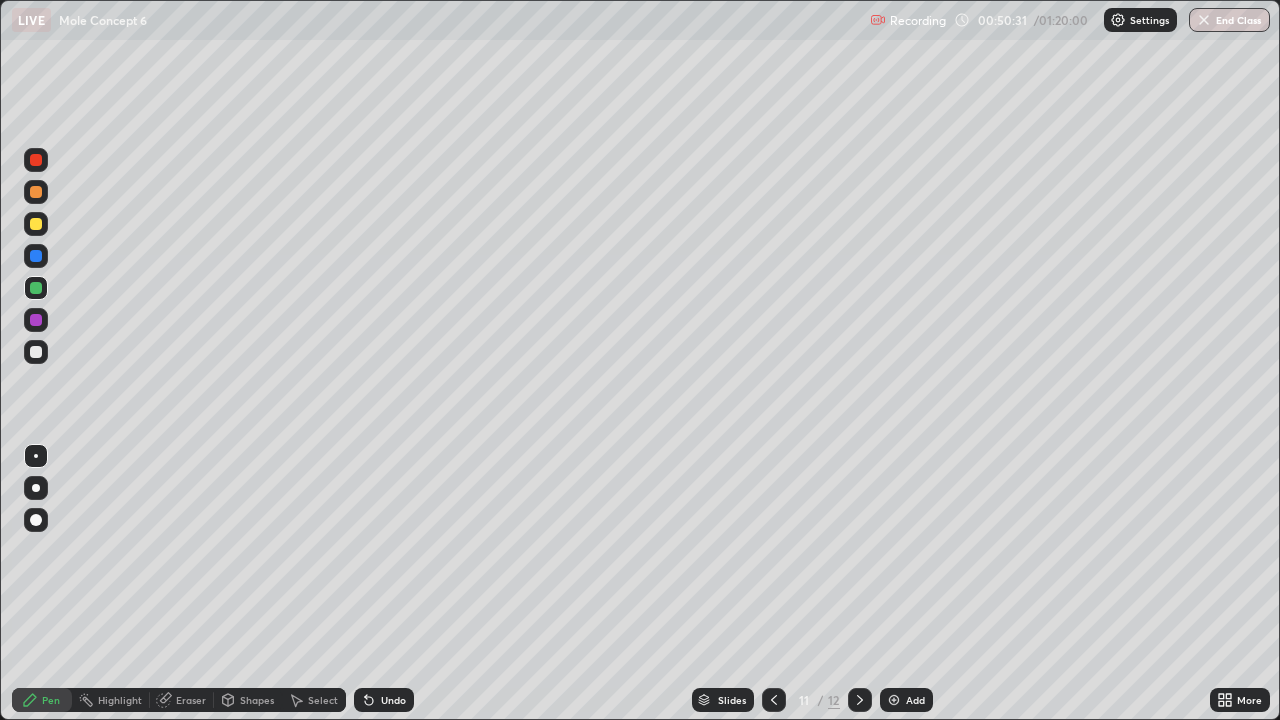 click on "Add" at bounding box center [906, 700] 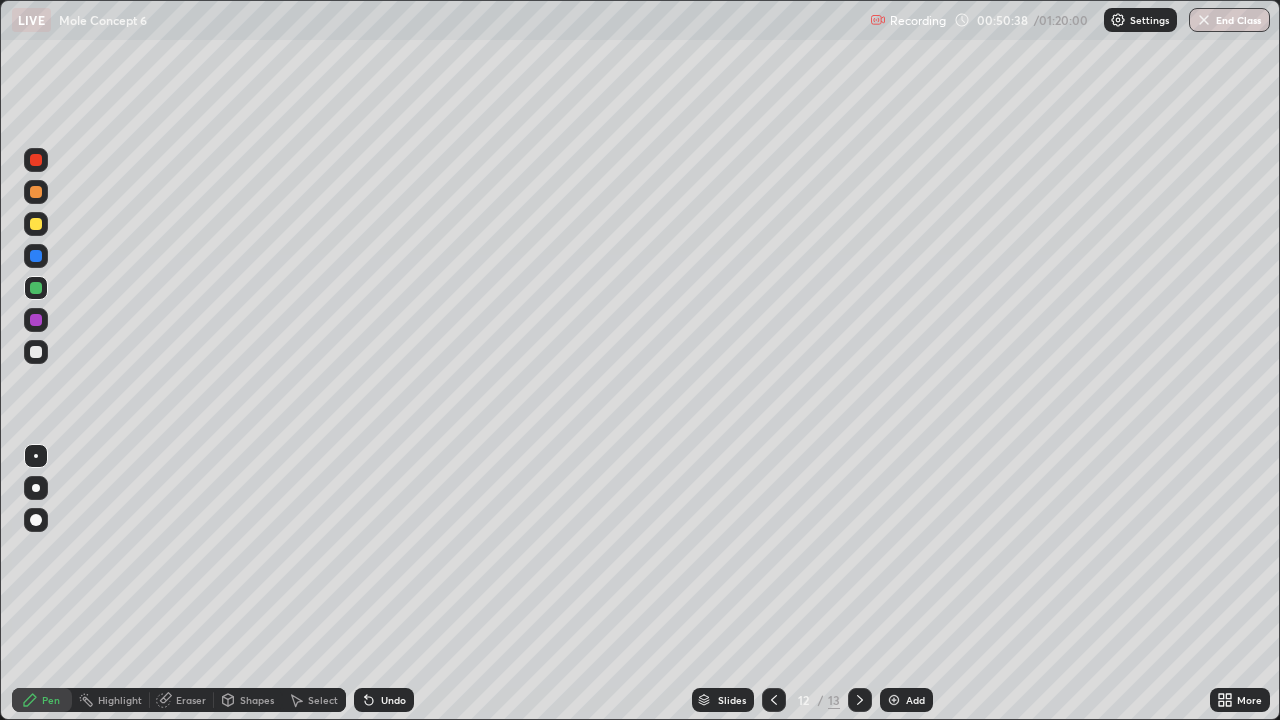 click on "Shapes" at bounding box center (257, 700) 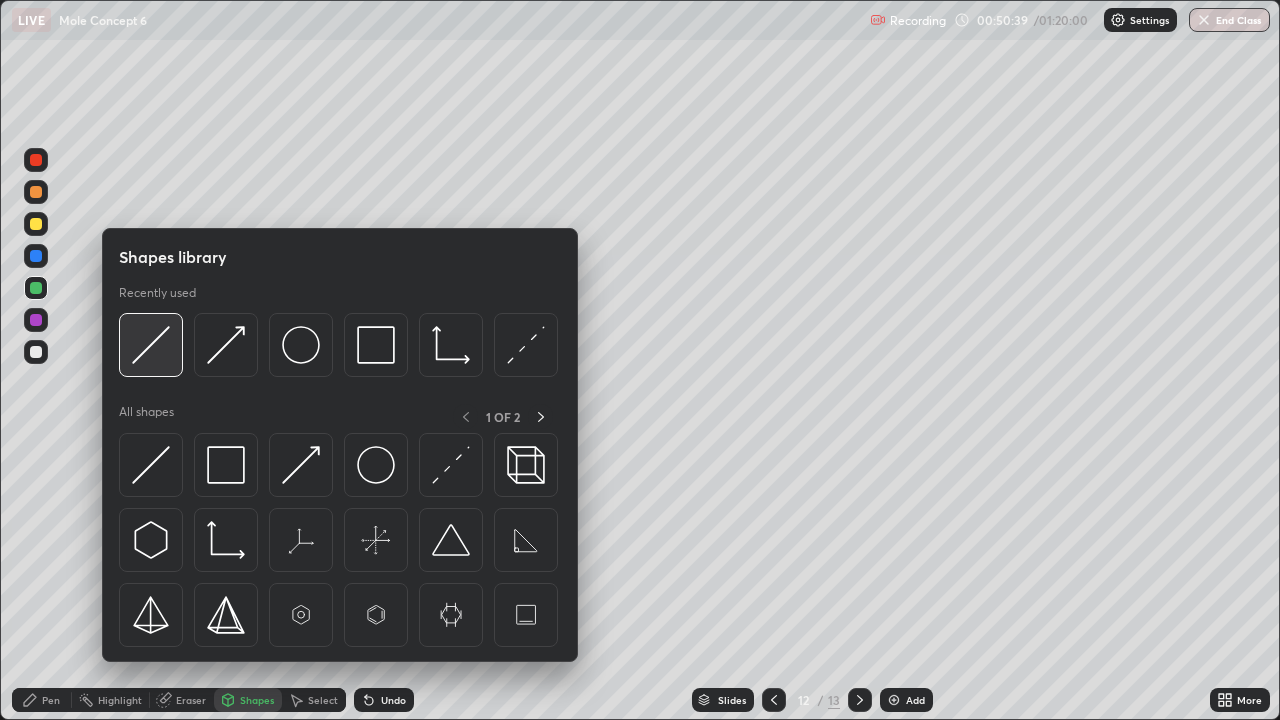 click at bounding box center (151, 345) 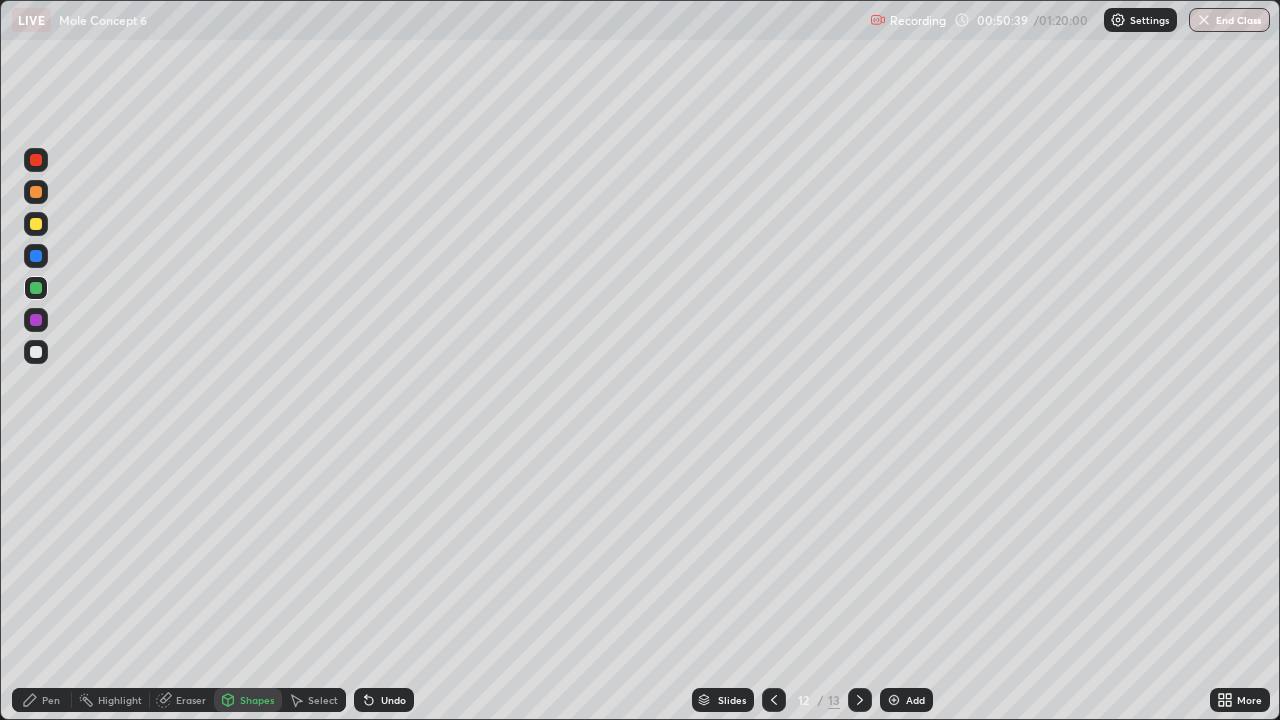 click at bounding box center (36, 224) 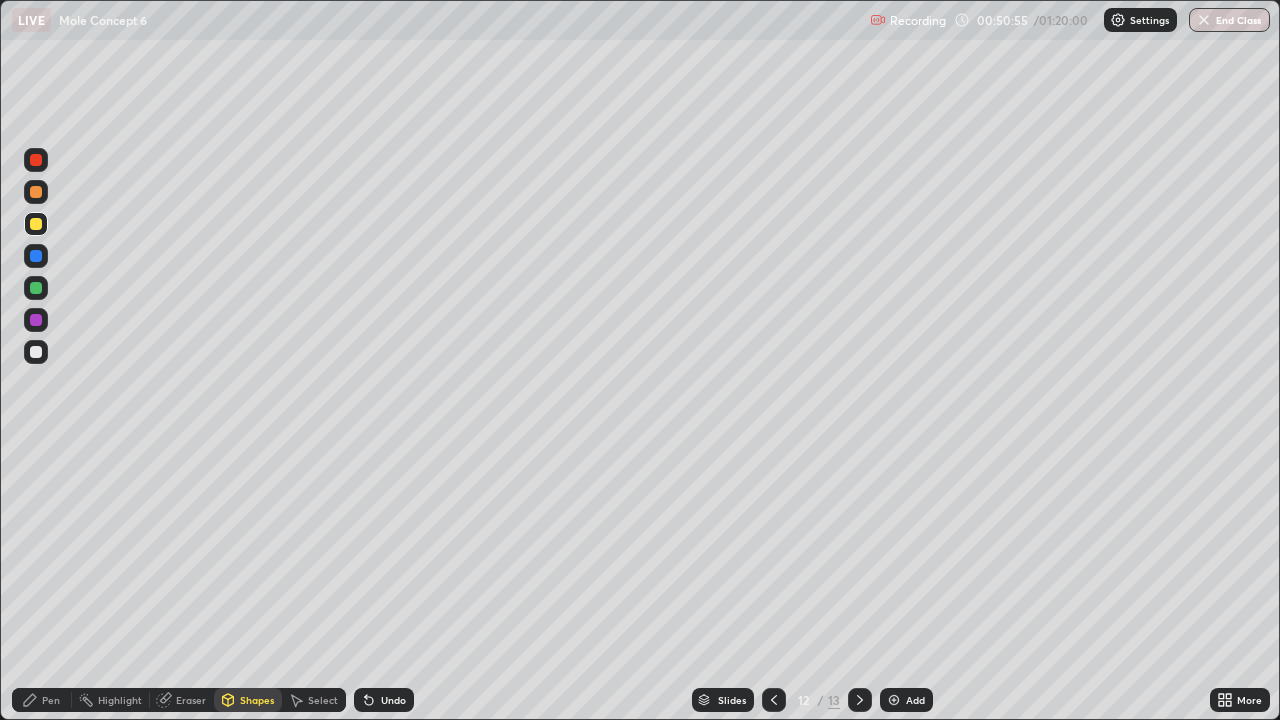 click on "Pen" at bounding box center (51, 700) 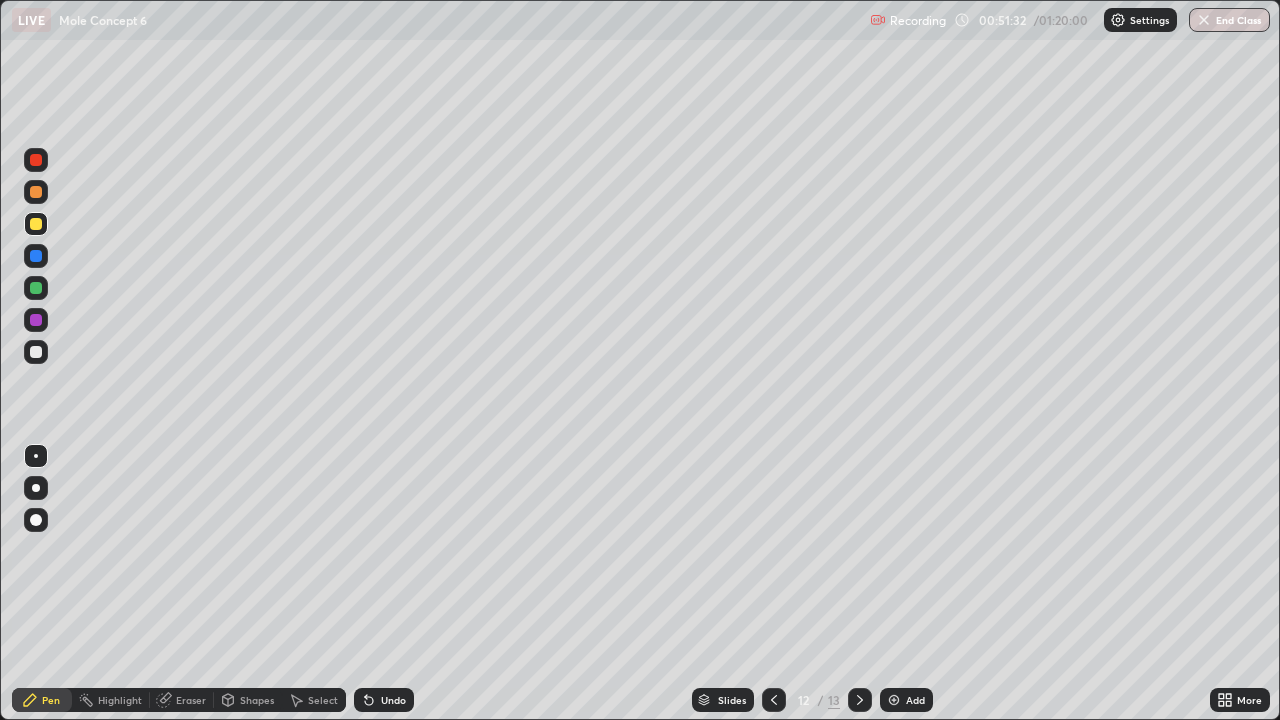 click at bounding box center (36, 288) 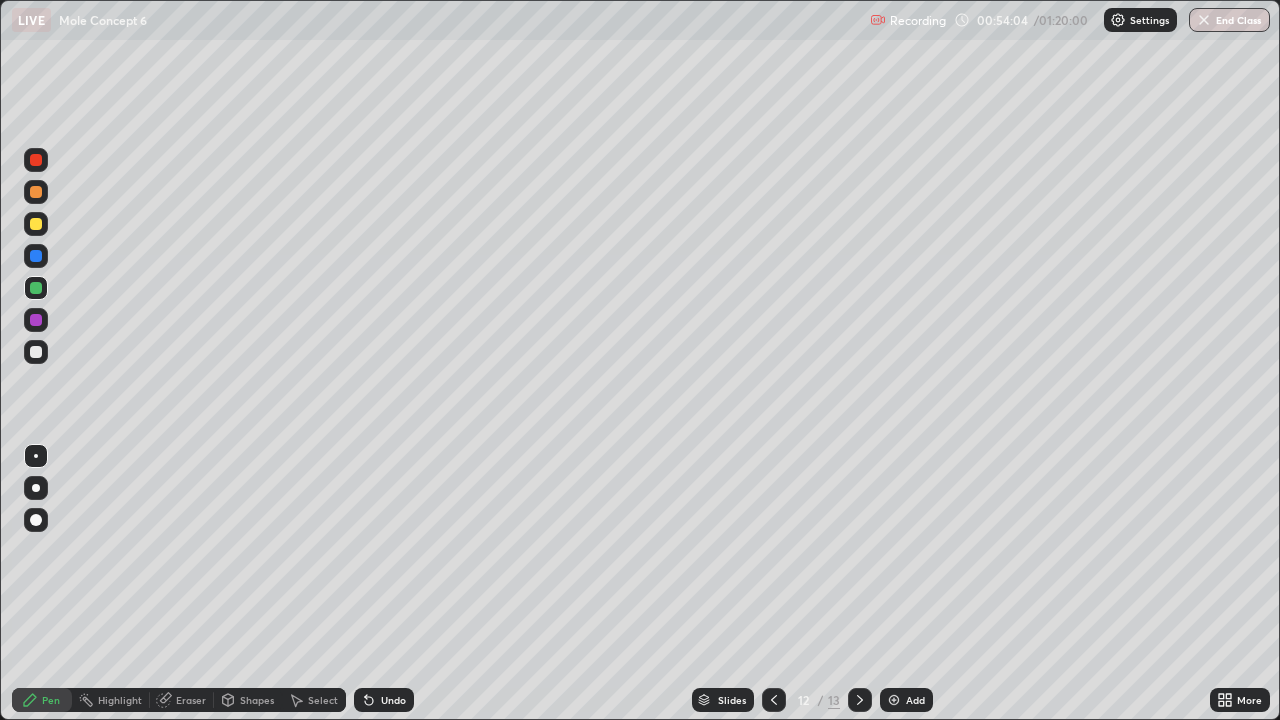 click on "Undo" at bounding box center (393, 700) 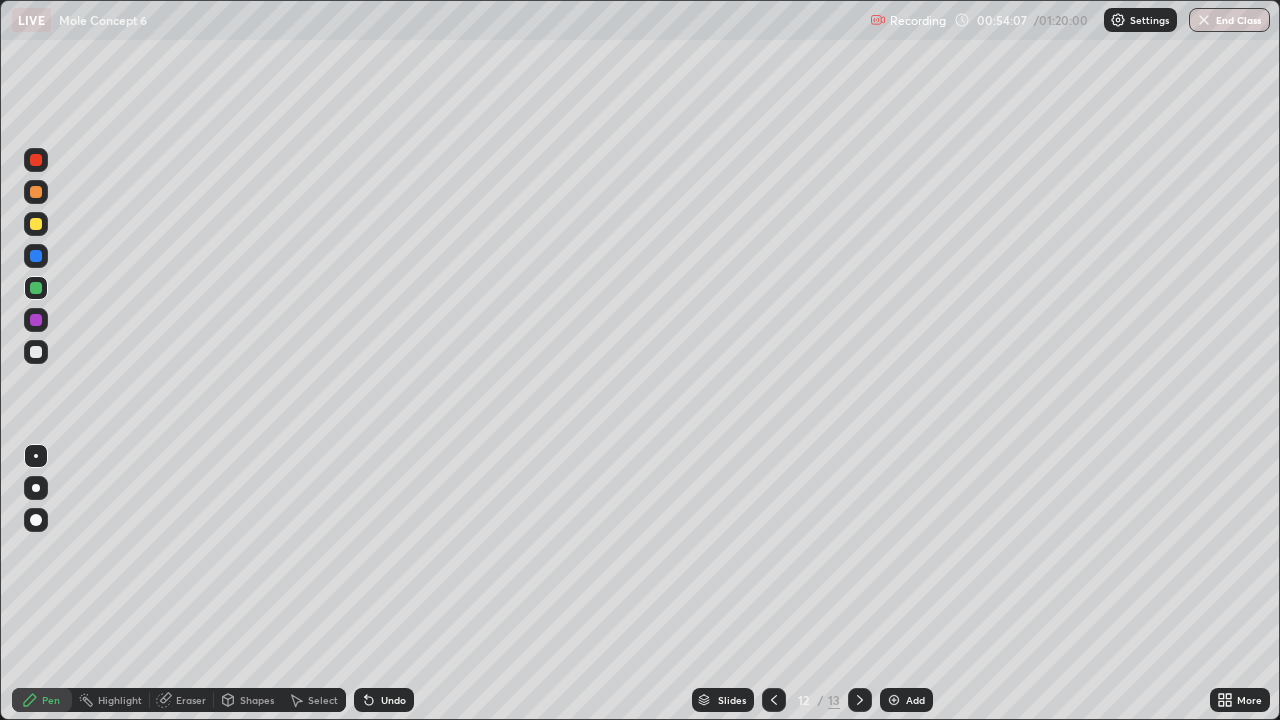 click at bounding box center [36, 352] 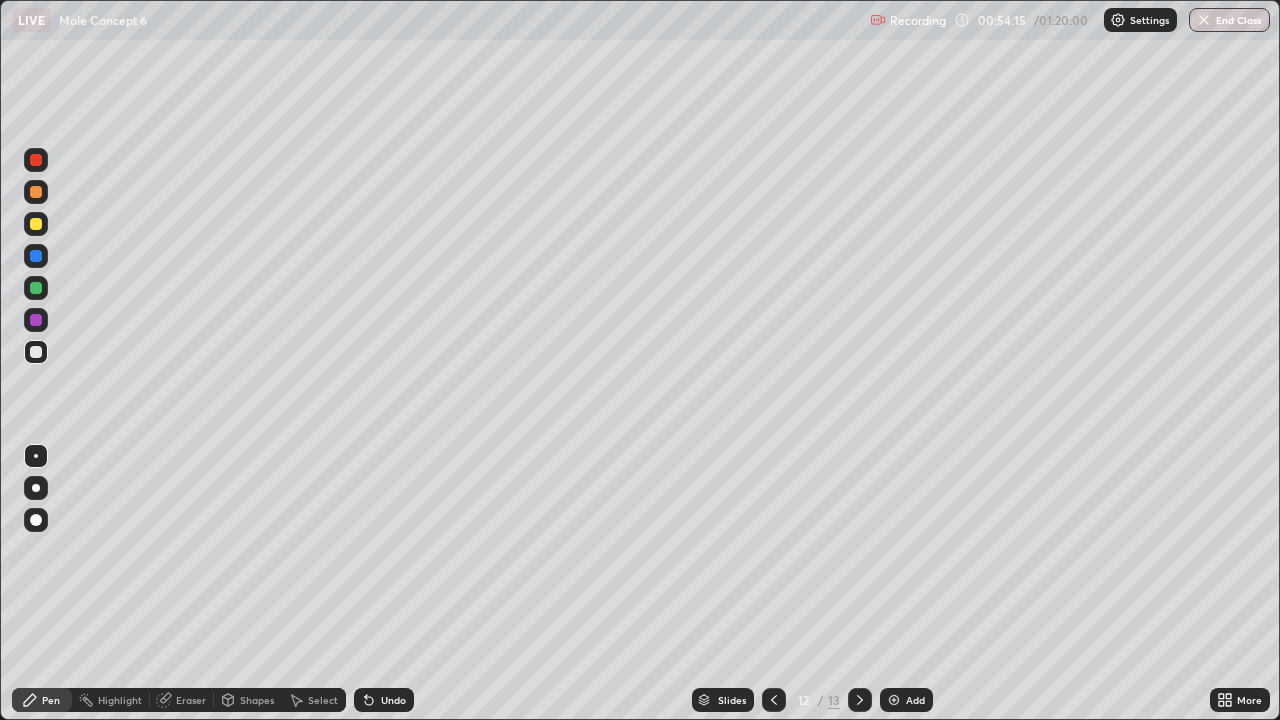 click at bounding box center (36, 320) 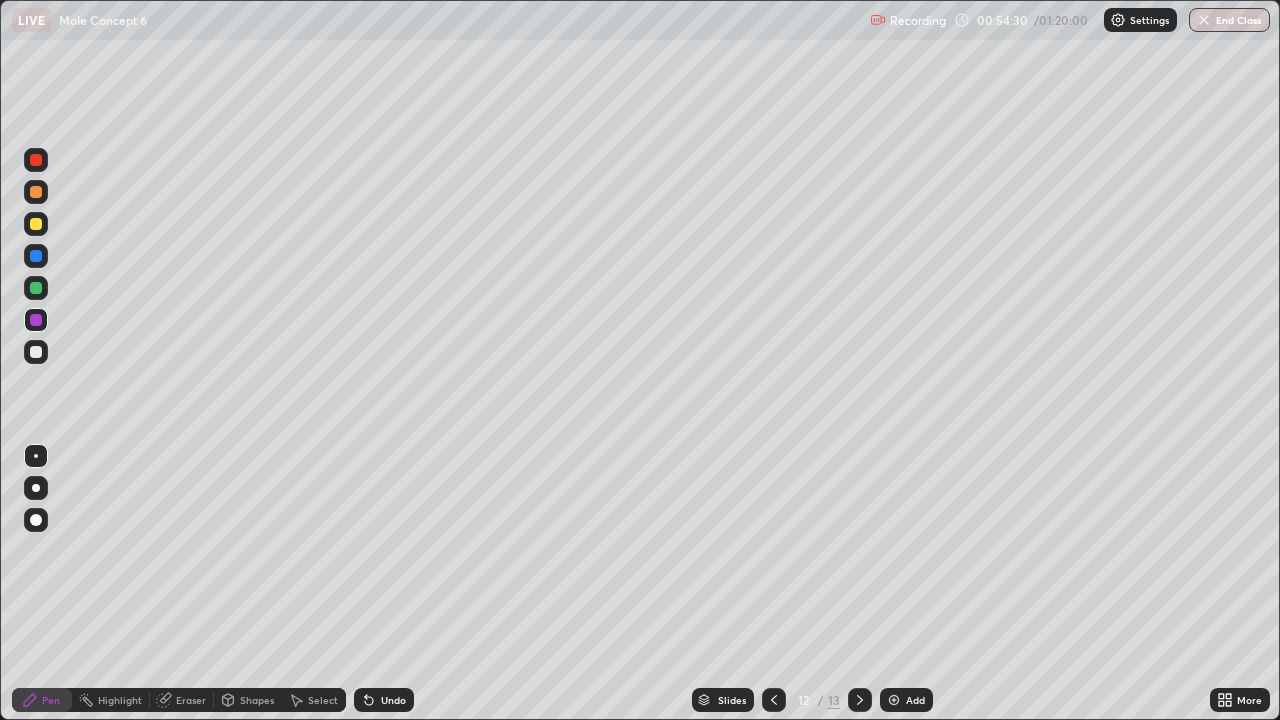 click at bounding box center (36, 352) 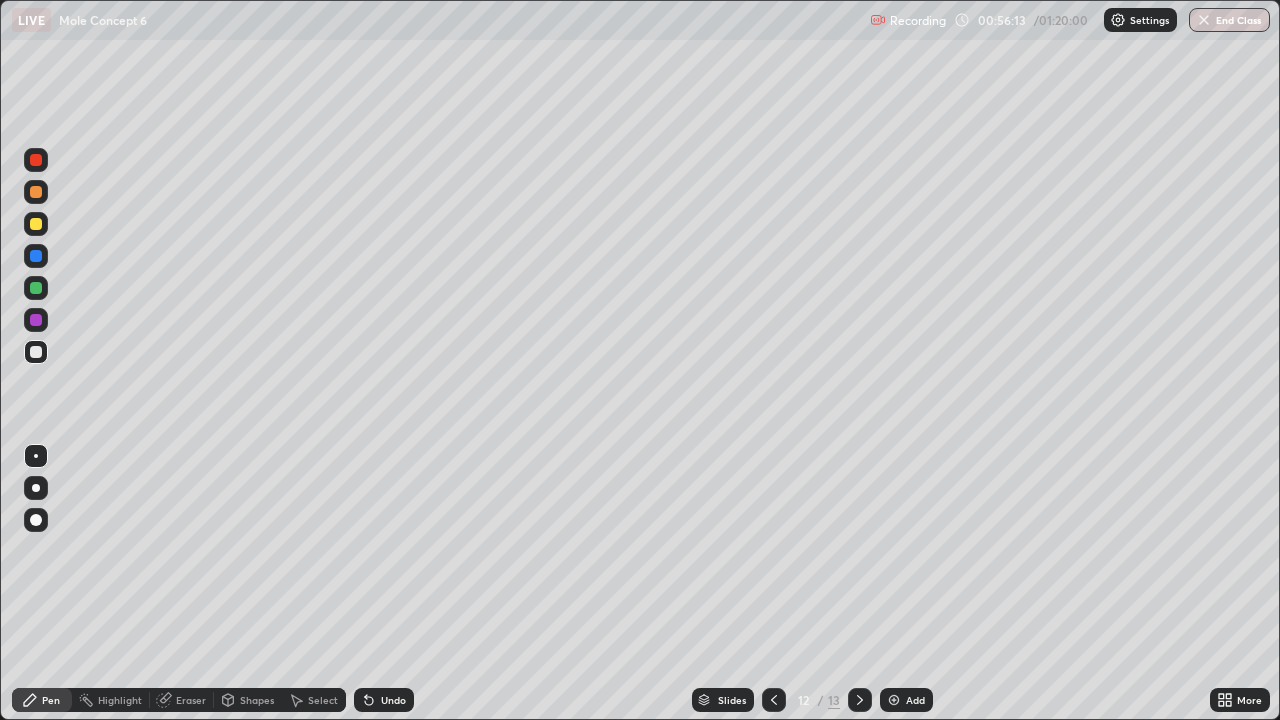click on "Add" at bounding box center [915, 700] 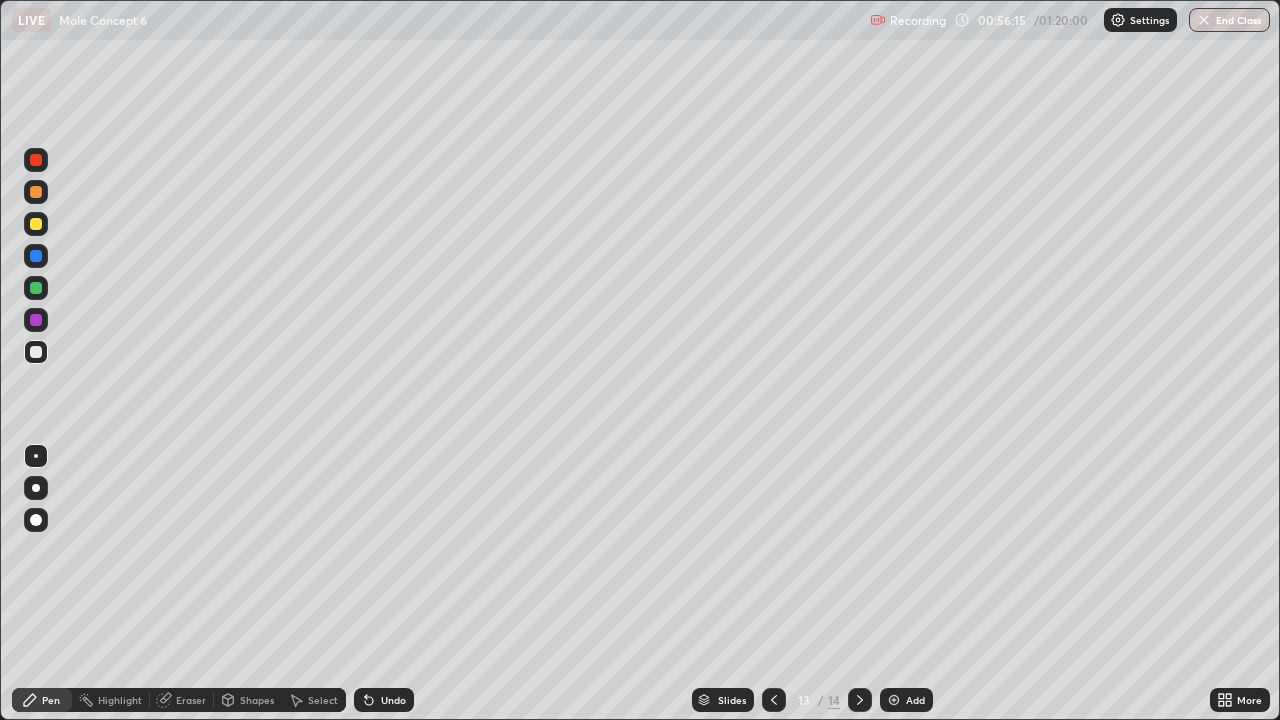 click at bounding box center (36, 224) 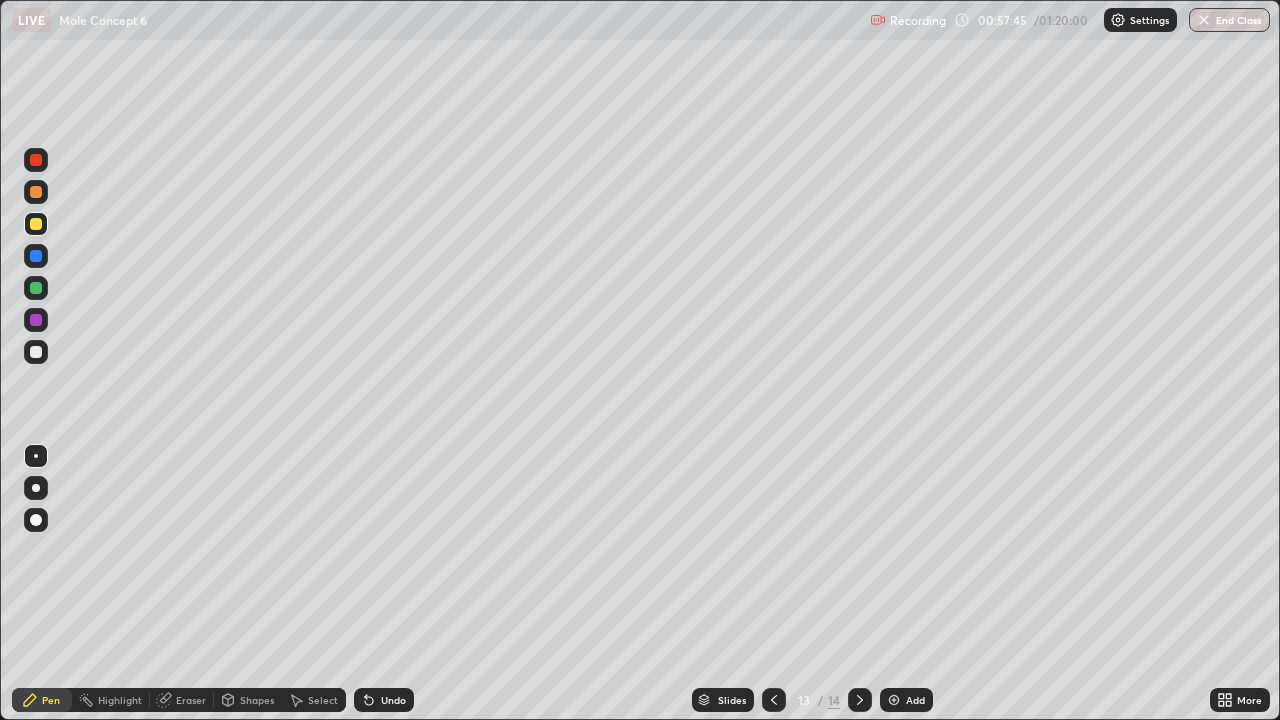 click on "Add" at bounding box center (915, 700) 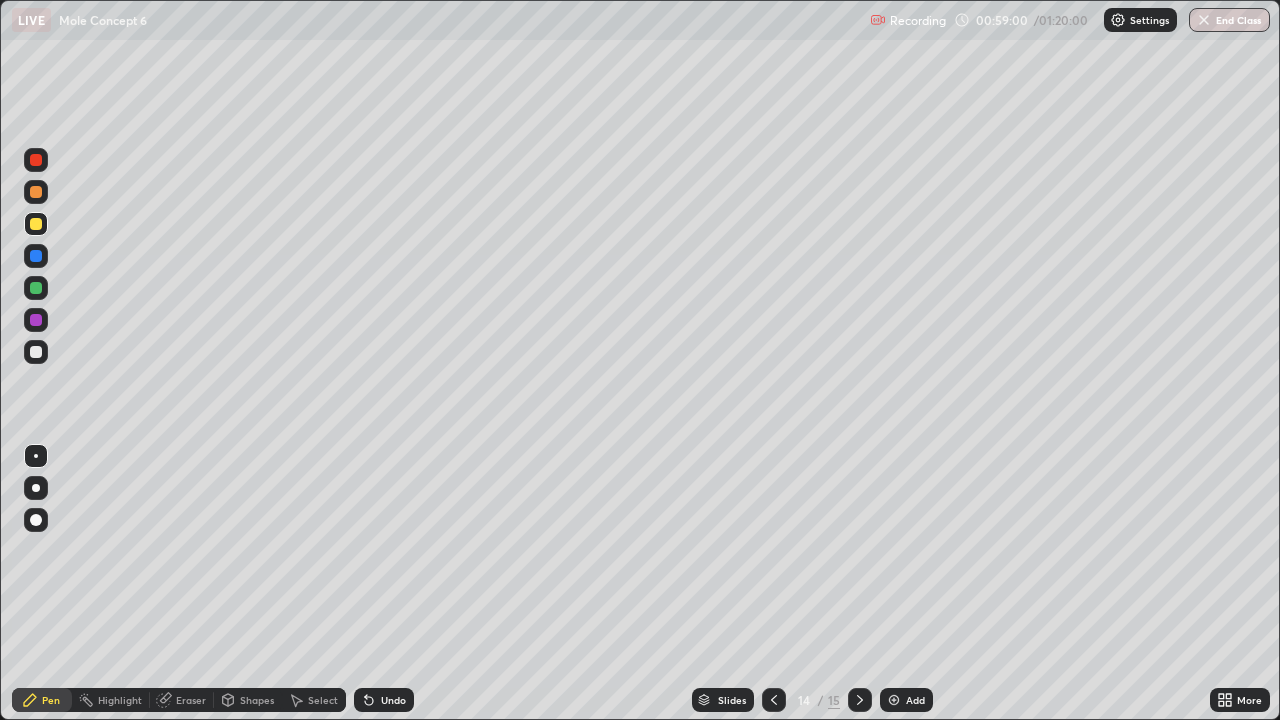 click at bounding box center (36, 288) 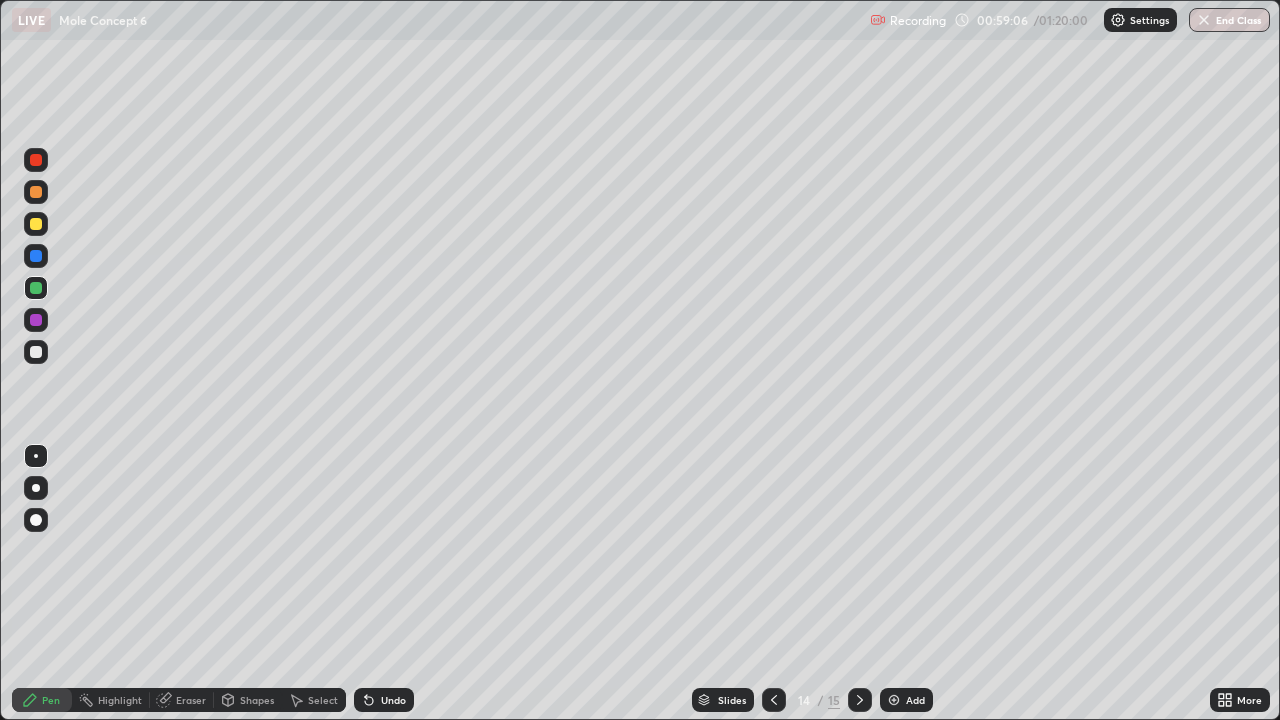 click at bounding box center [36, 320] 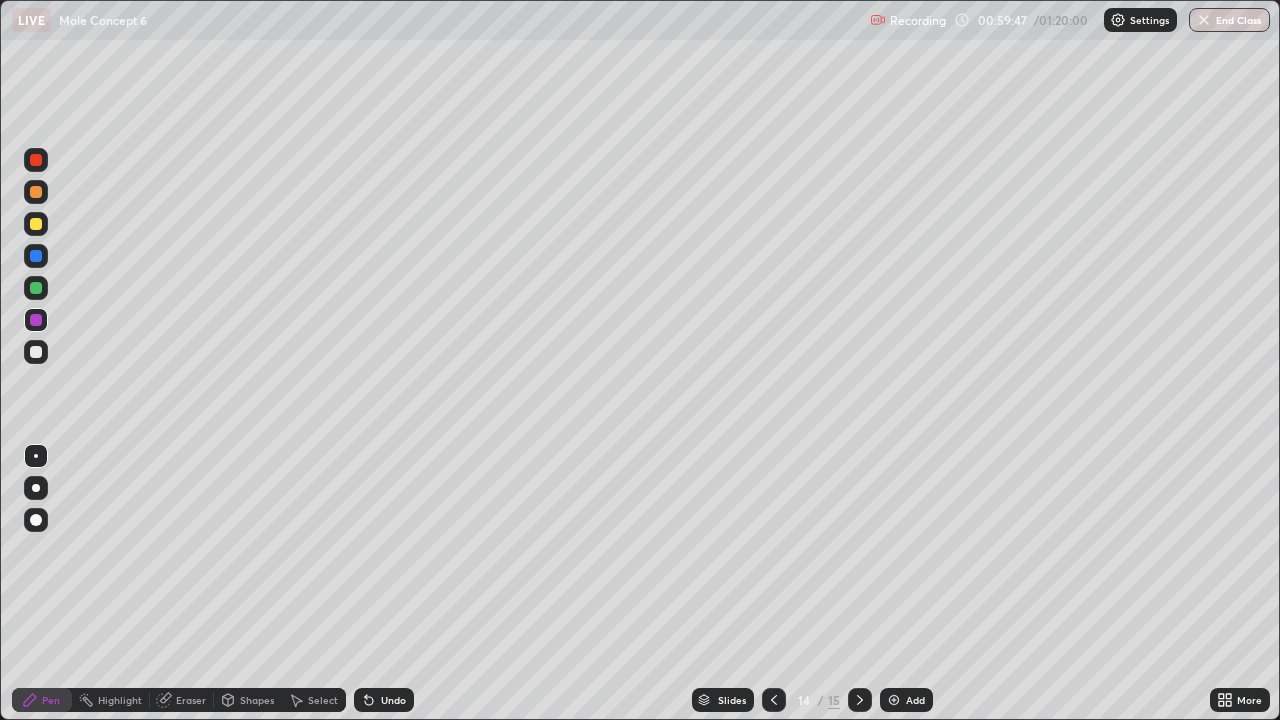 click at bounding box center (36, 160) 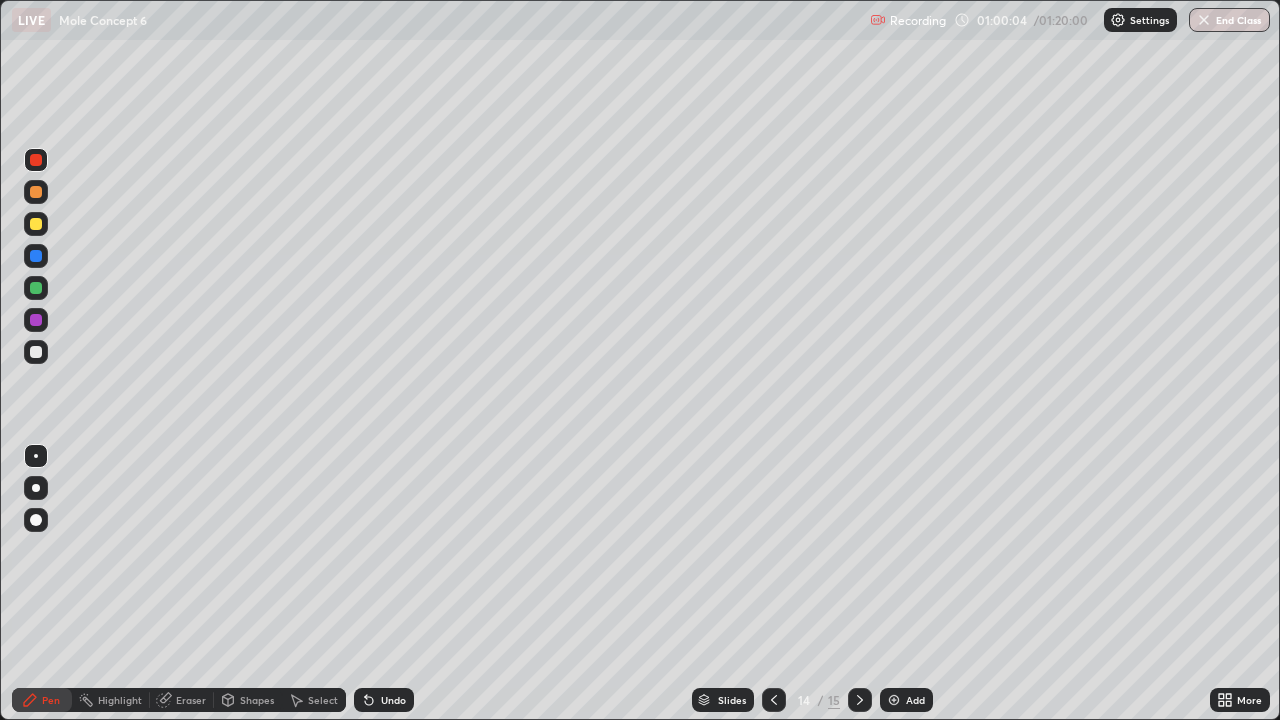click on "Undo" at bounding box center [384, 700] 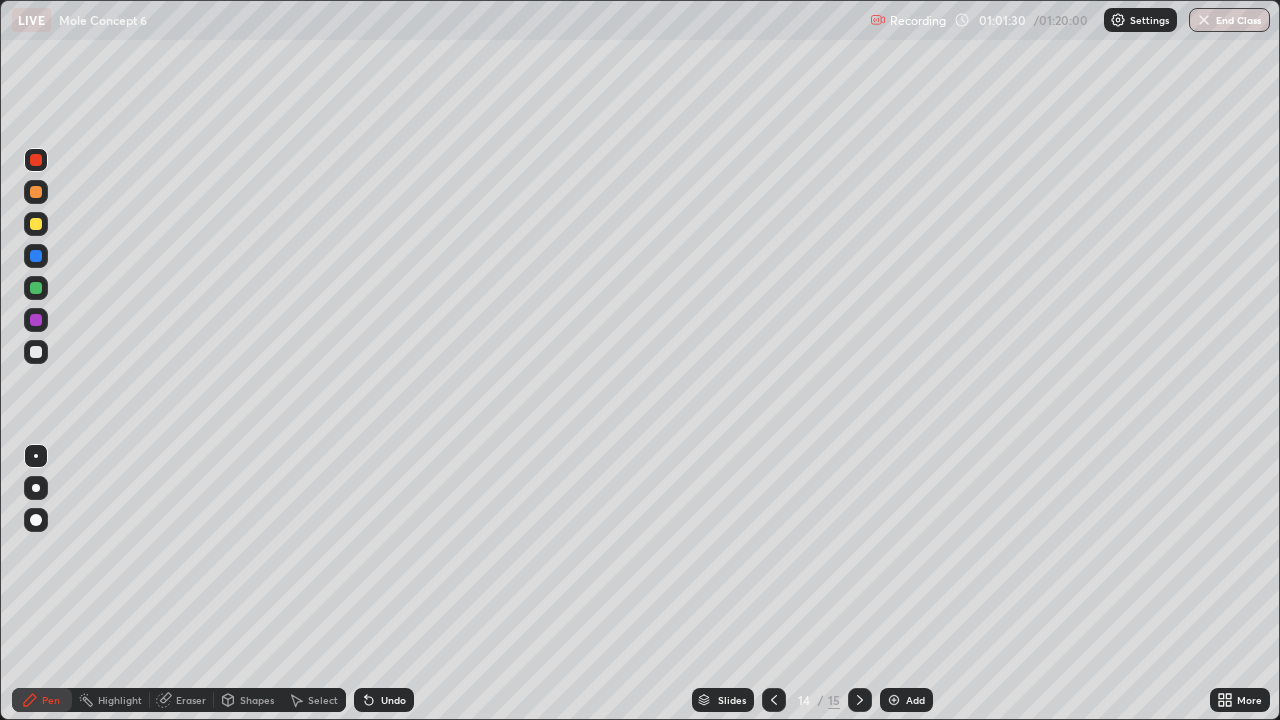 click at bounding box center (36, 288) 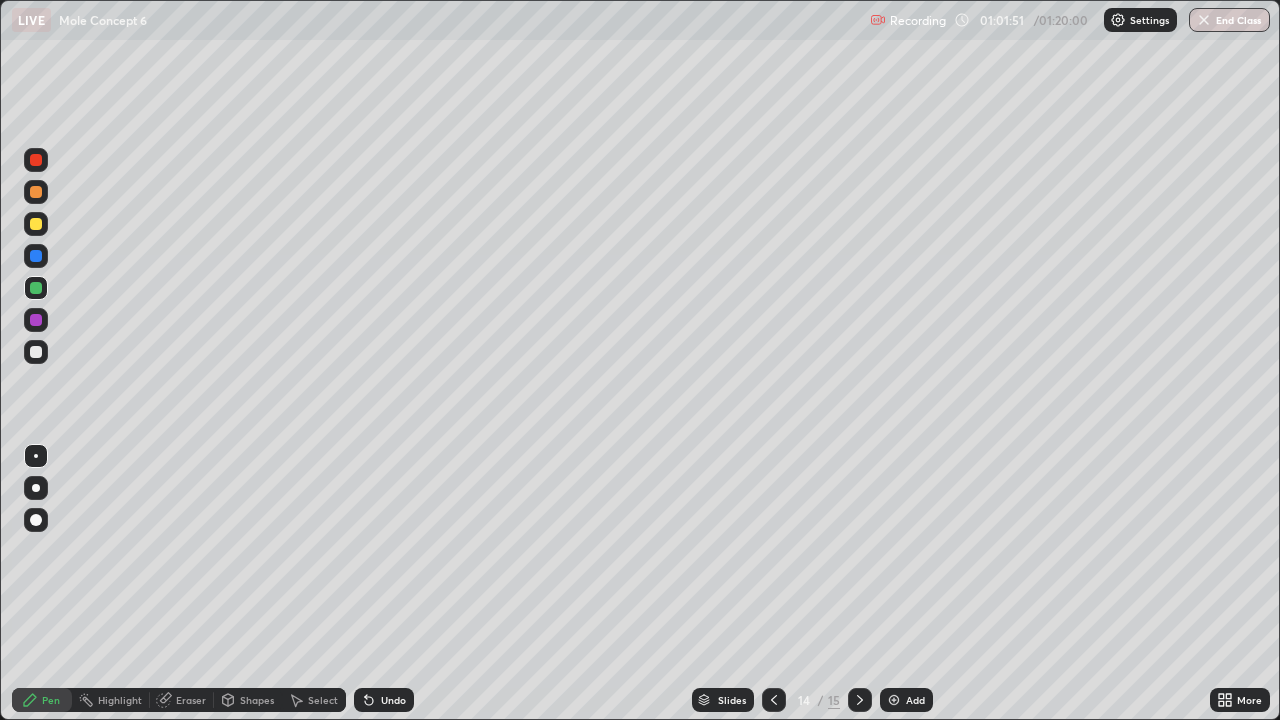 click on "Undo" at bounding box center (384, 700) 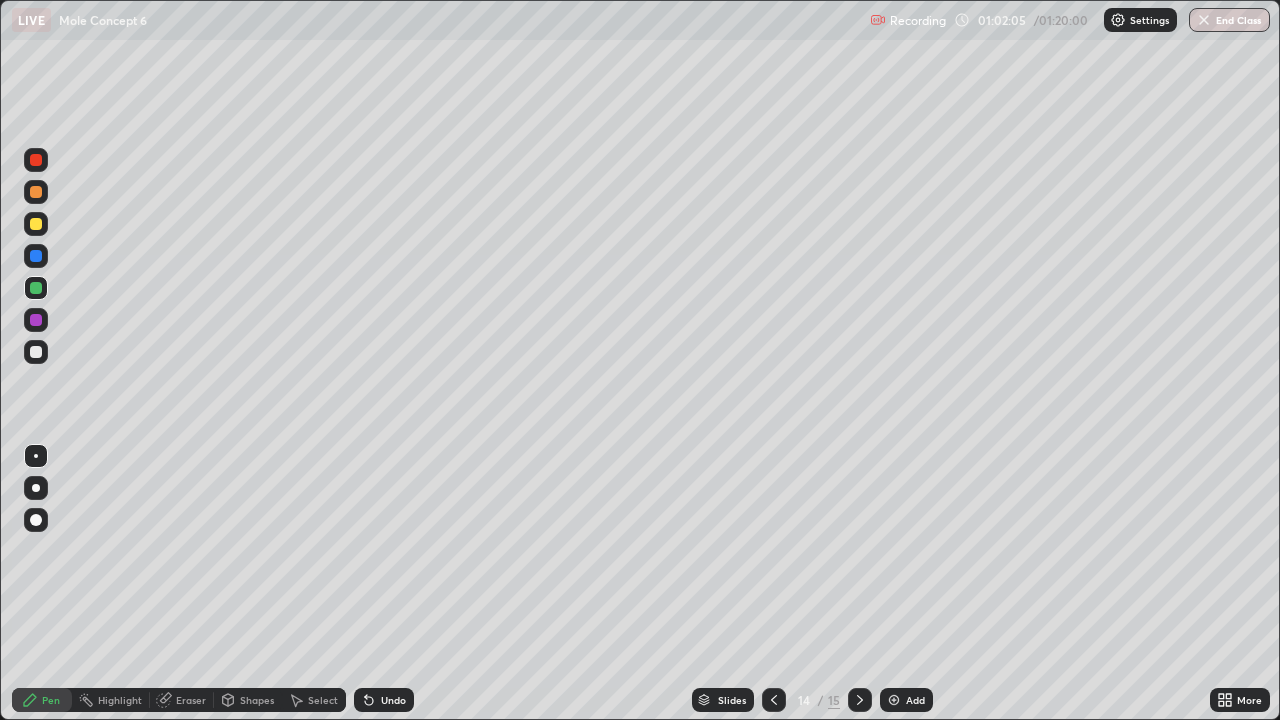 click on "Undo" at bounding box center [393, 700] 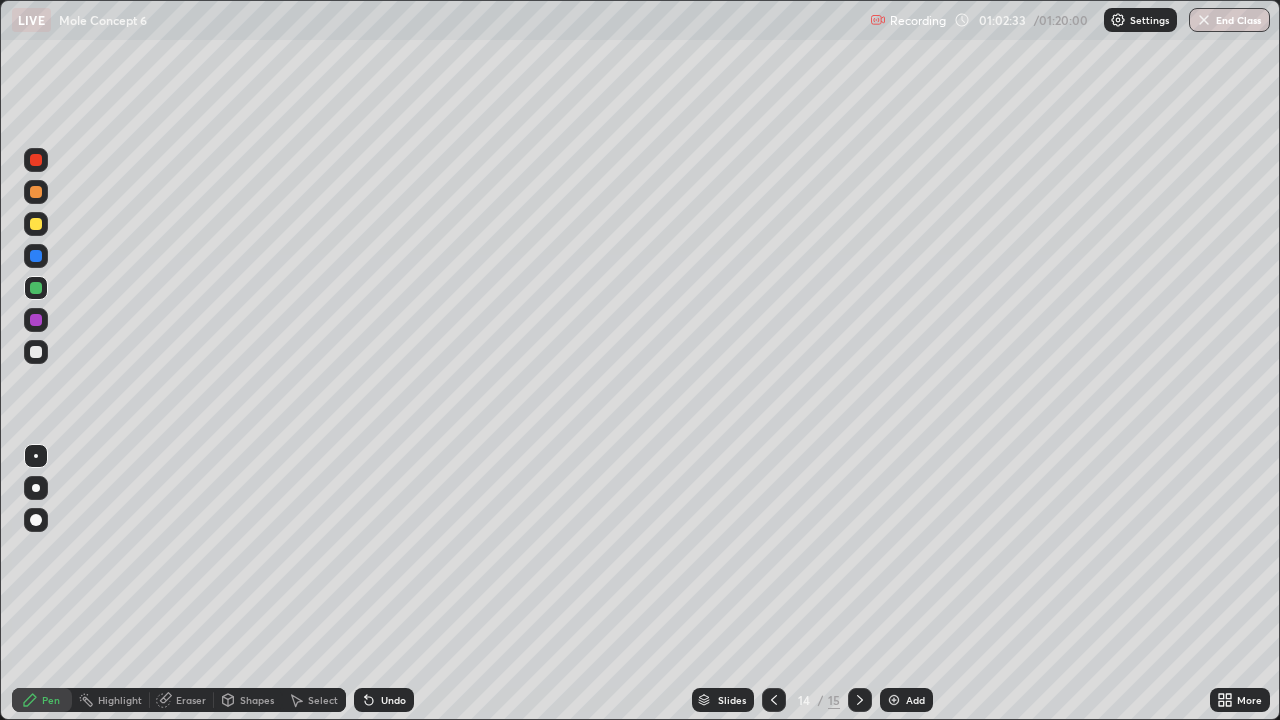 click at bounding box center (36, 160) 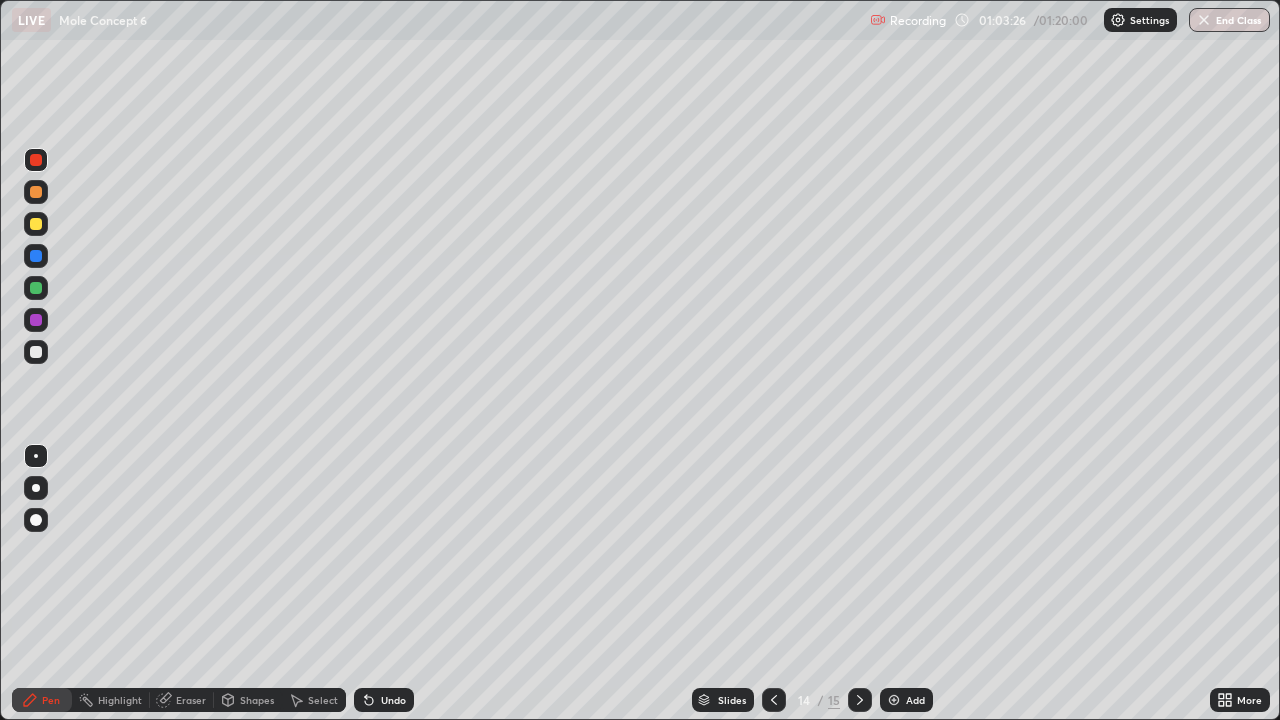 click at bounding box center (36, 288) 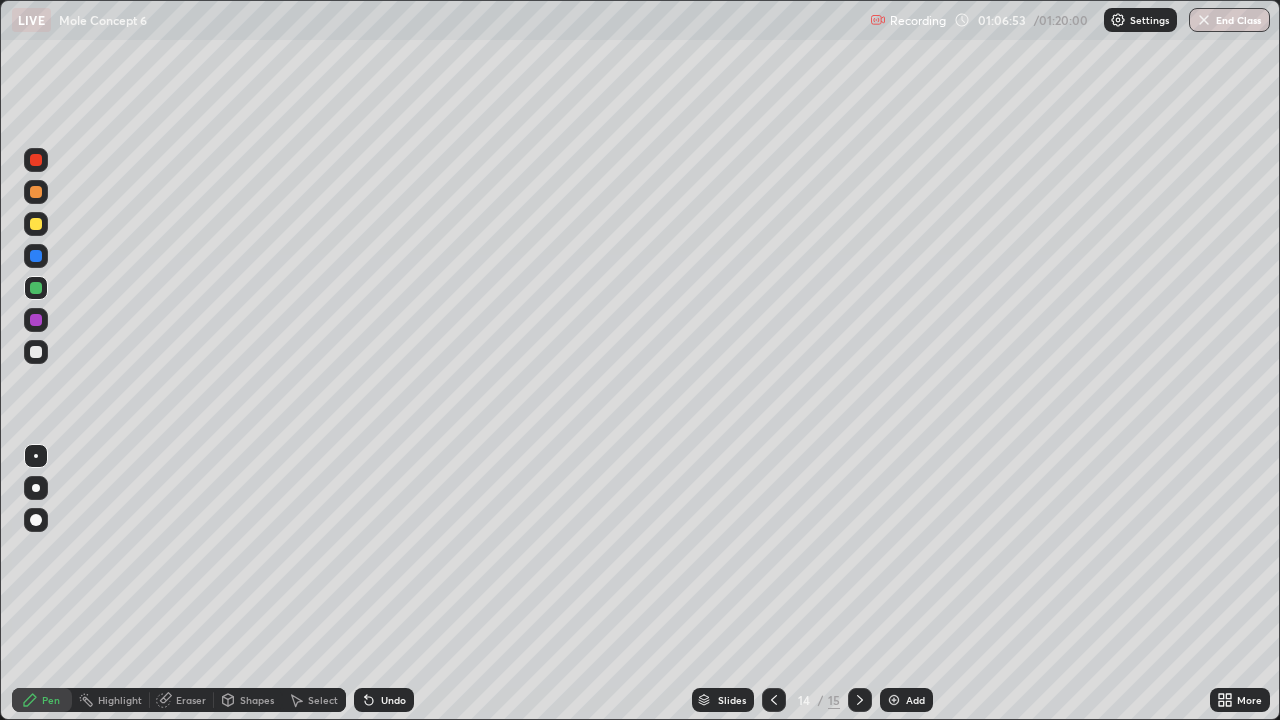 click at bounding box center [894, 700] 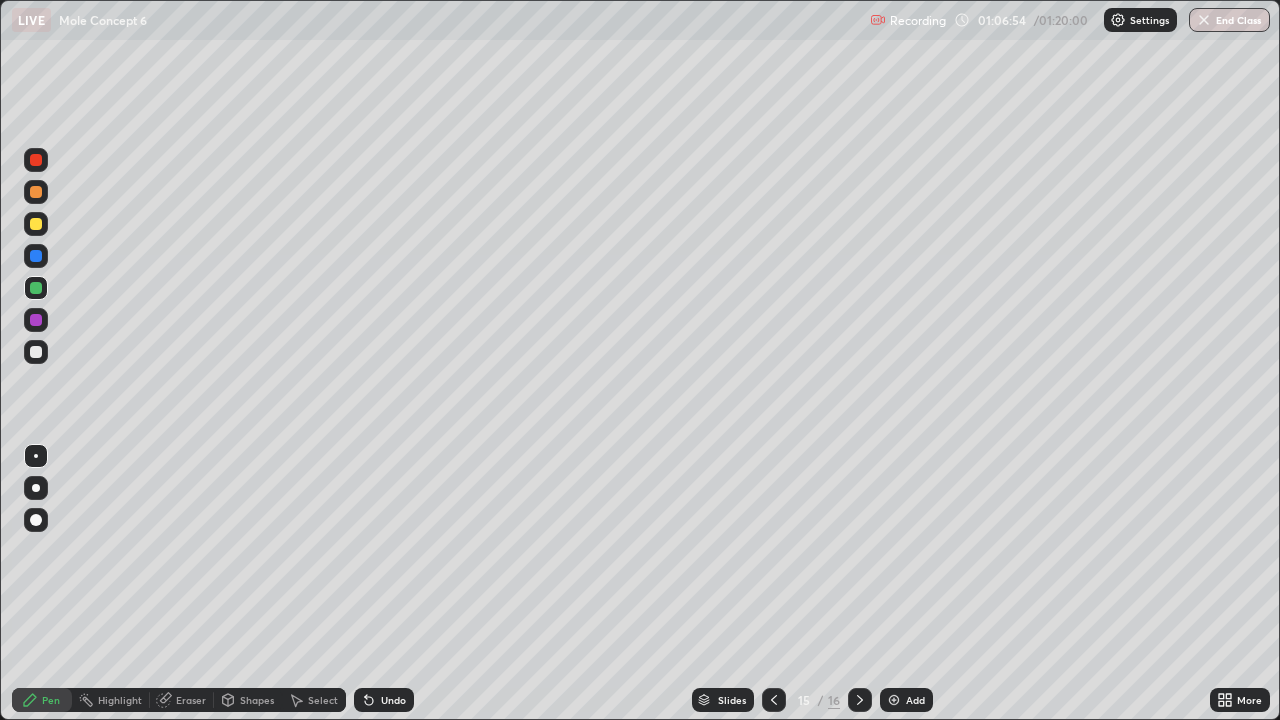 click at bounding box center (36, 224) 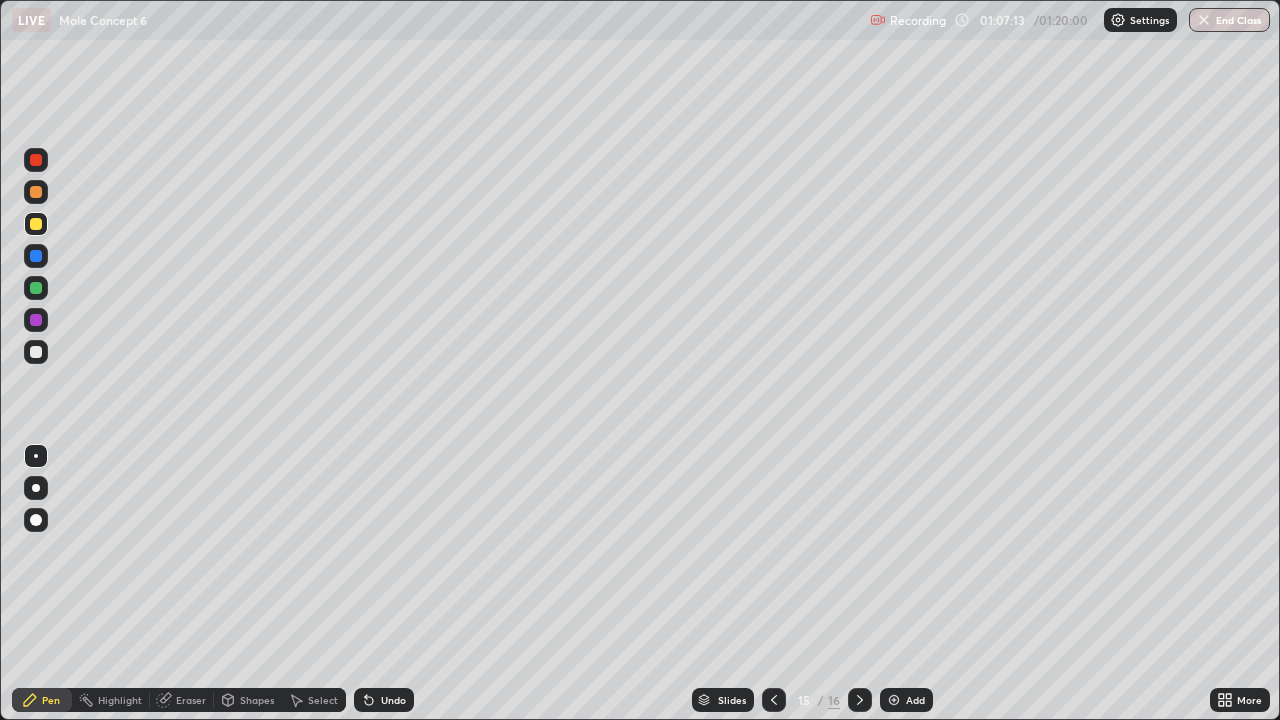 click at bounding box center (36, 192) 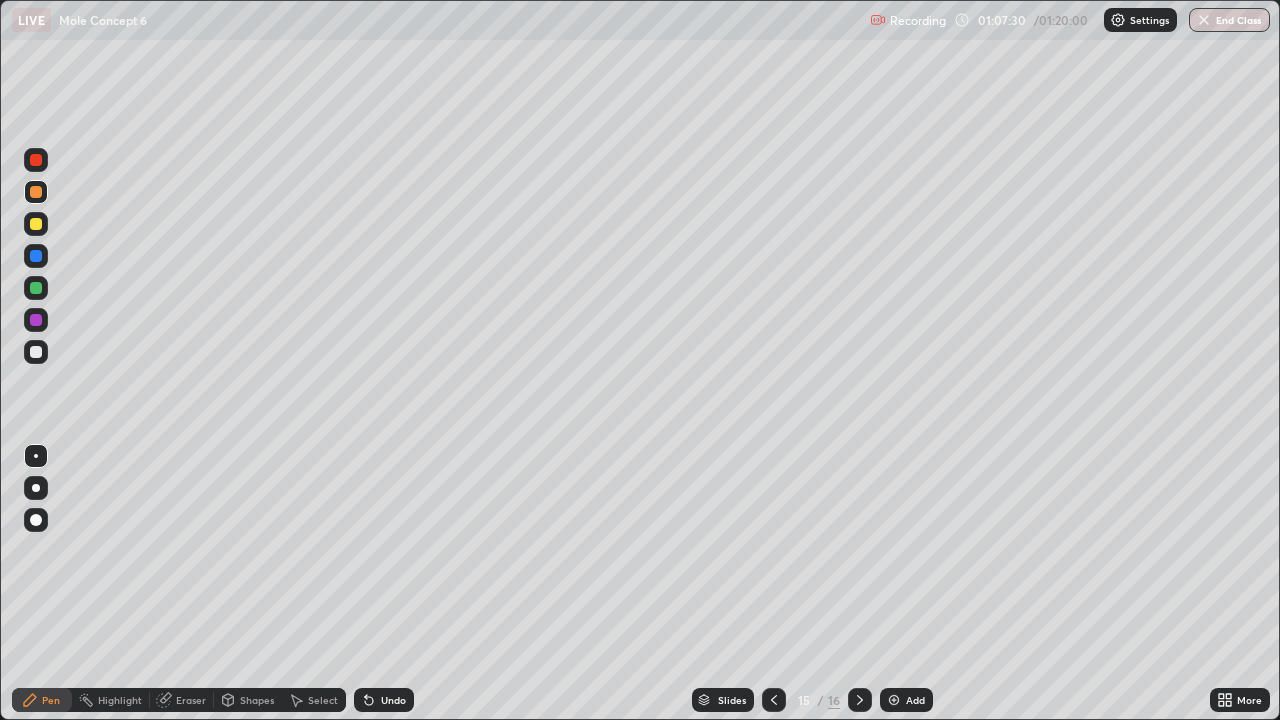 click 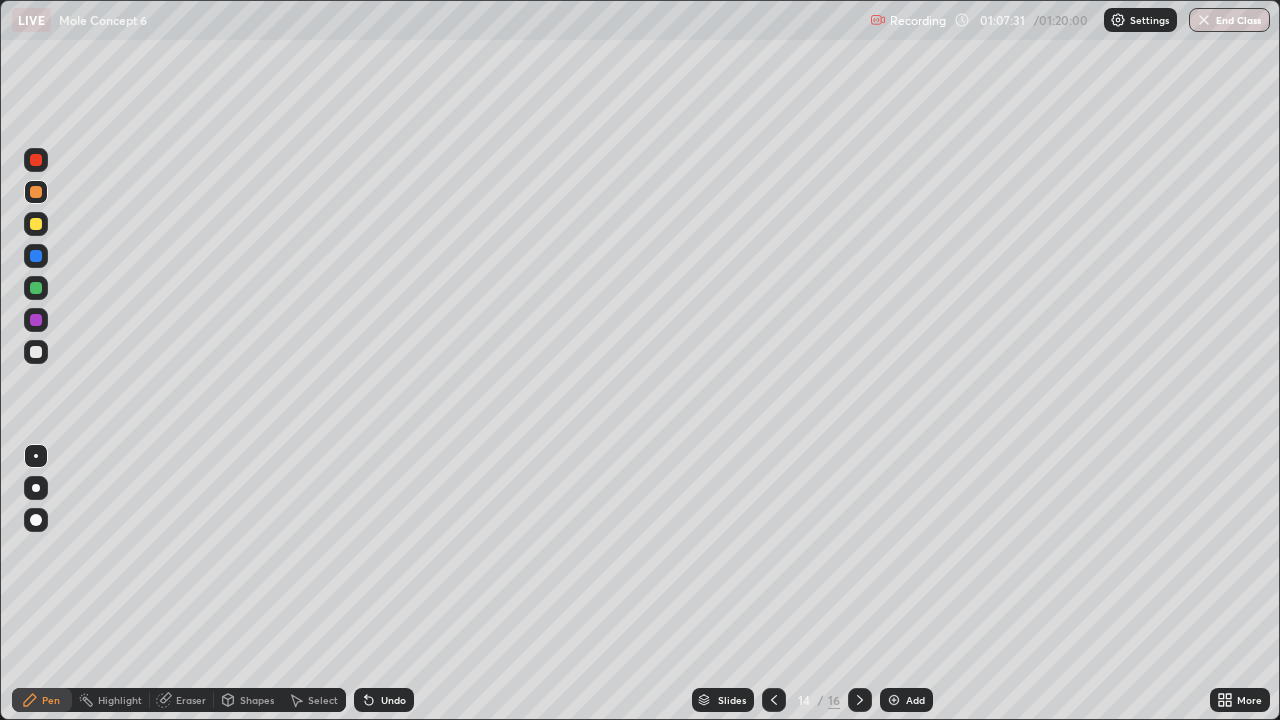 click at bounding box center [36, 352] 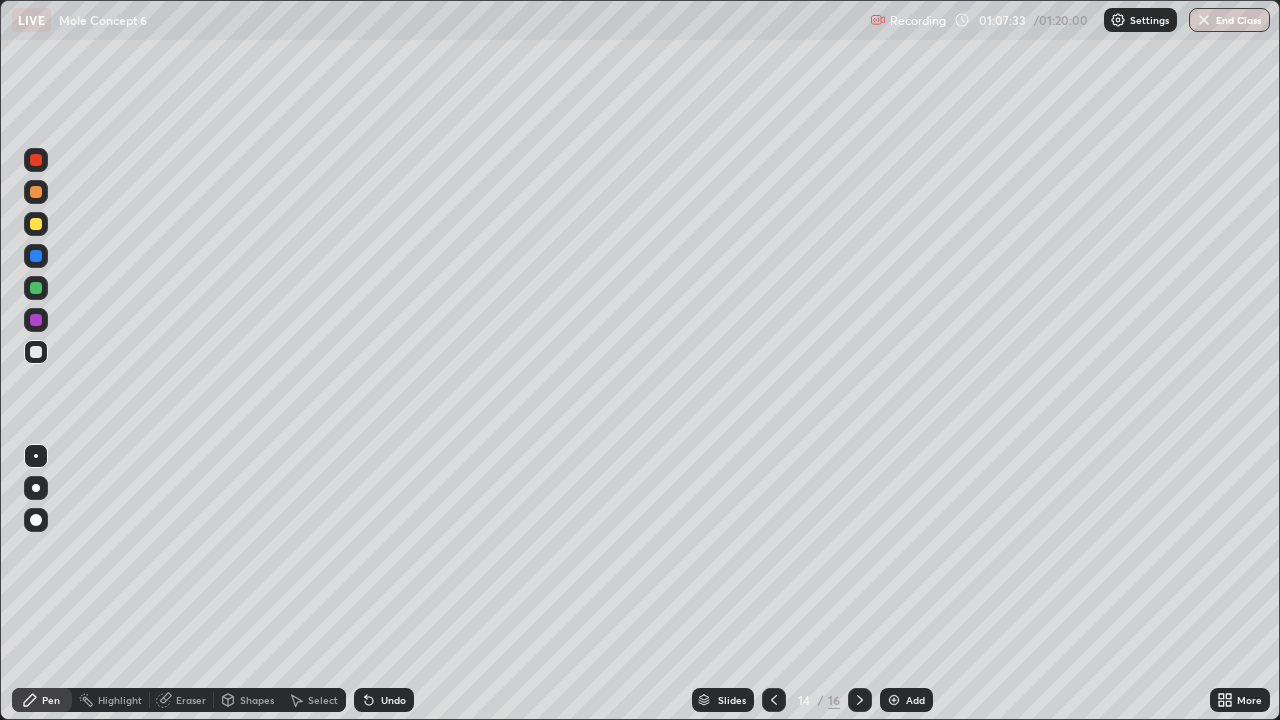click at bounding box center (36, 224) 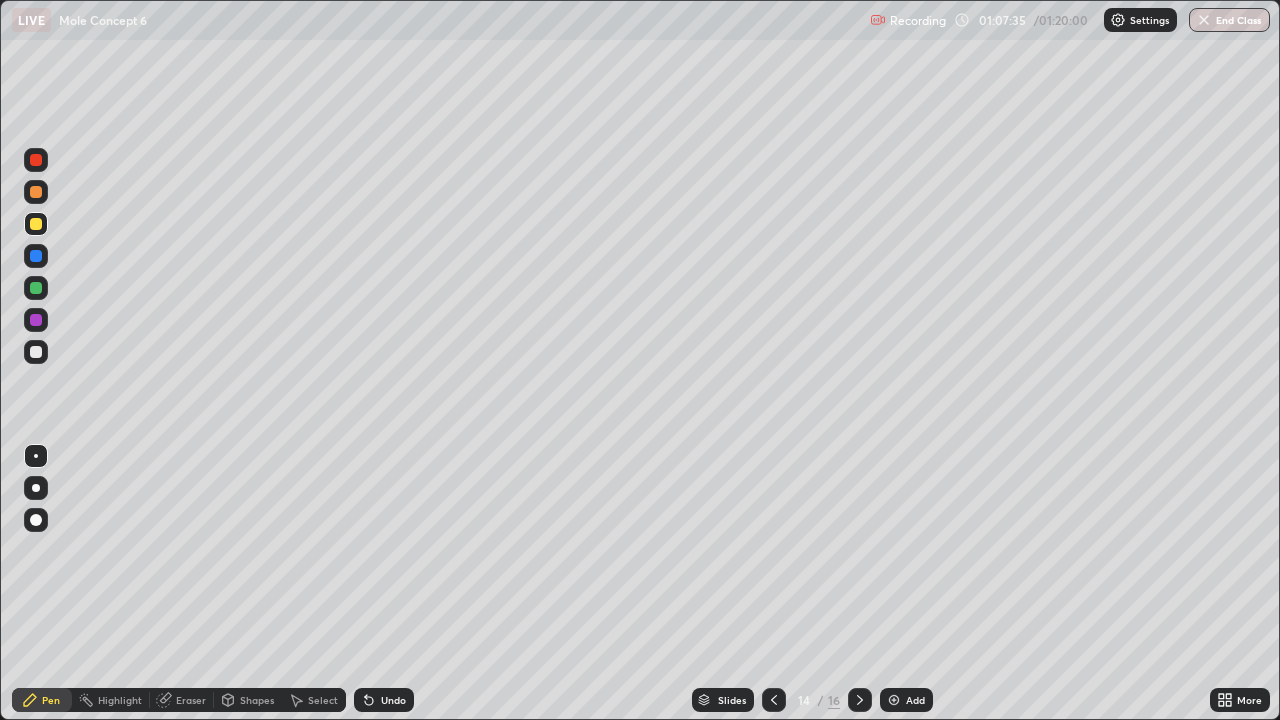 click at bounding box center [36, 352] 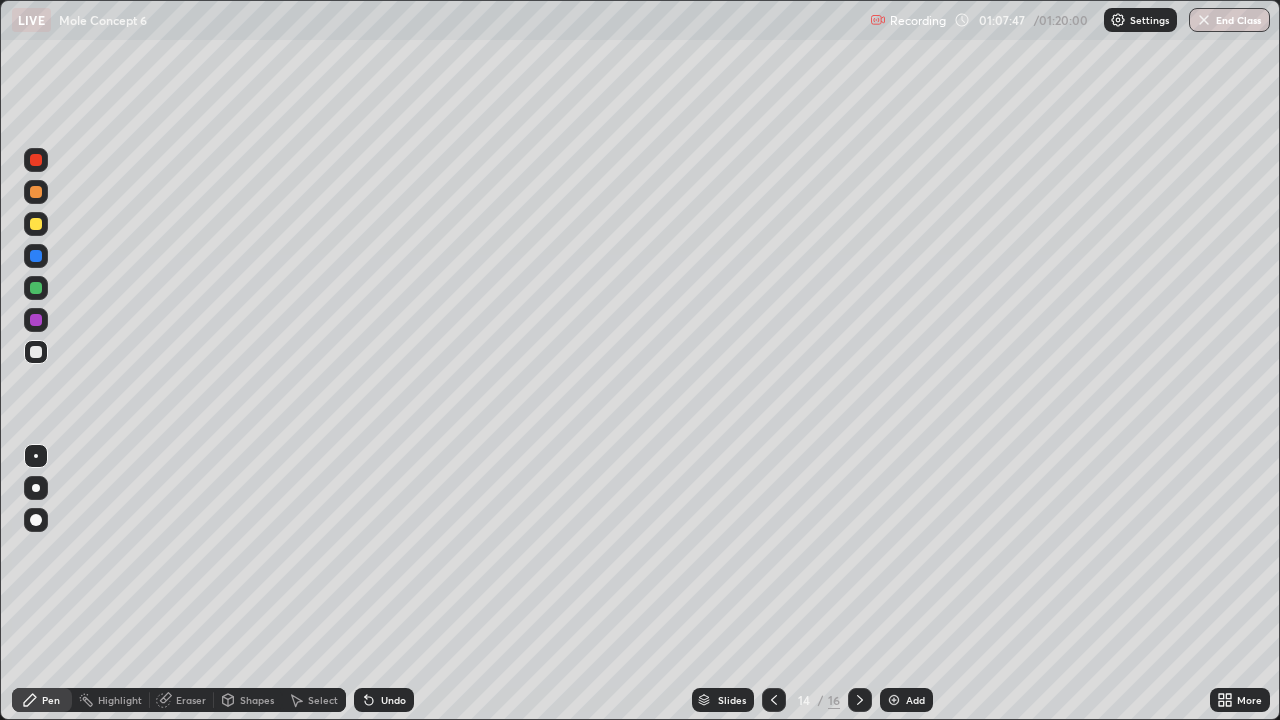 click 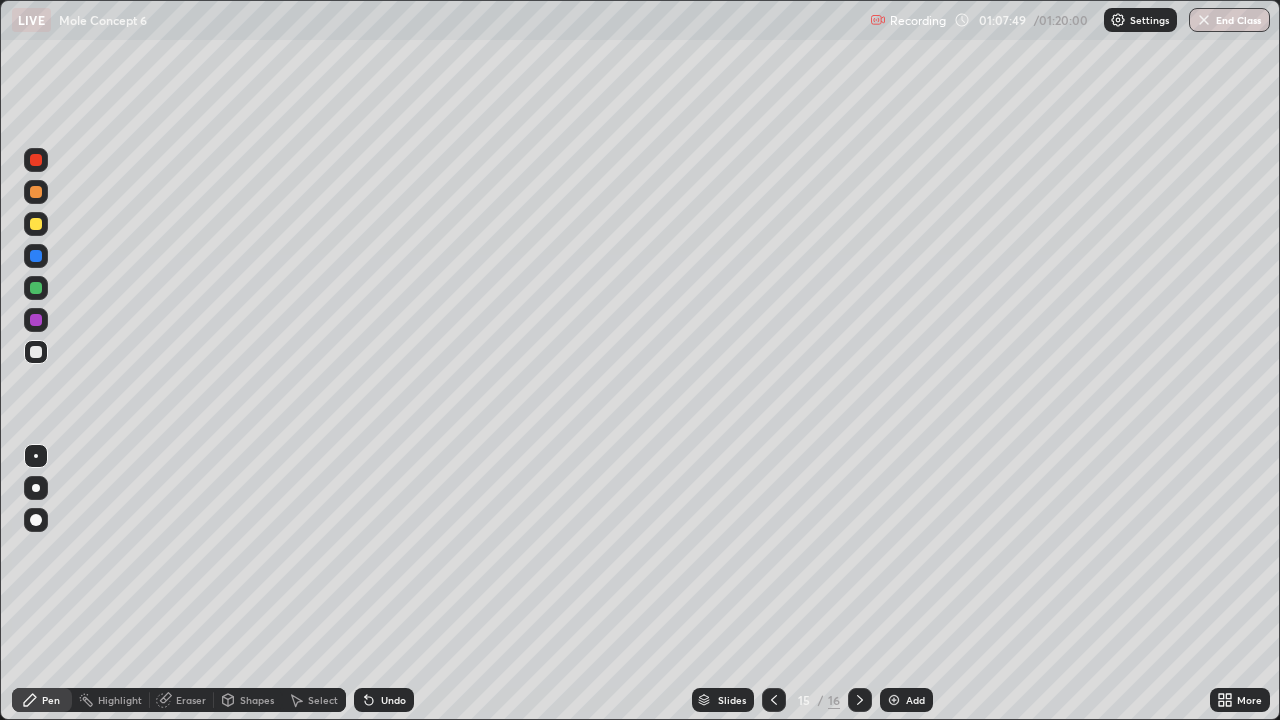 click at bounding box center [36, 192] 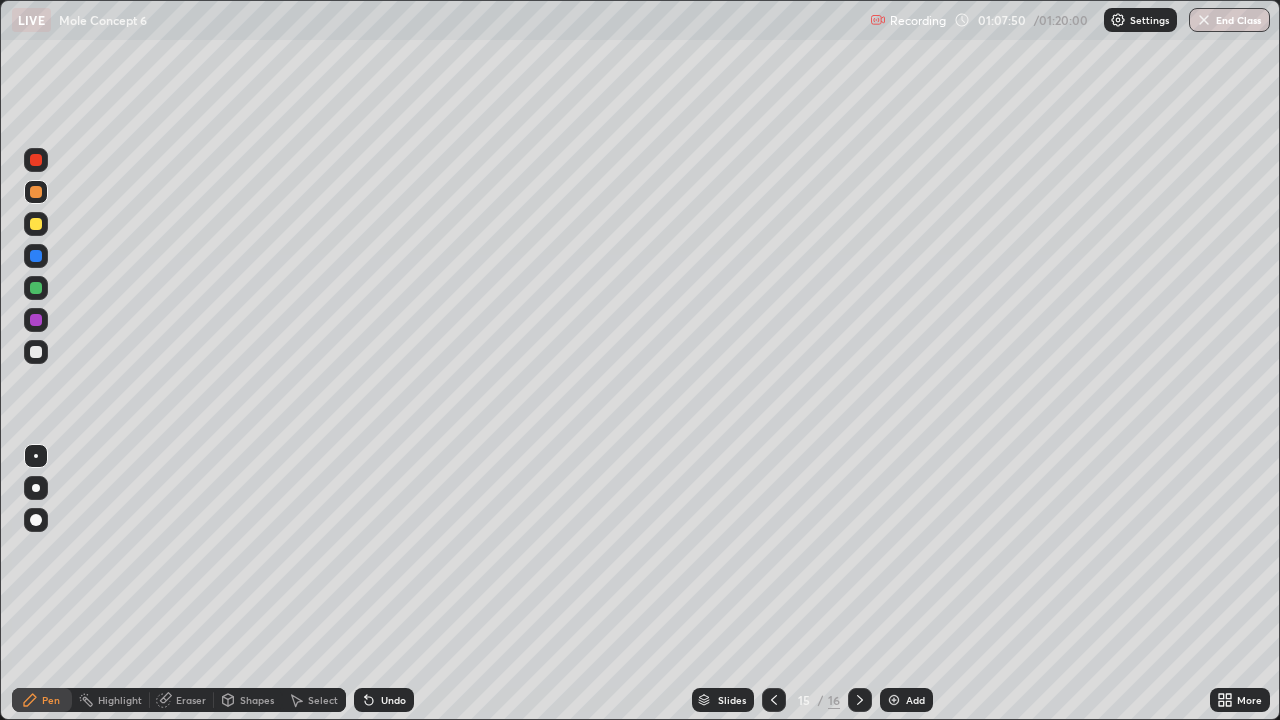 click at bounding box center [36, 352] 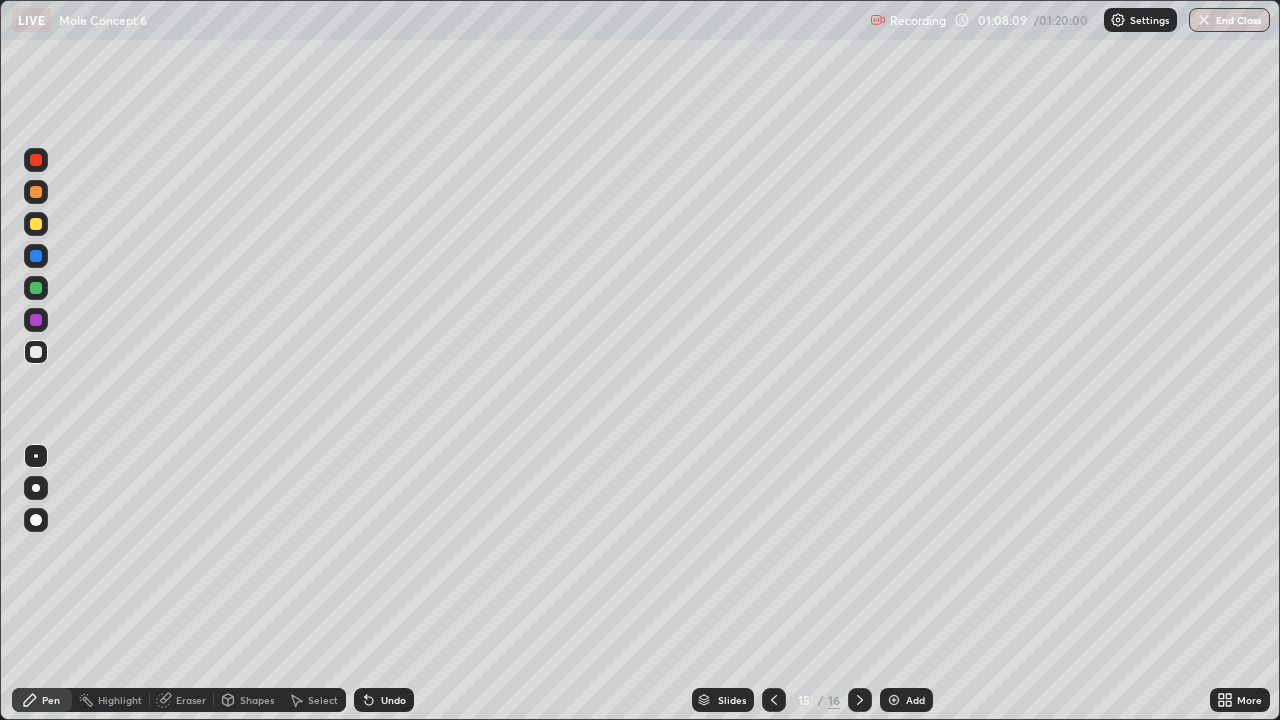 click 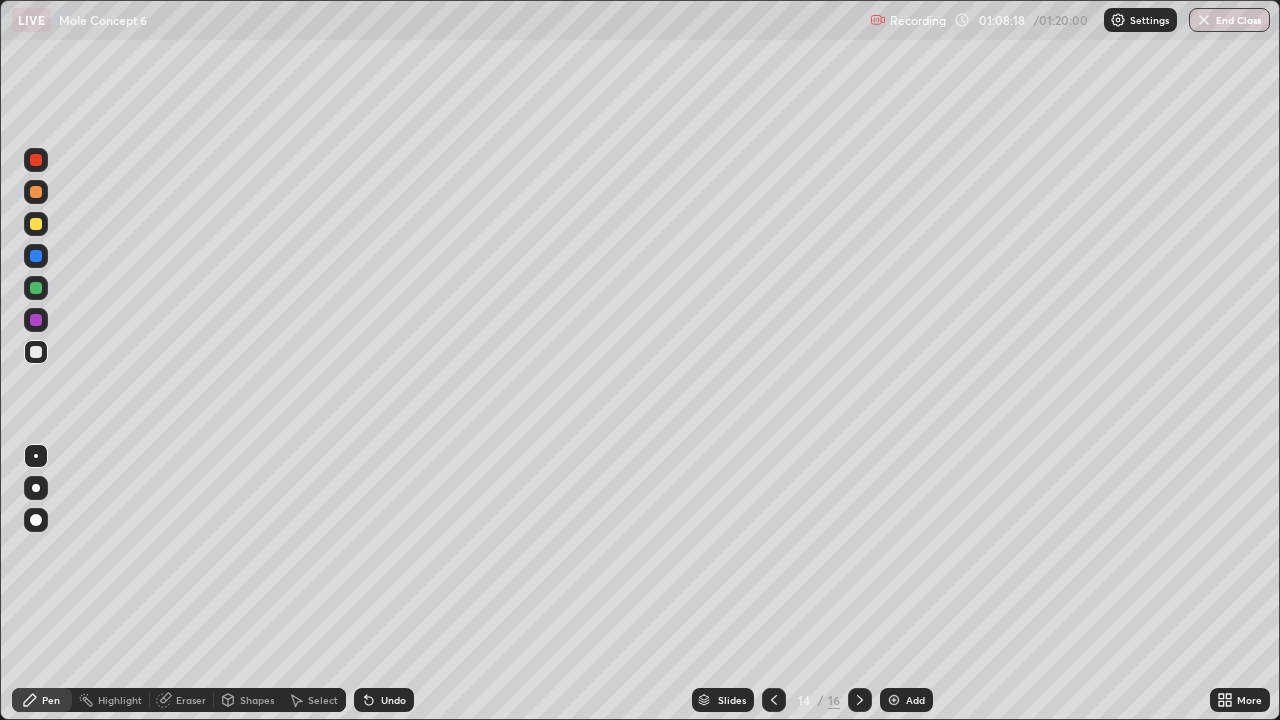 click 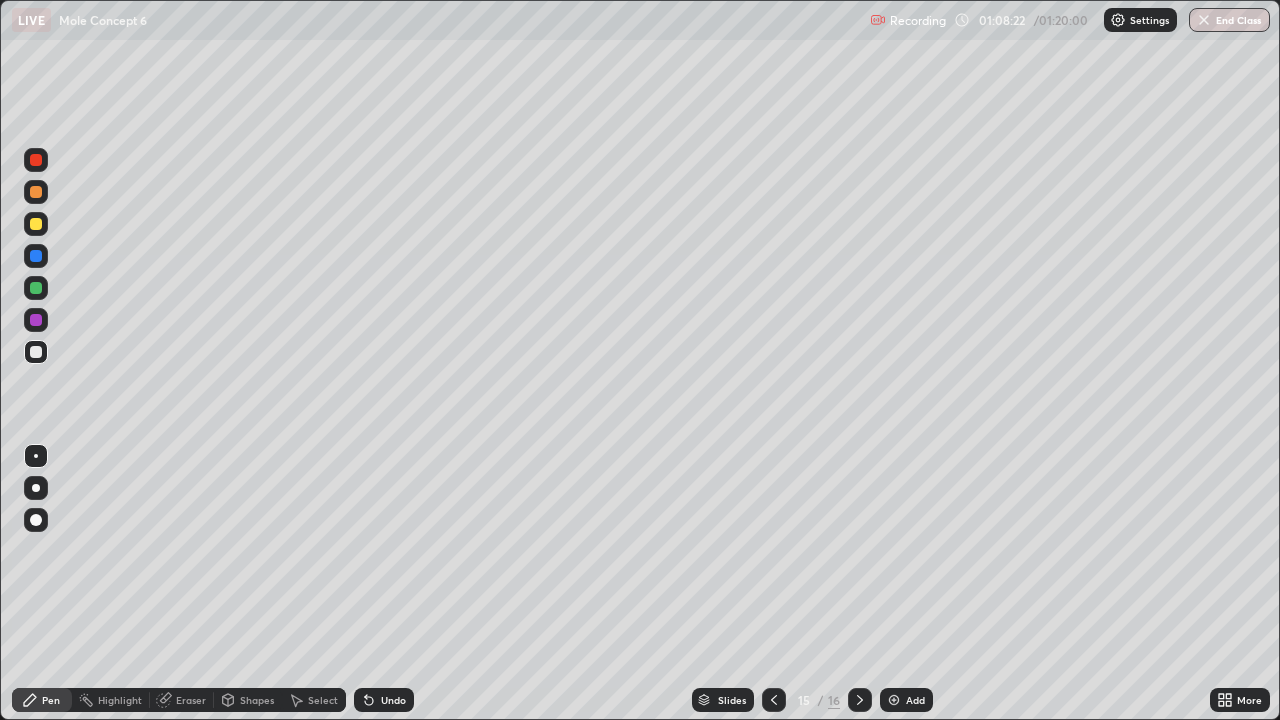 click 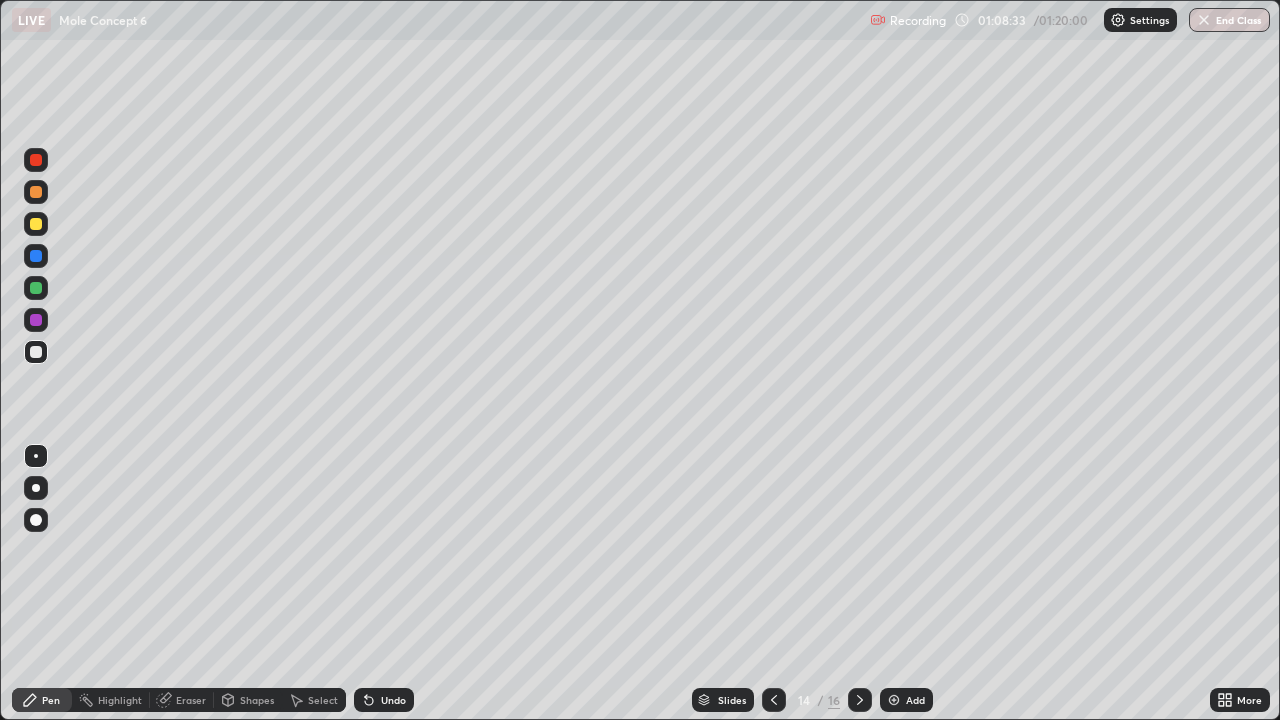 click 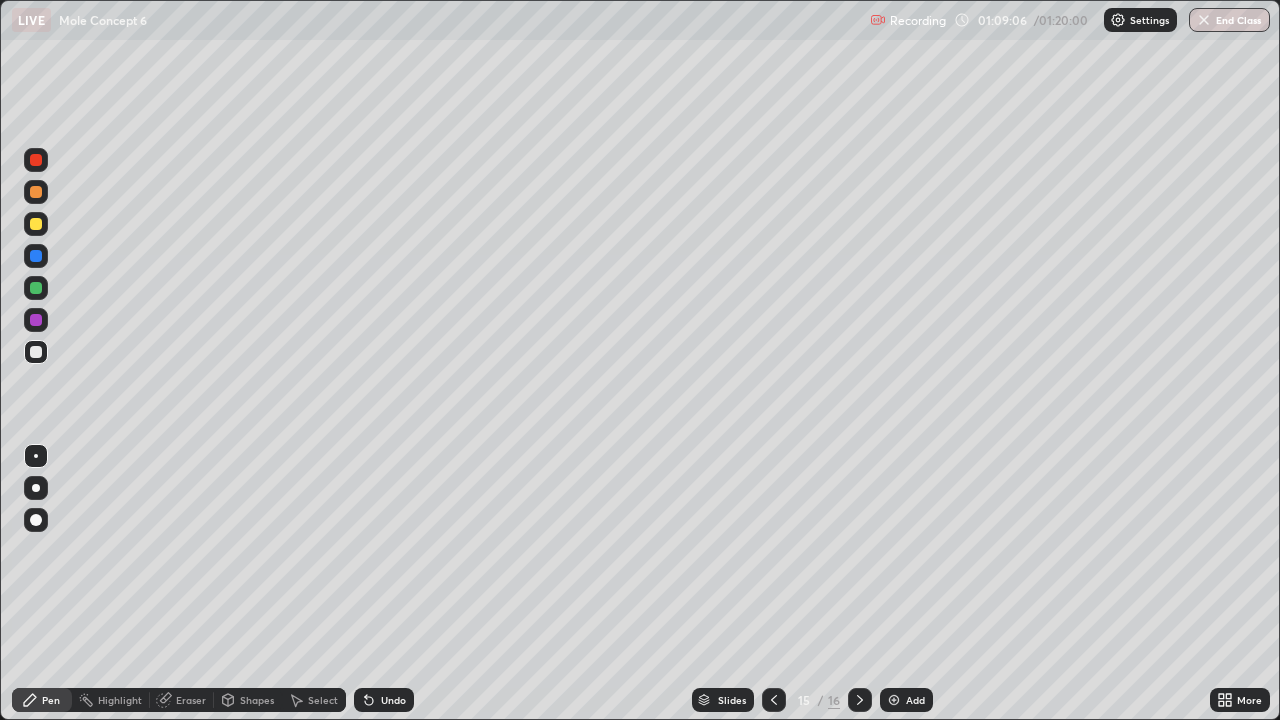 click 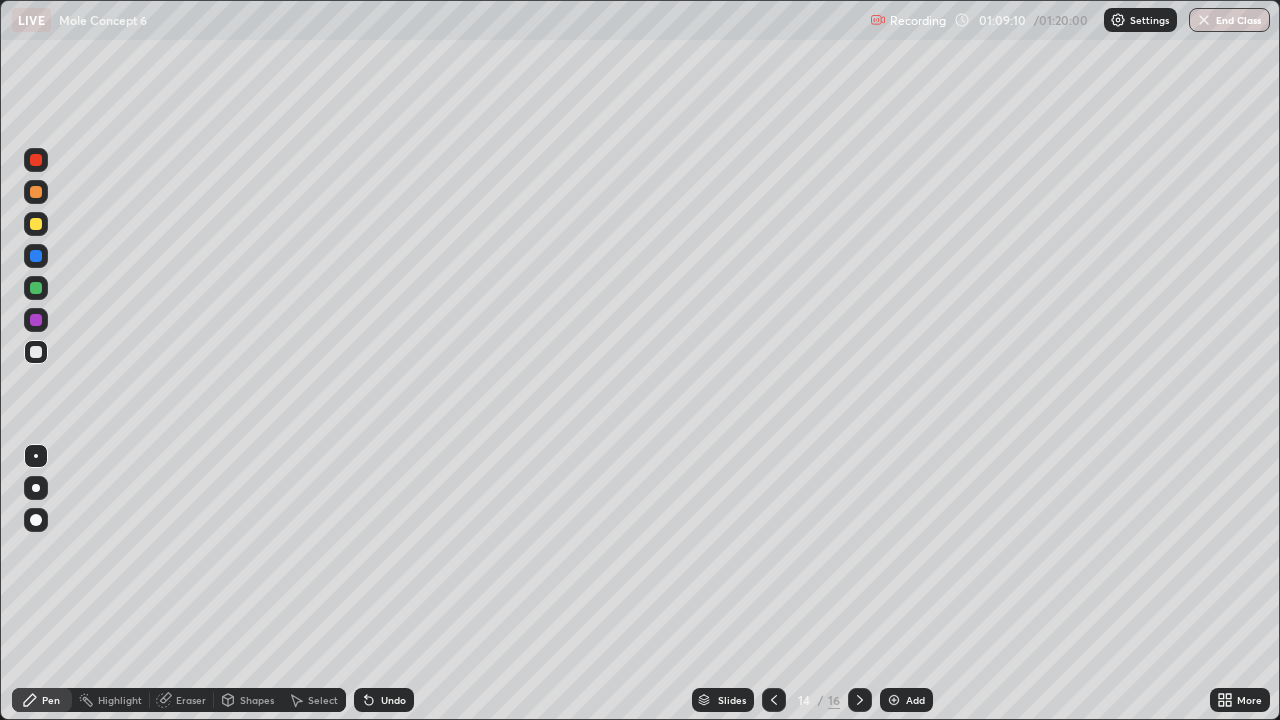 click 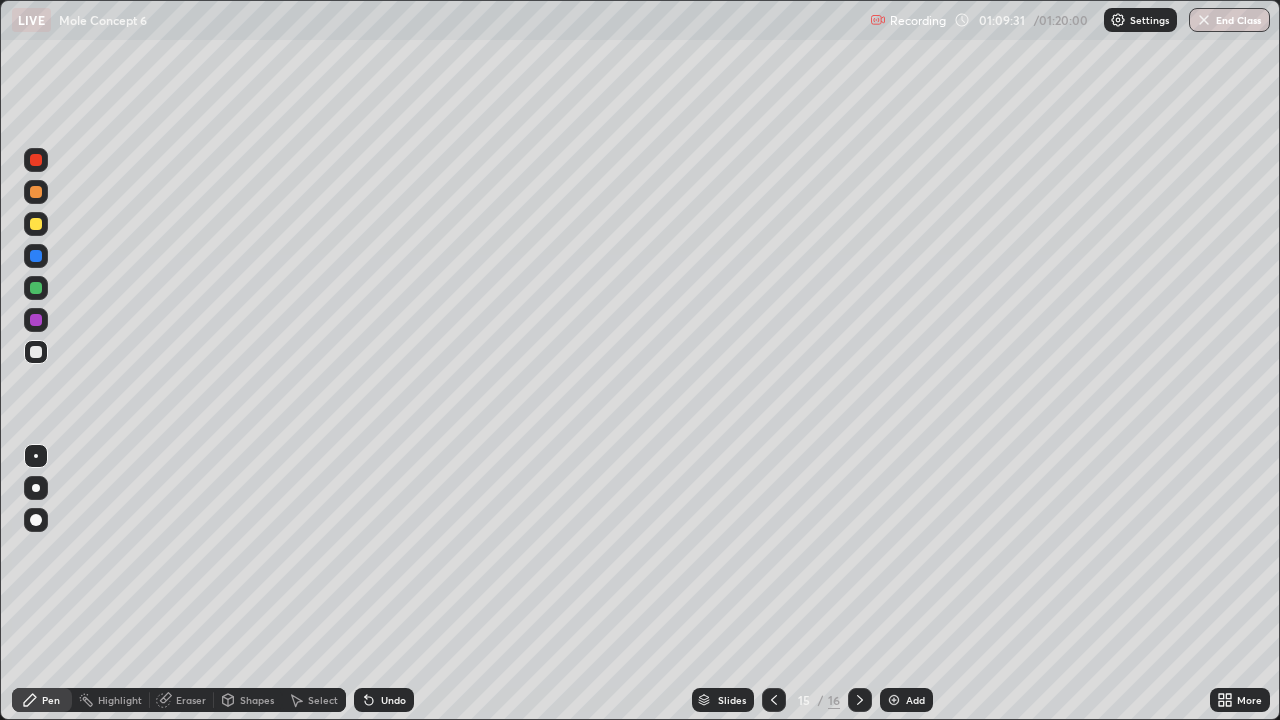 click 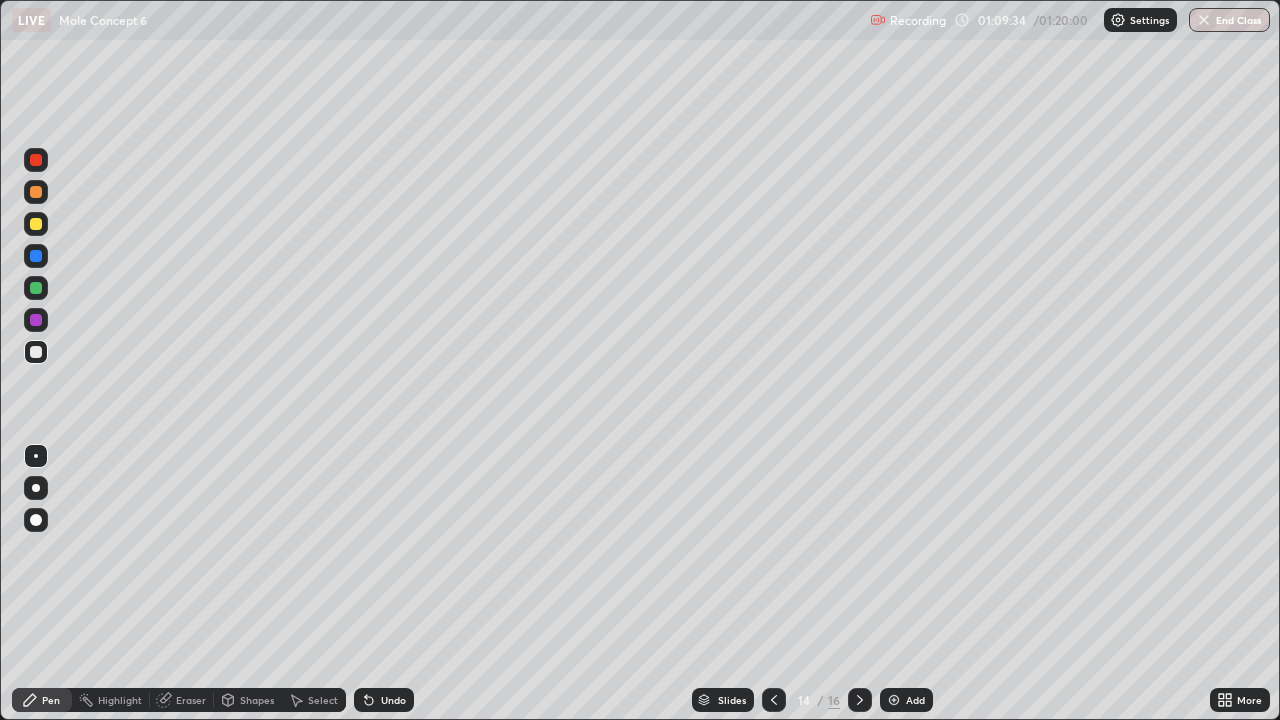 click at bounding box center [36, 256] 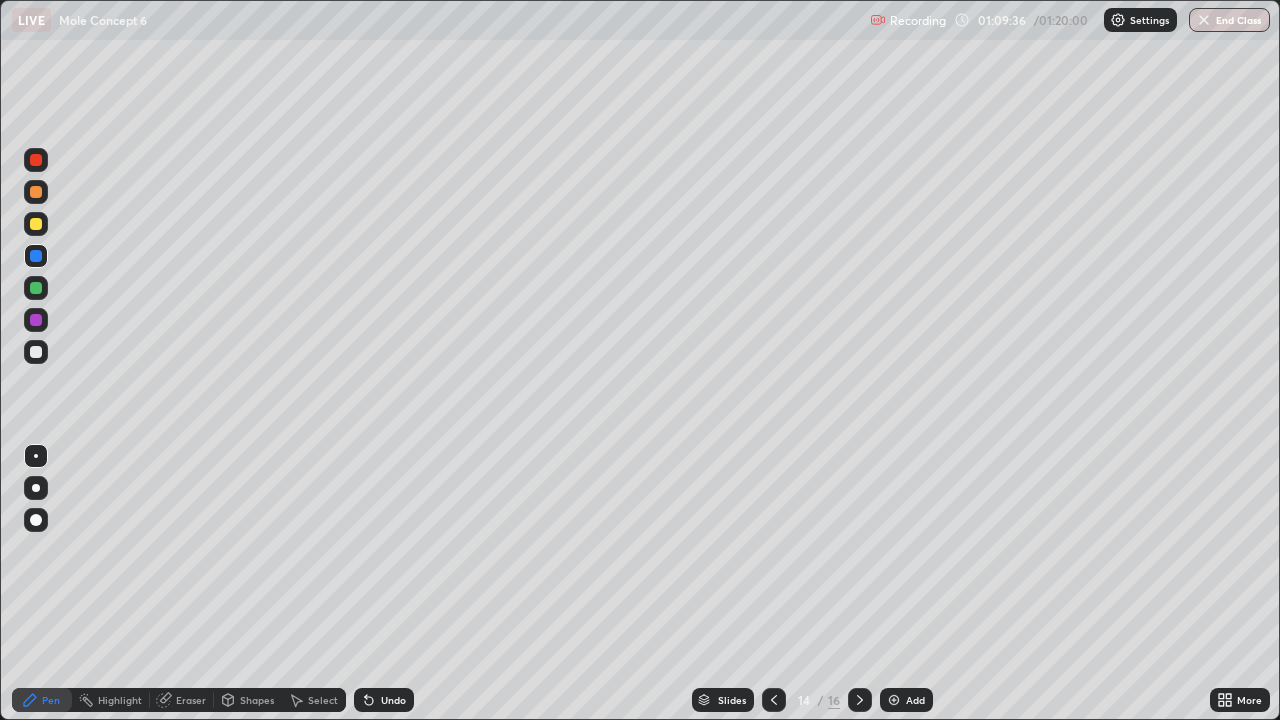 click 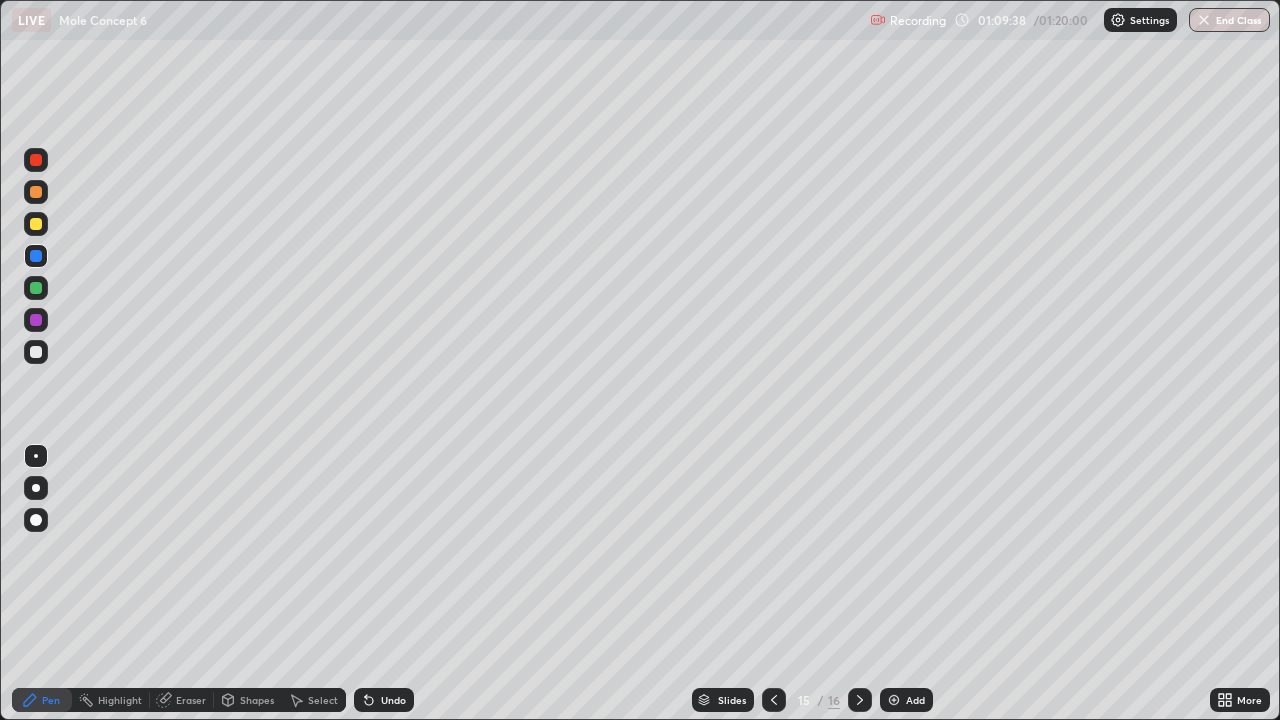 click at bounding box center [774, 700] 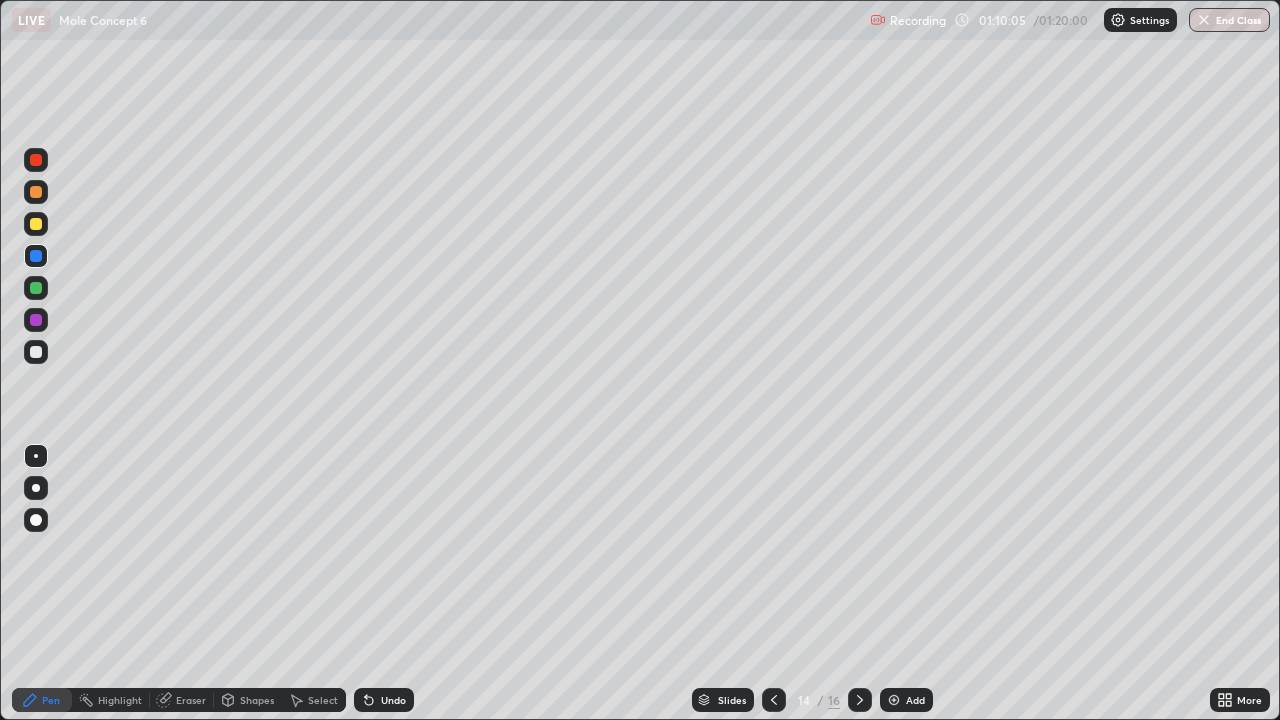 click on "Undo" at bounding box center [393, 700] 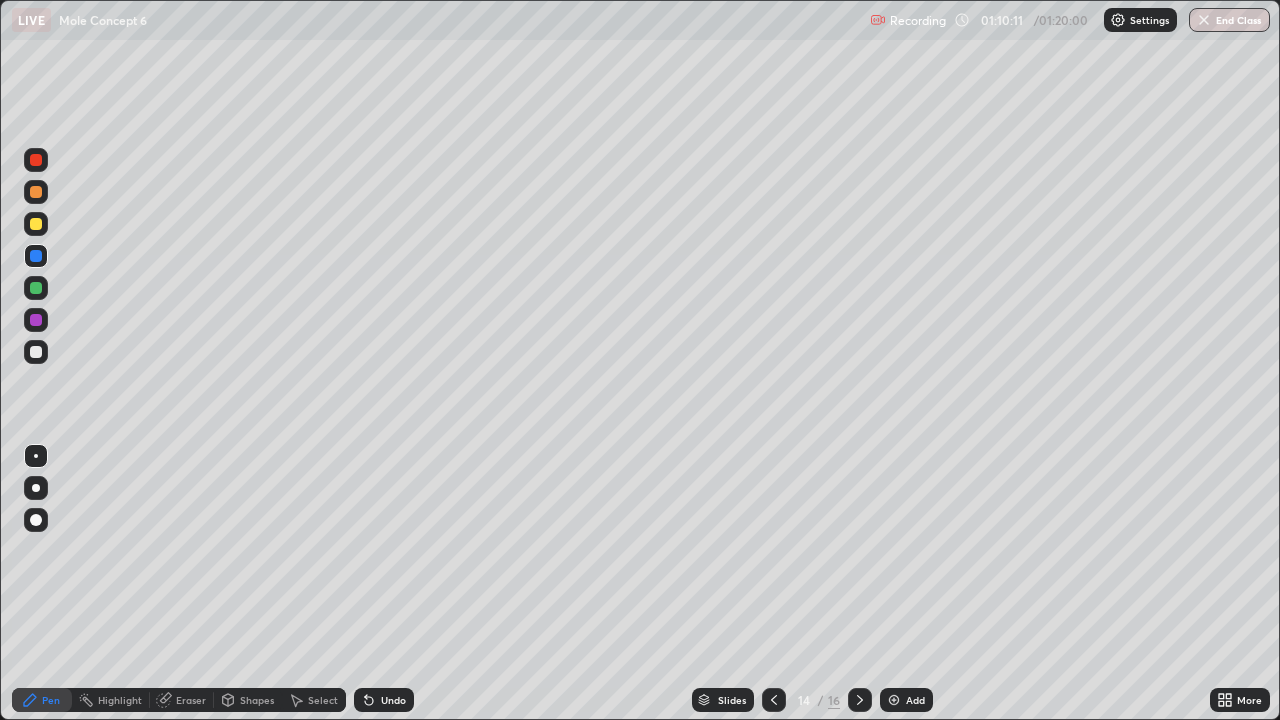 click on "Undo" at bounding box center (393, 700) 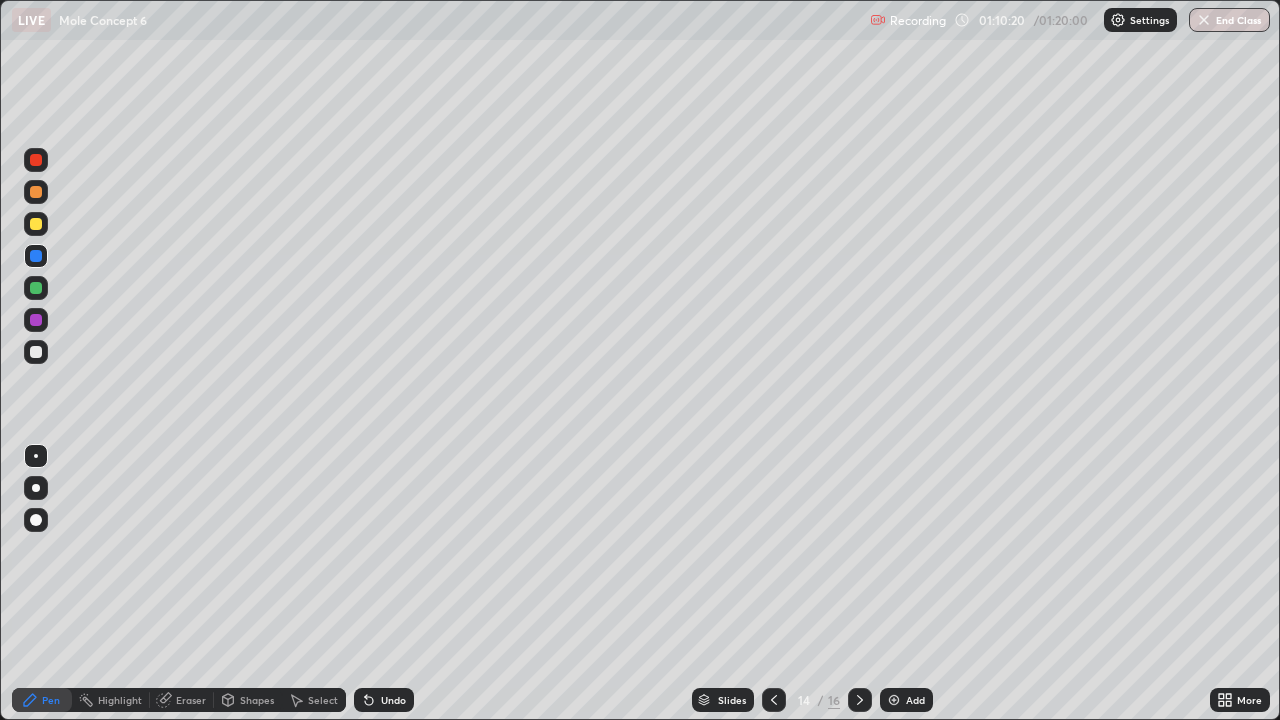 click 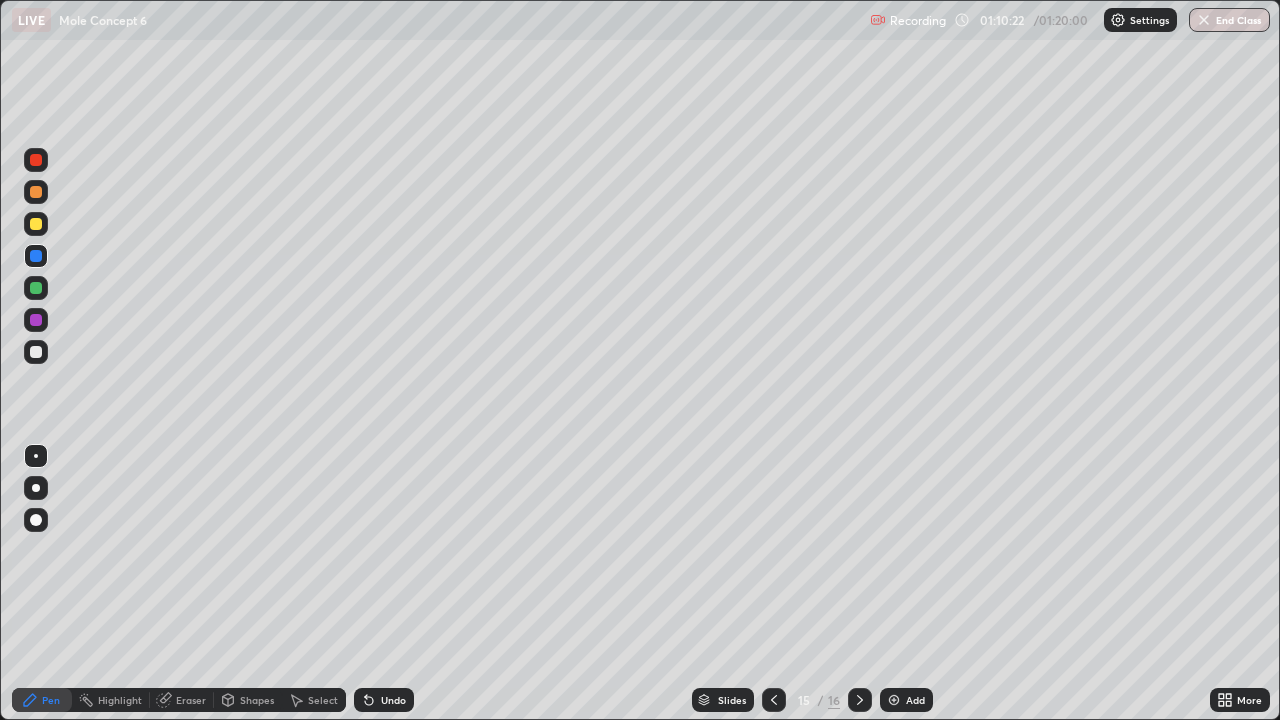 click 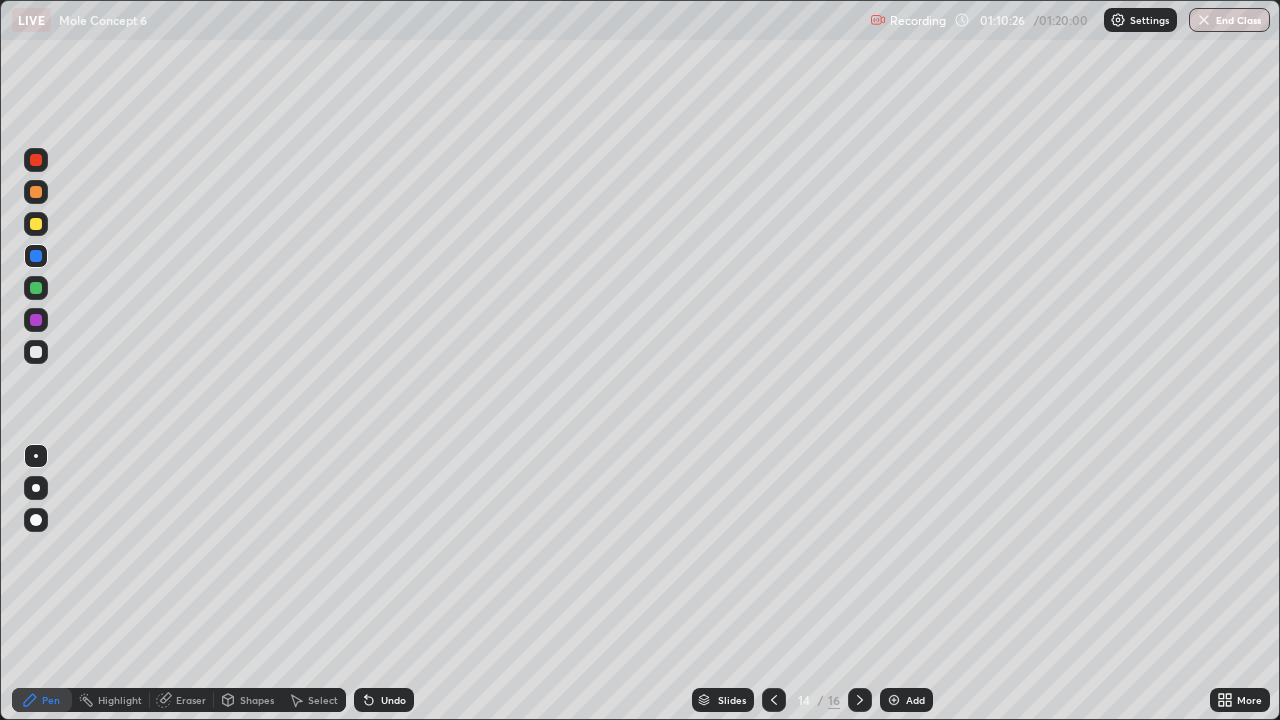 click 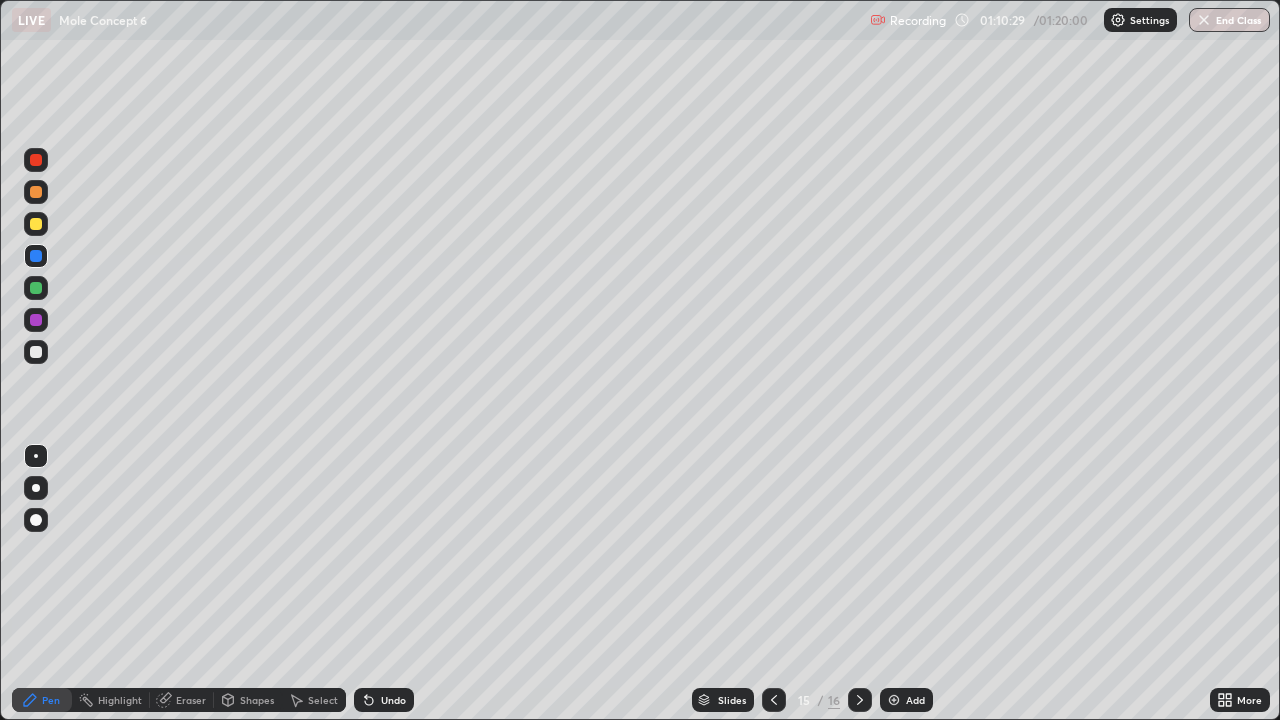 click 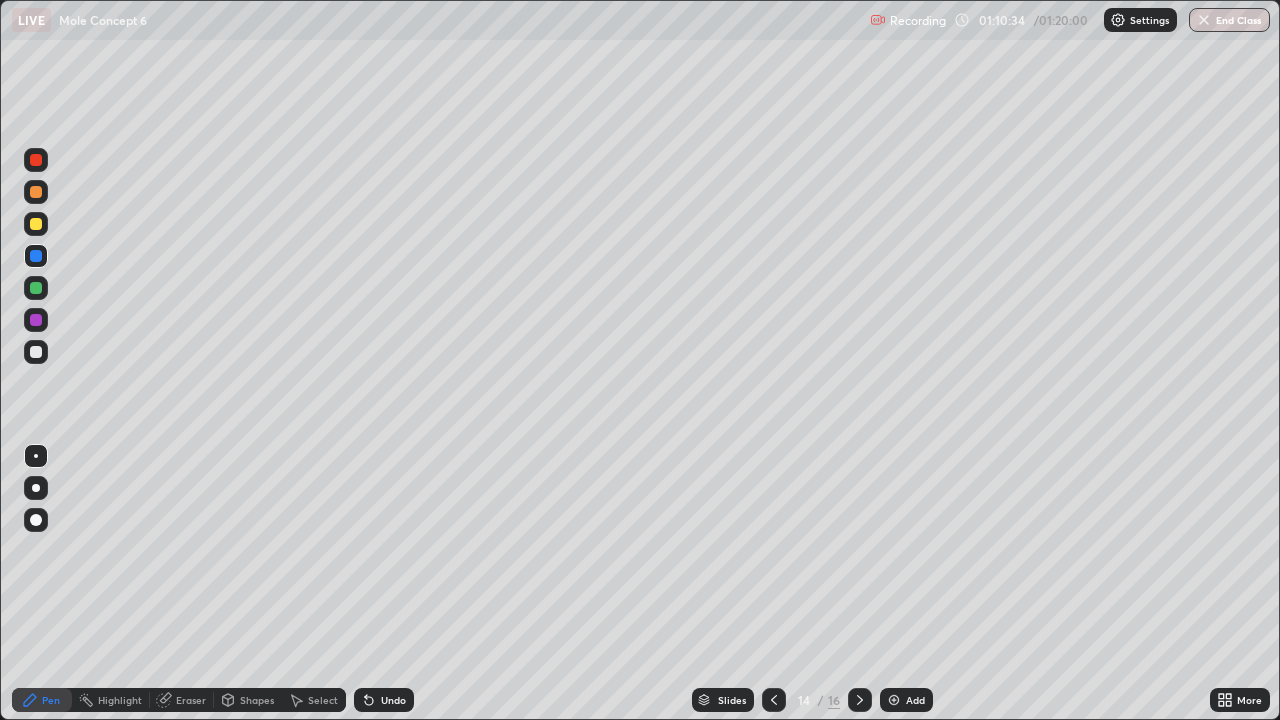 click at bounding box center (860, 700) 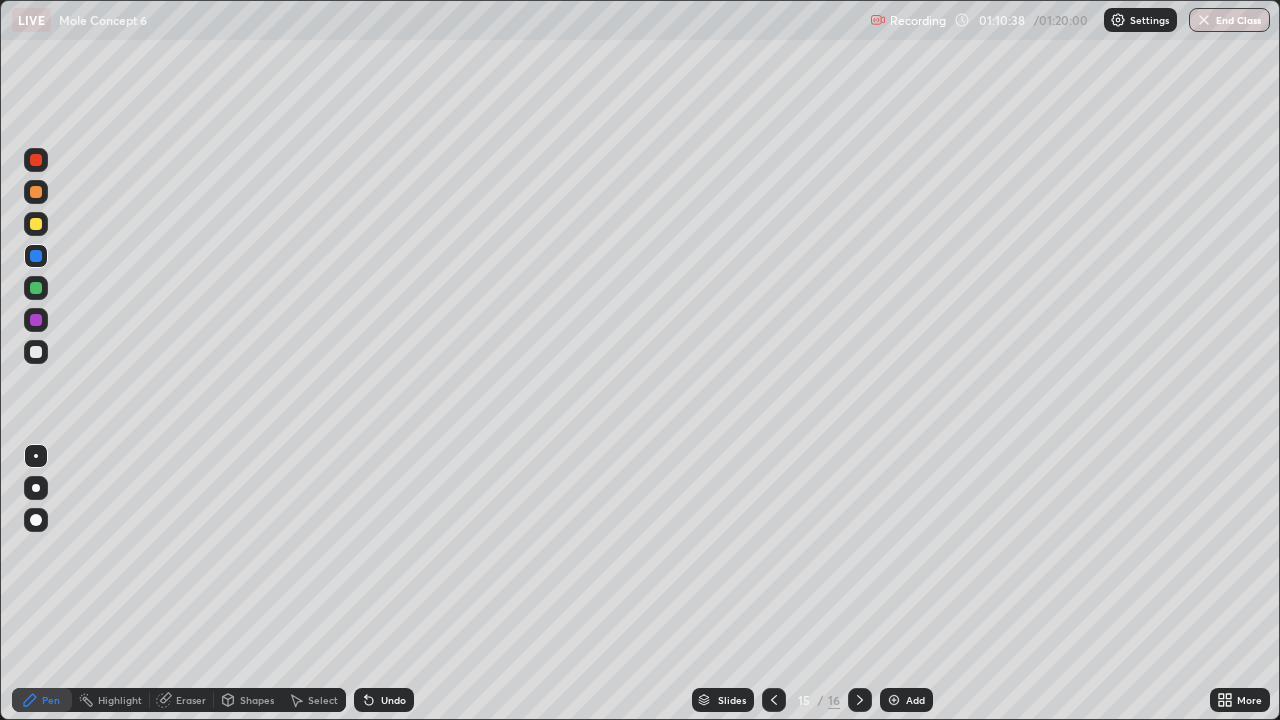 click at bounding box center [36, 352] 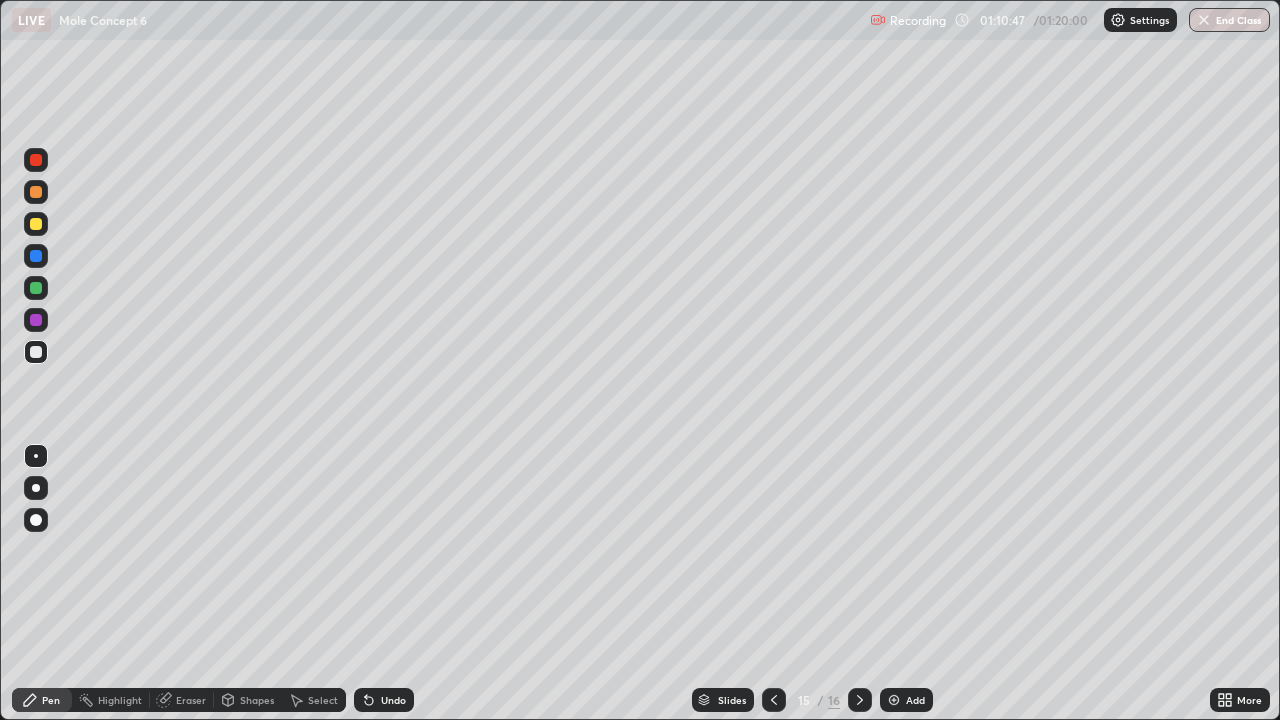 click 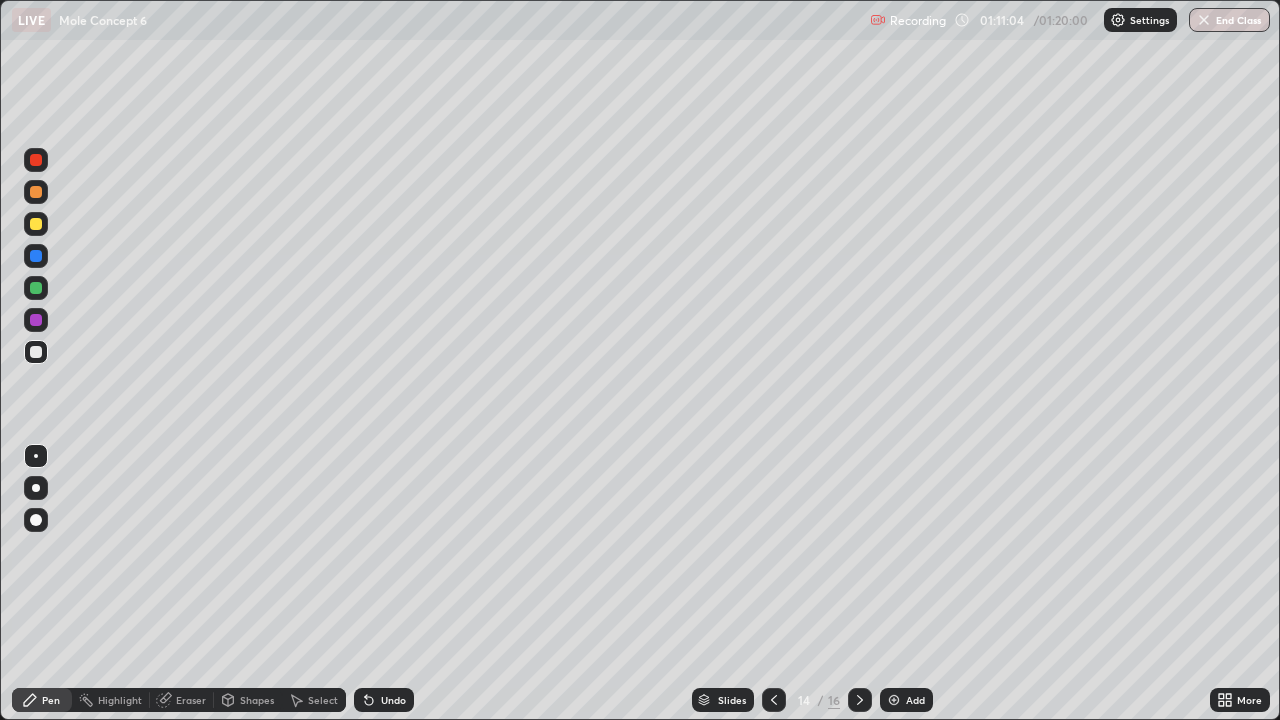 click 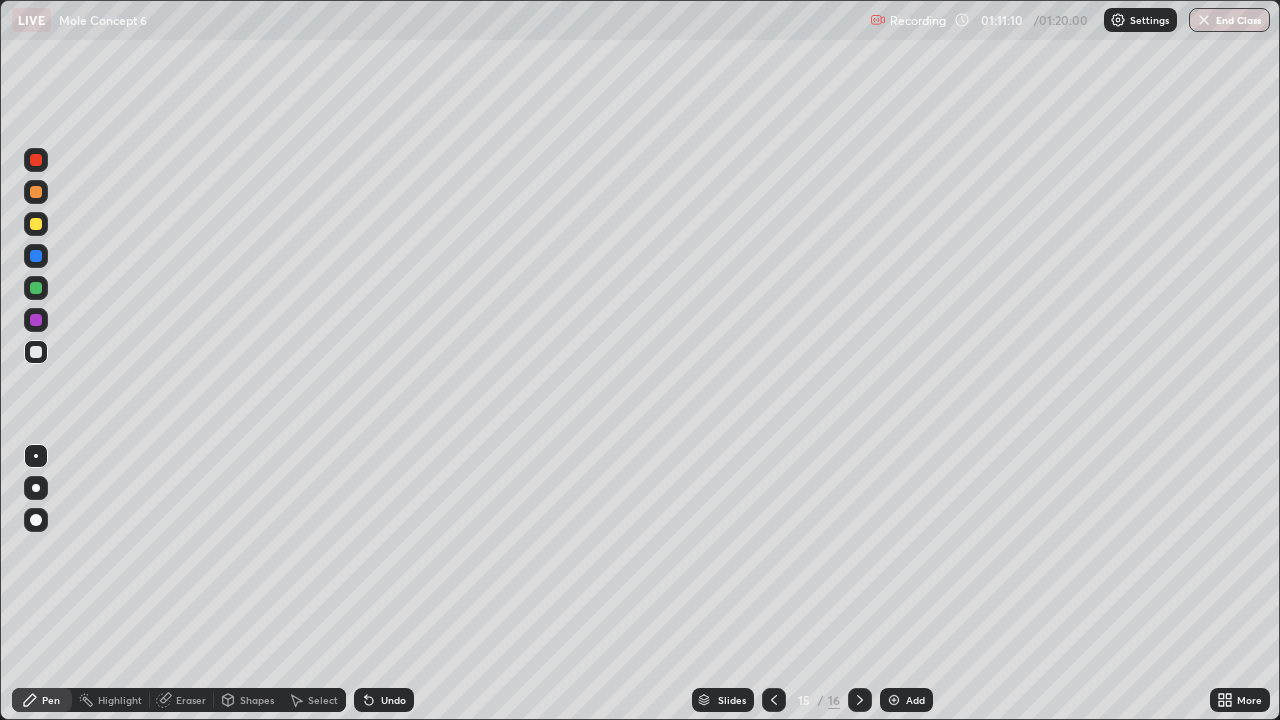 click 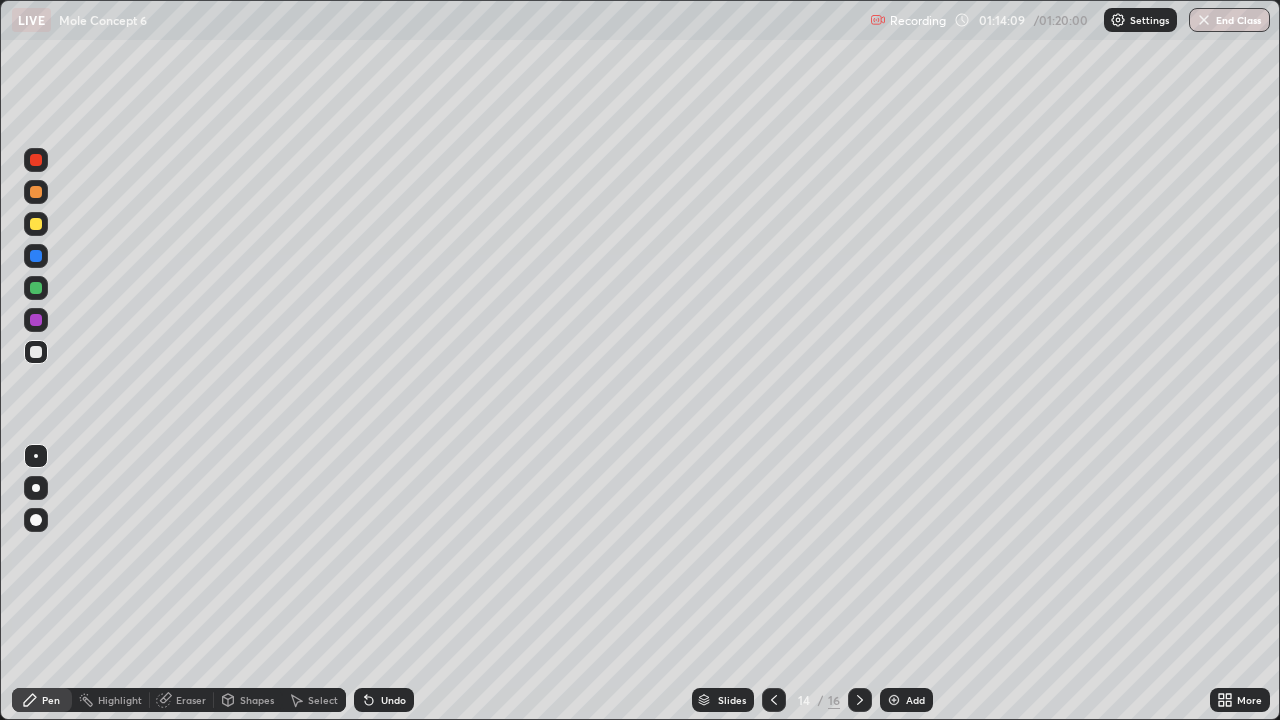 click 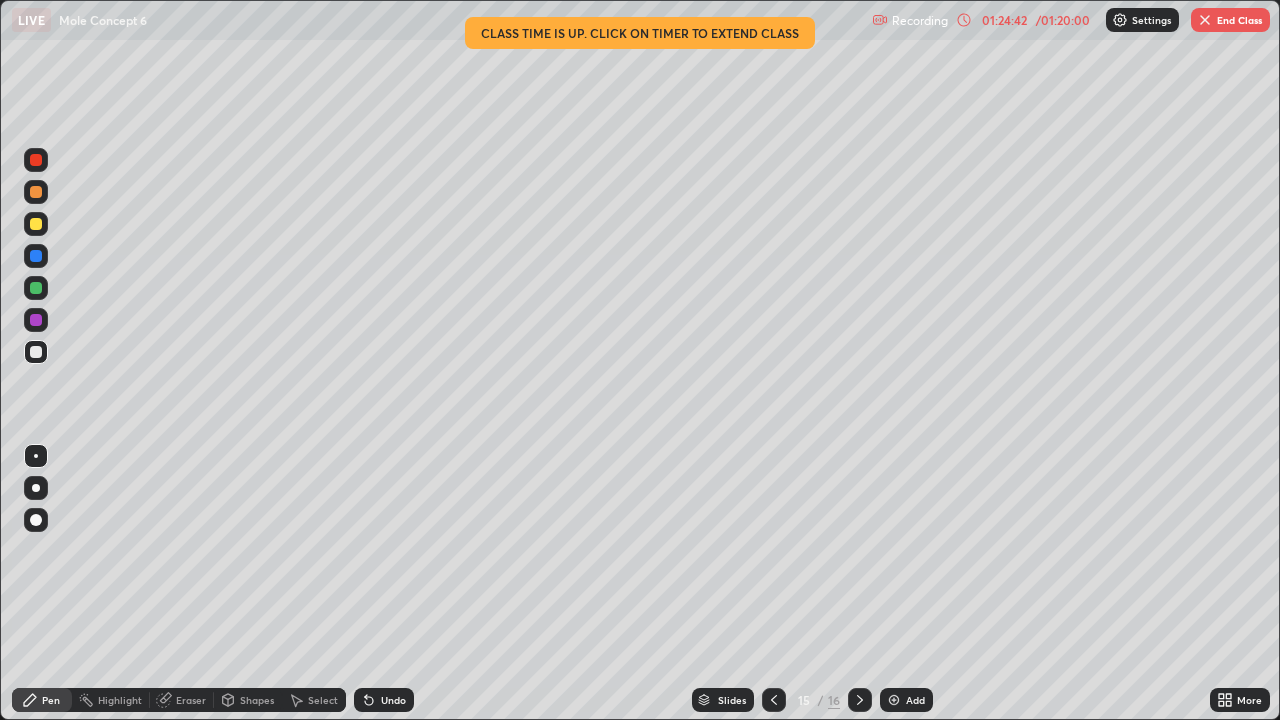 click on "End Class" at bounding box center [1230, 20] 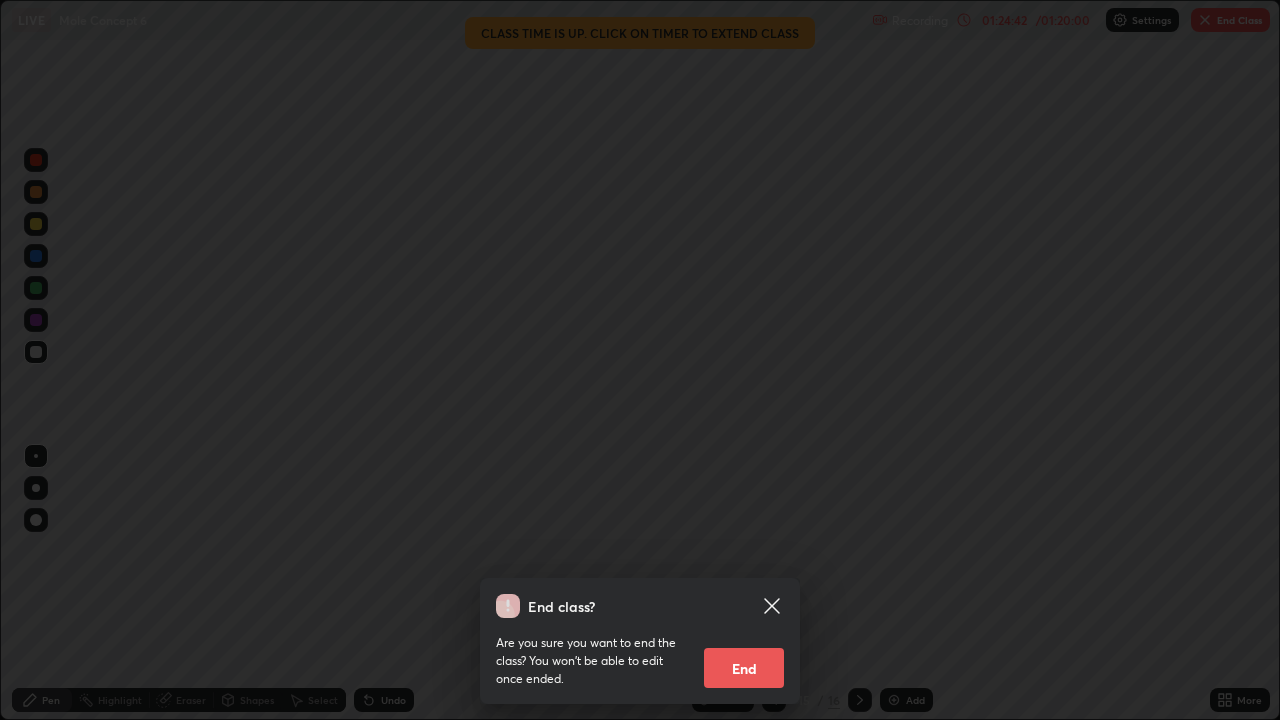 click on "End" at bounding box center [744, 668] 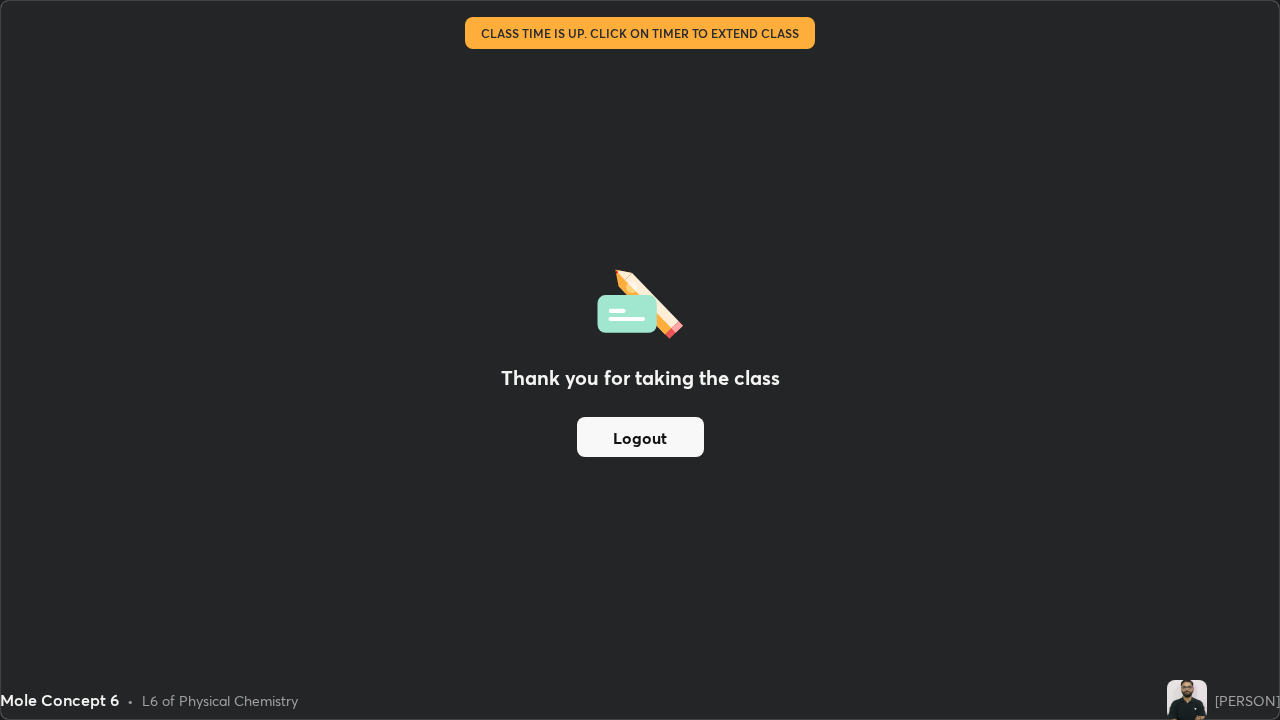 click on "Logout" at bounding box center (640, 437) 